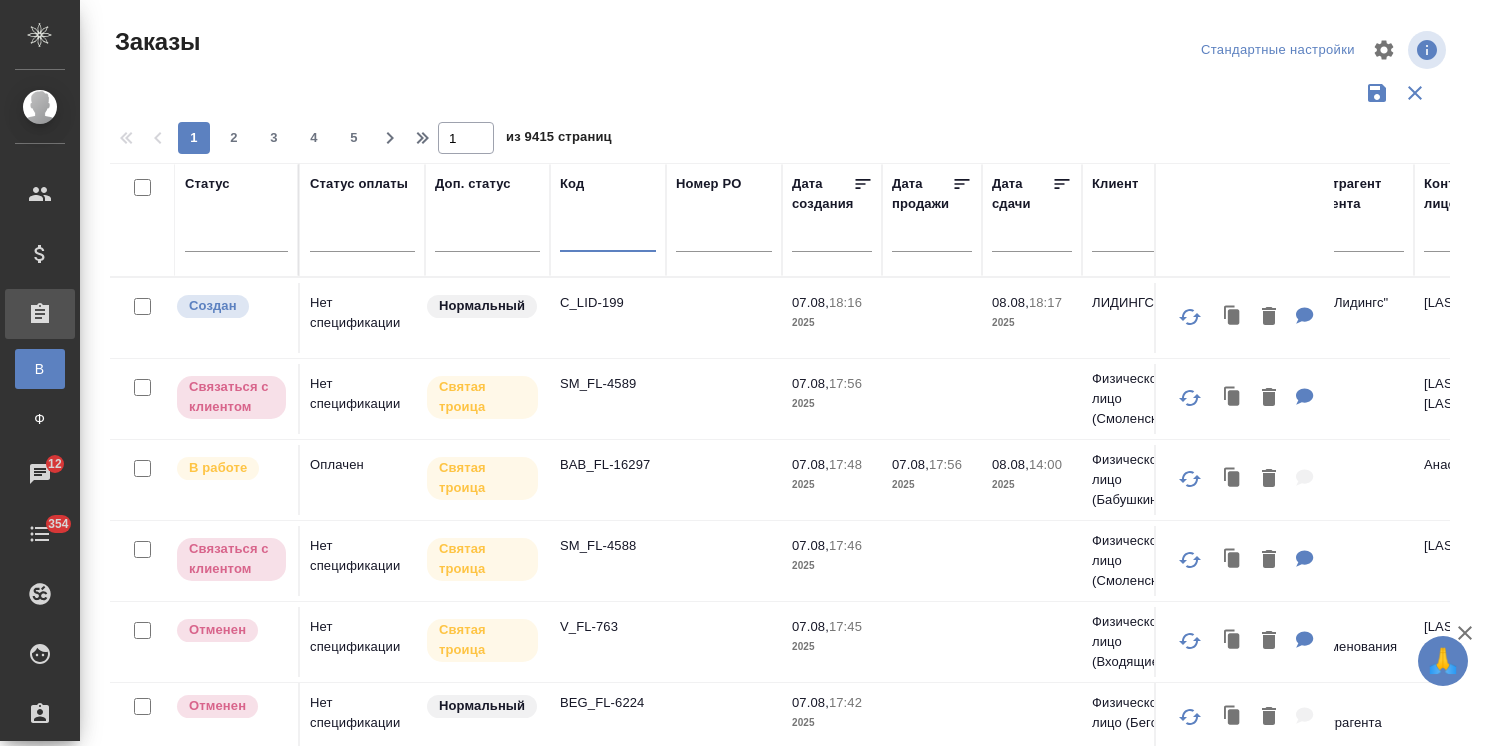 scroll, scrollTop: 0, scrollLeft: 0, axis: both 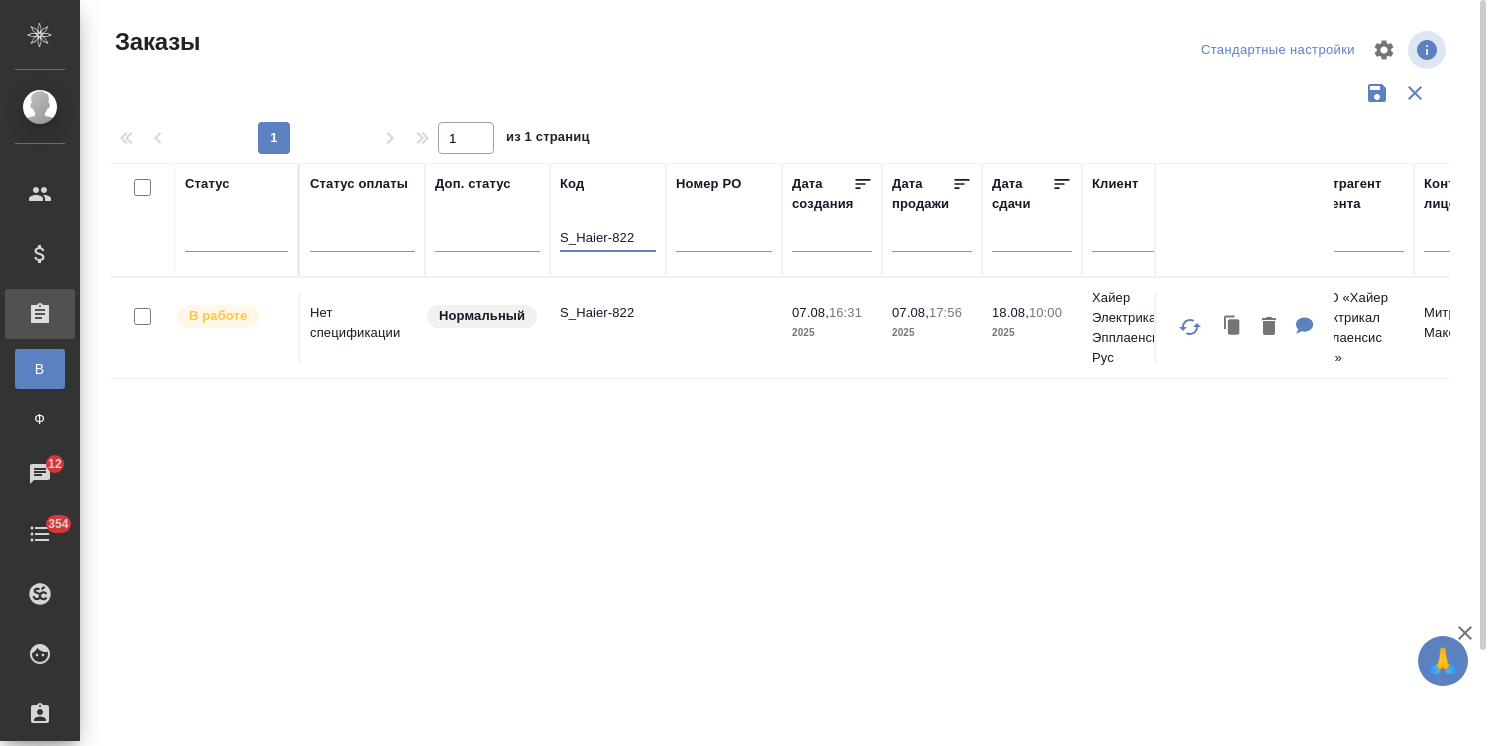 type on "S_Haier-822" 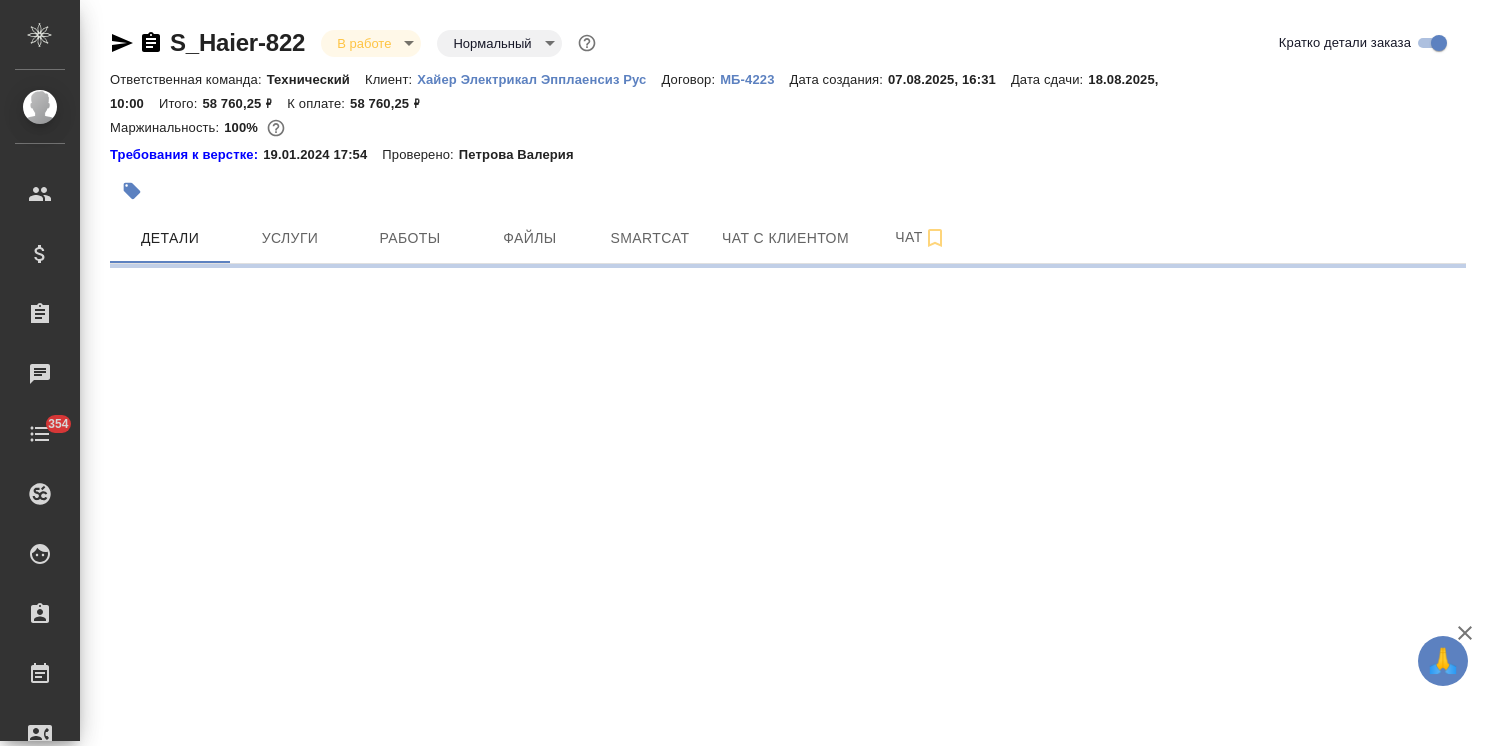 scroll, scrollTop: 0, scrollLeft: 0, axis: both 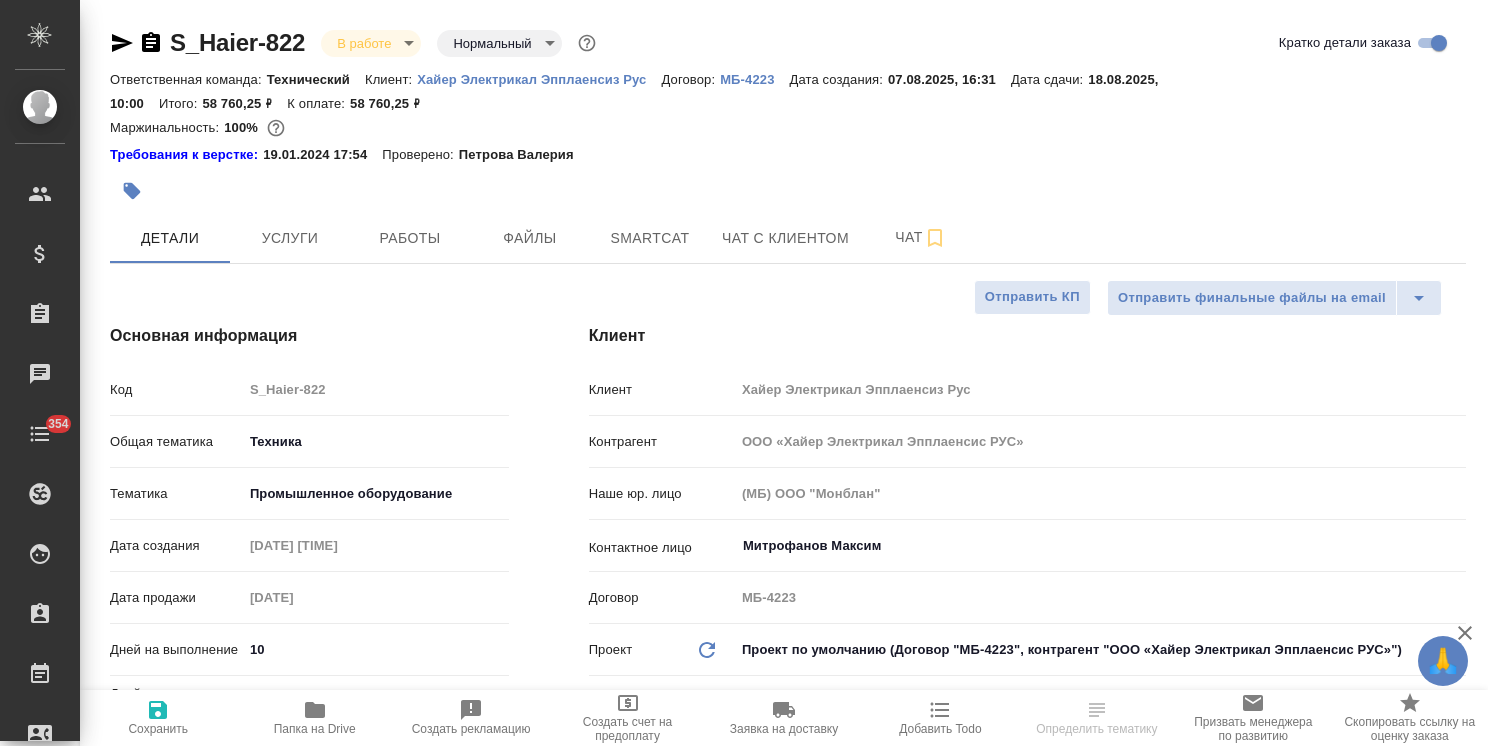 type on "x" 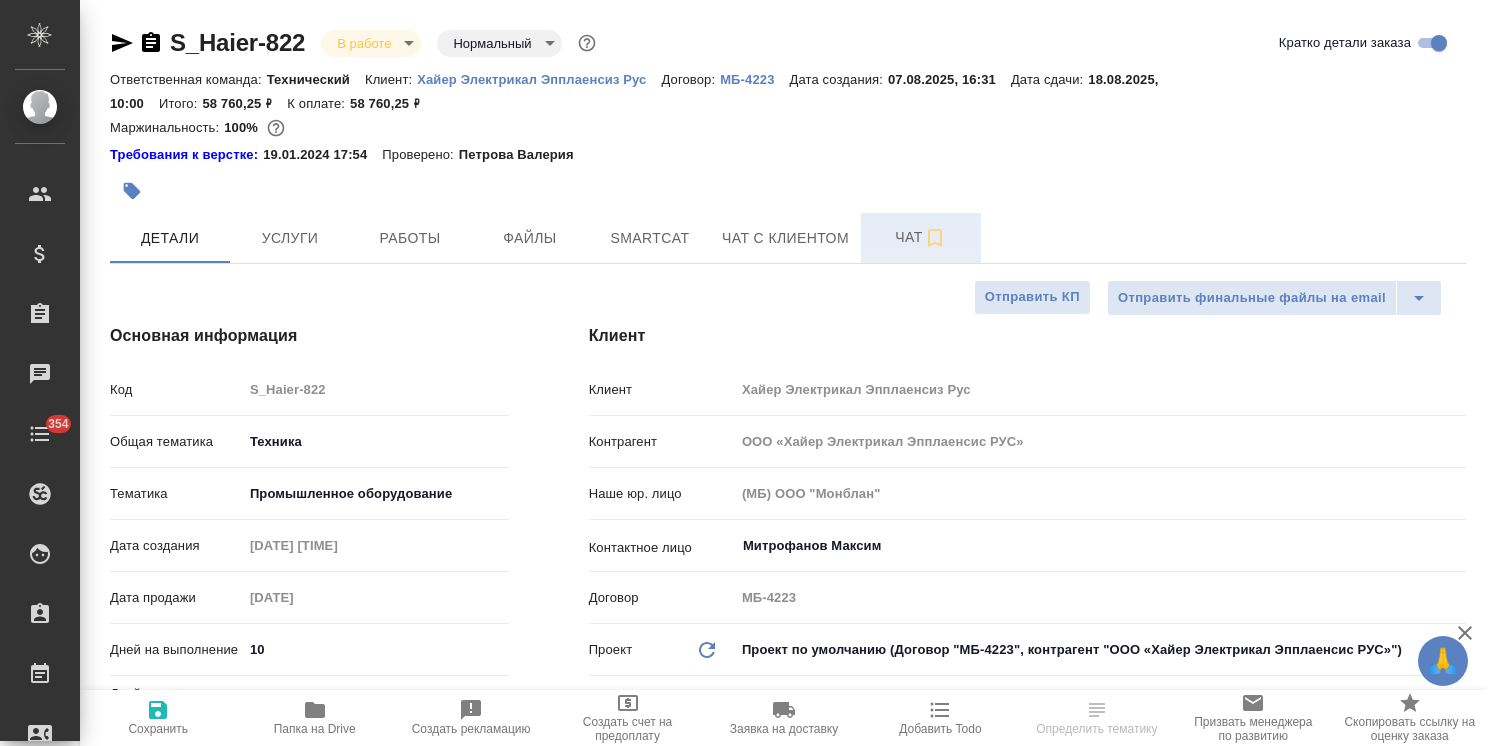 type on "x" 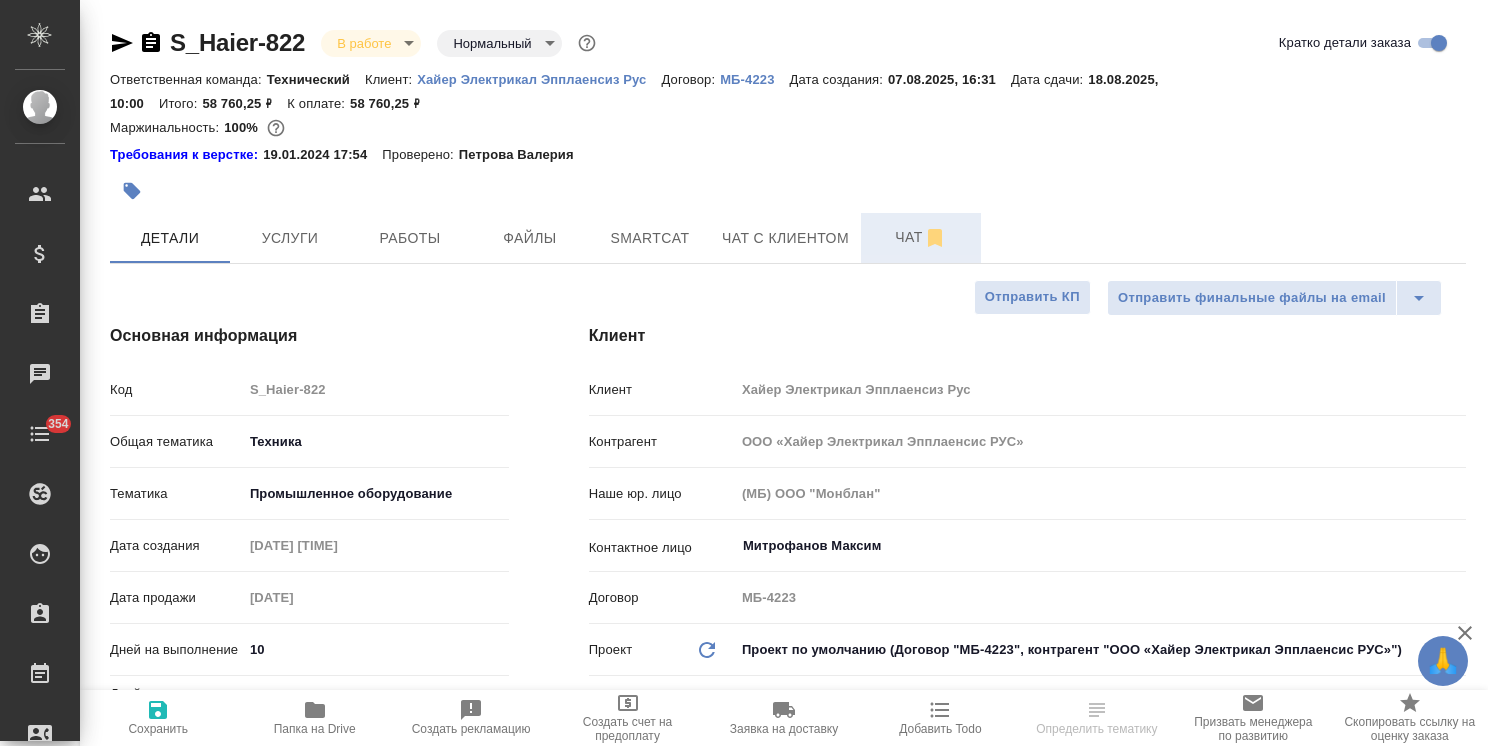 click on "Чат" at bounding box center (921, 237) 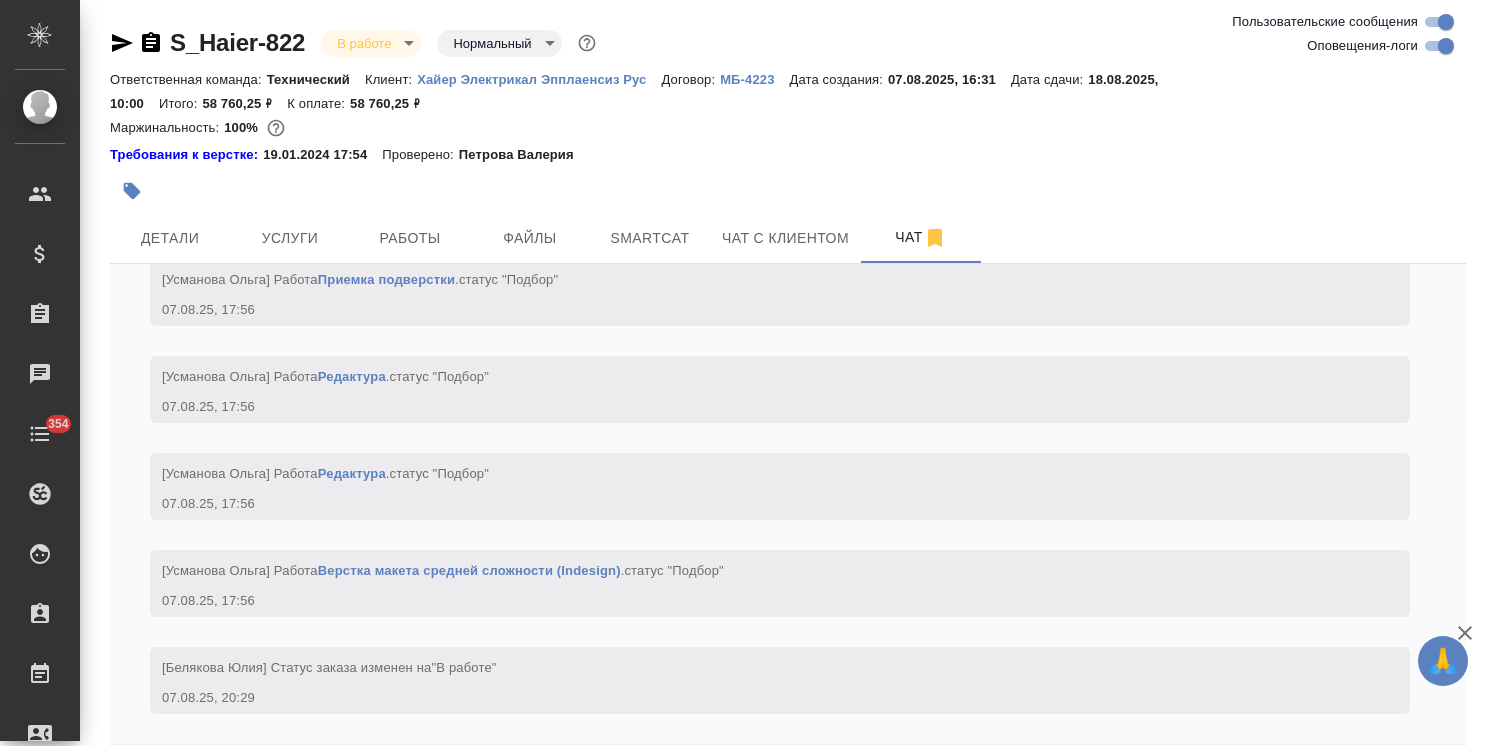 scroll, scrollTop: 4809, scrollLeft: 0, axis: vertical 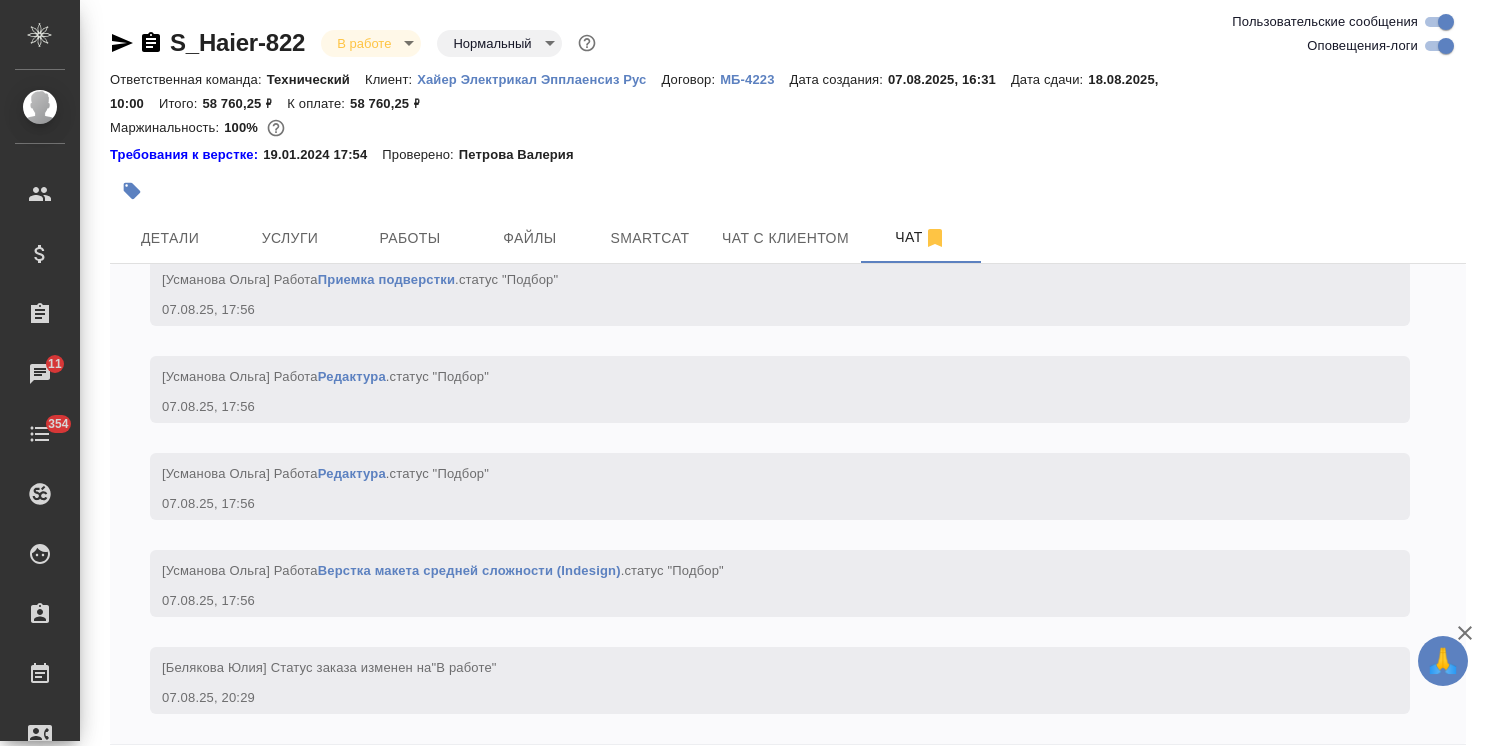 click 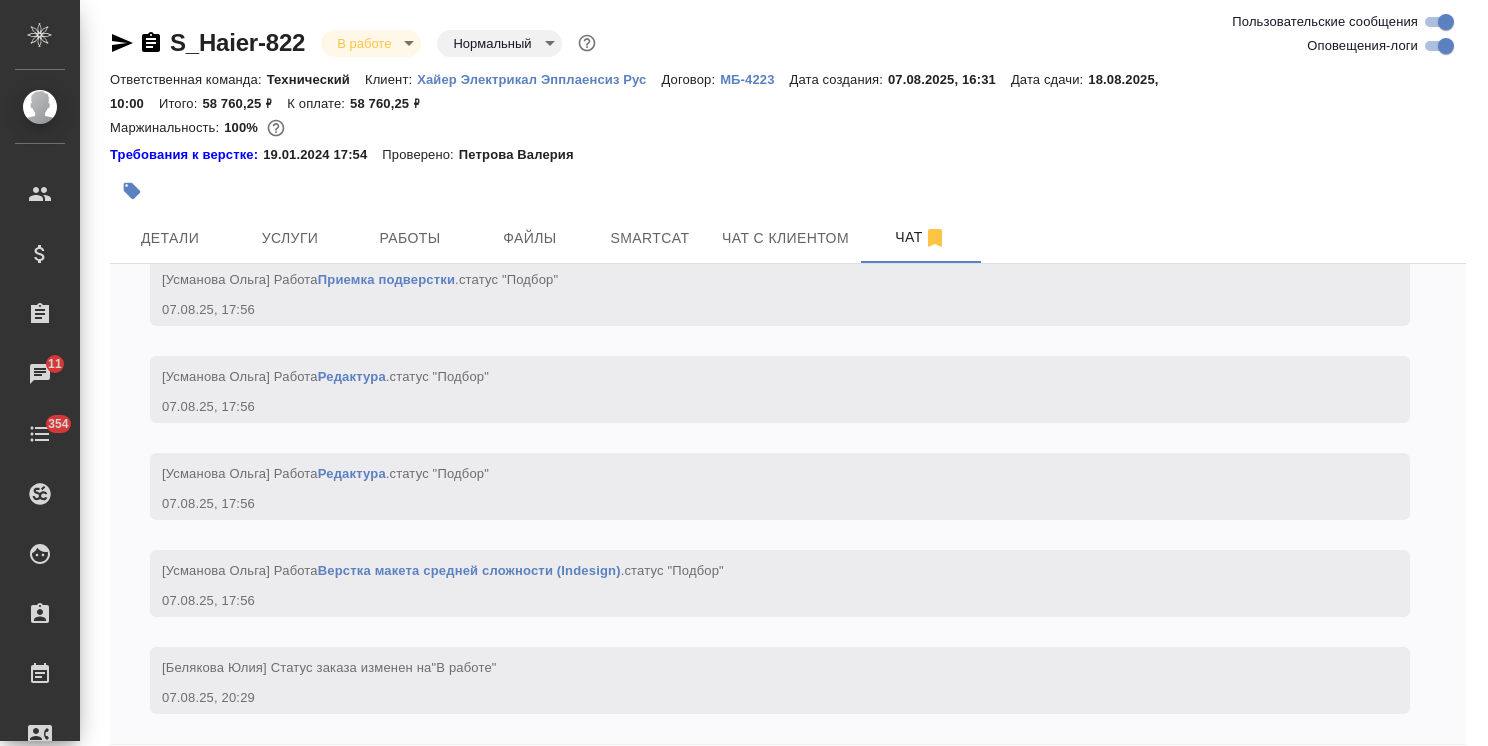 scroll, scrollTop: 88, scrollLeft: 0, axis: vertical 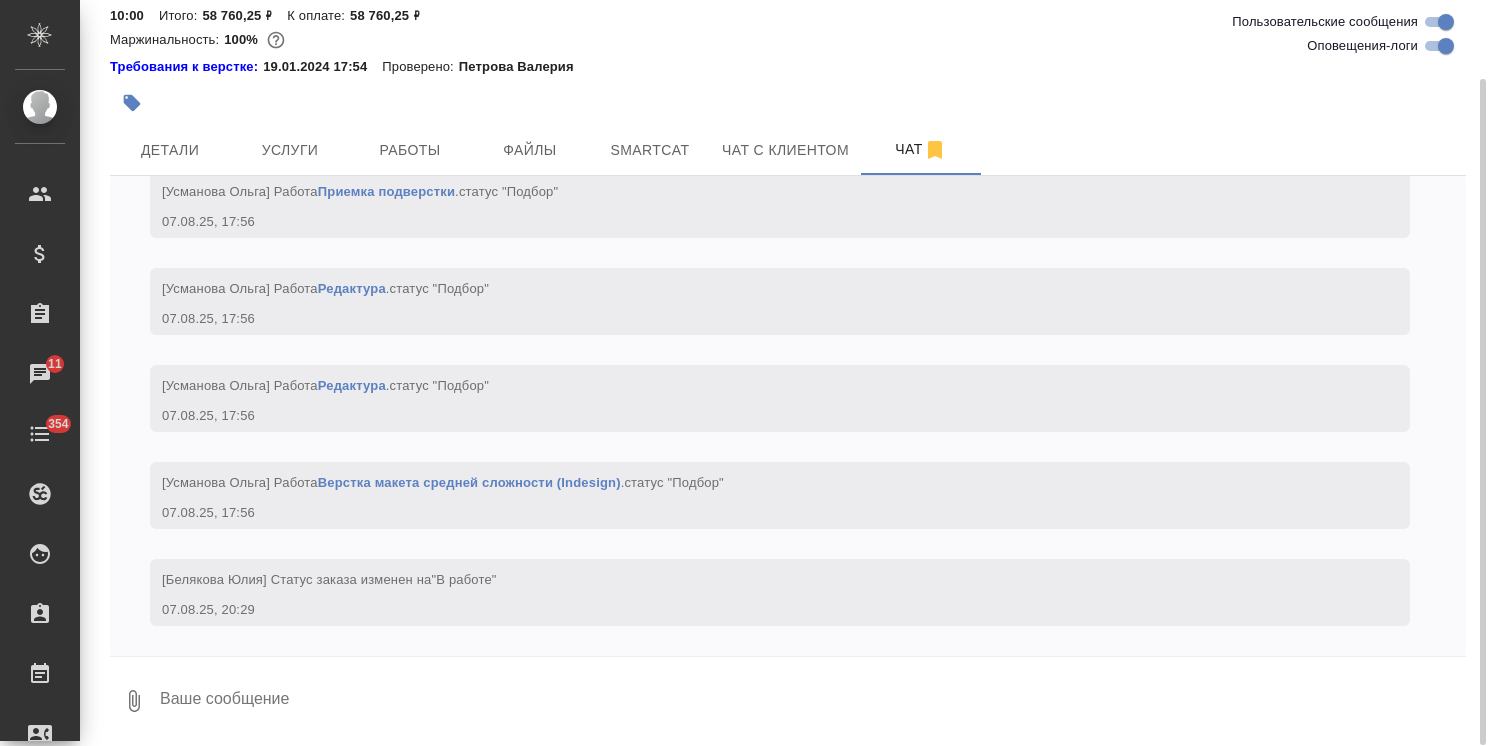 click at bounding box center (812, 701) 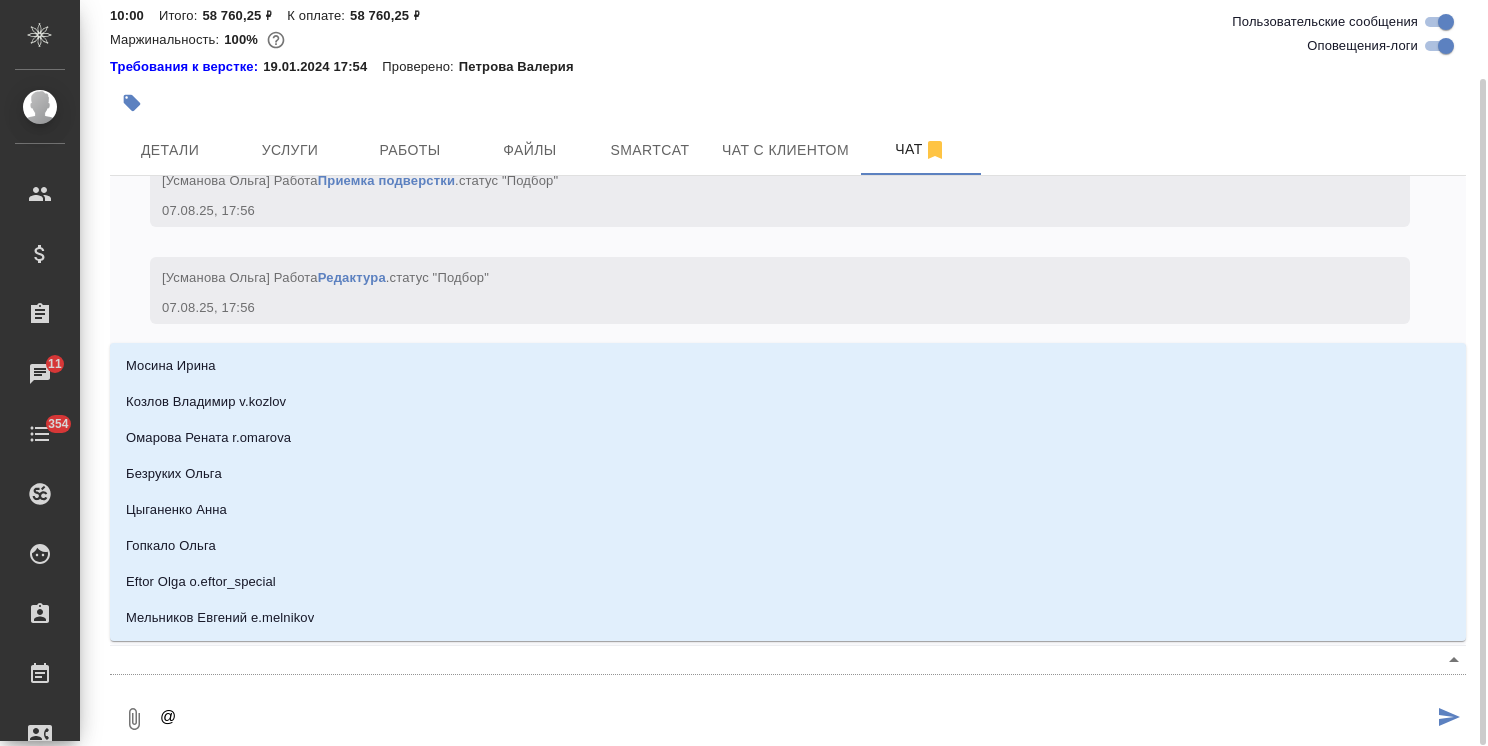 type on "@б" 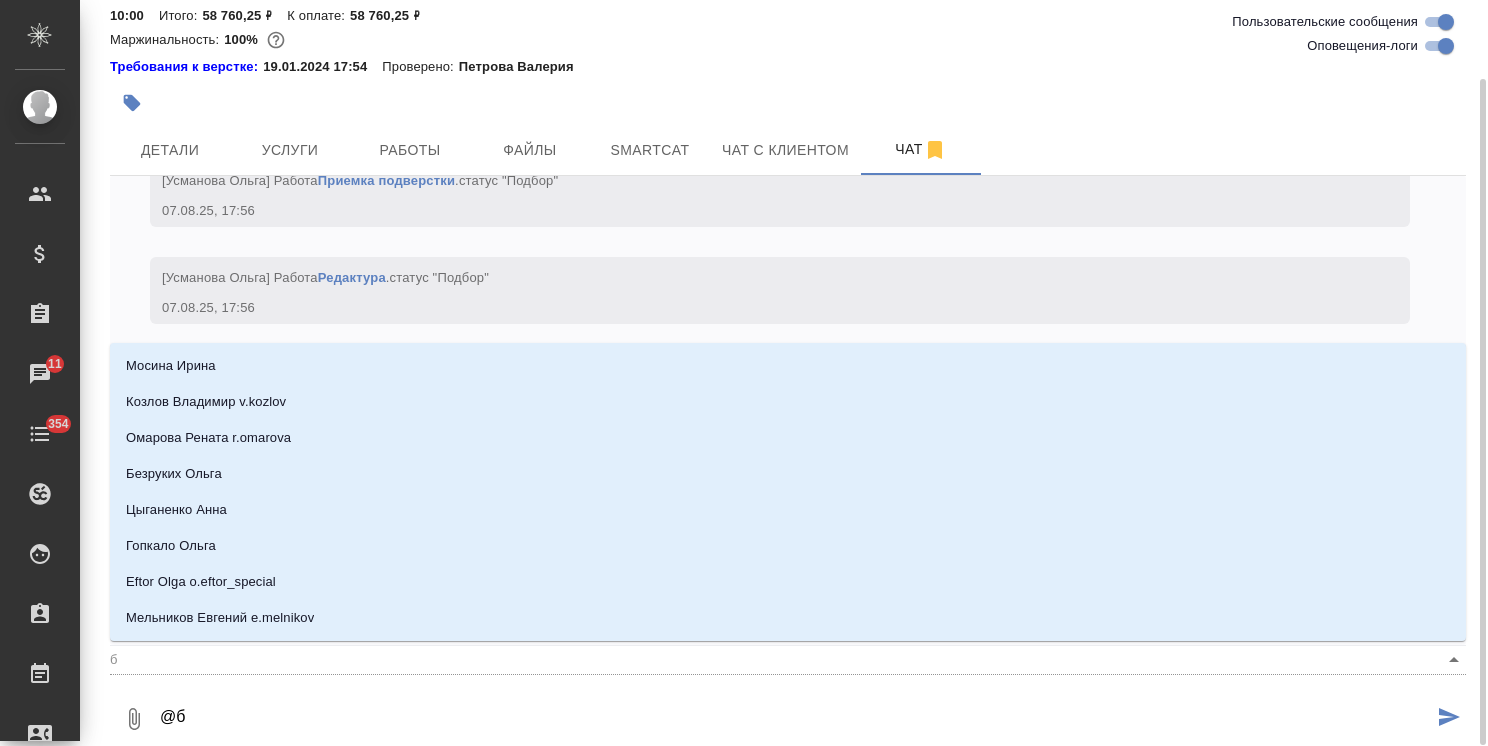 type on "@бе" 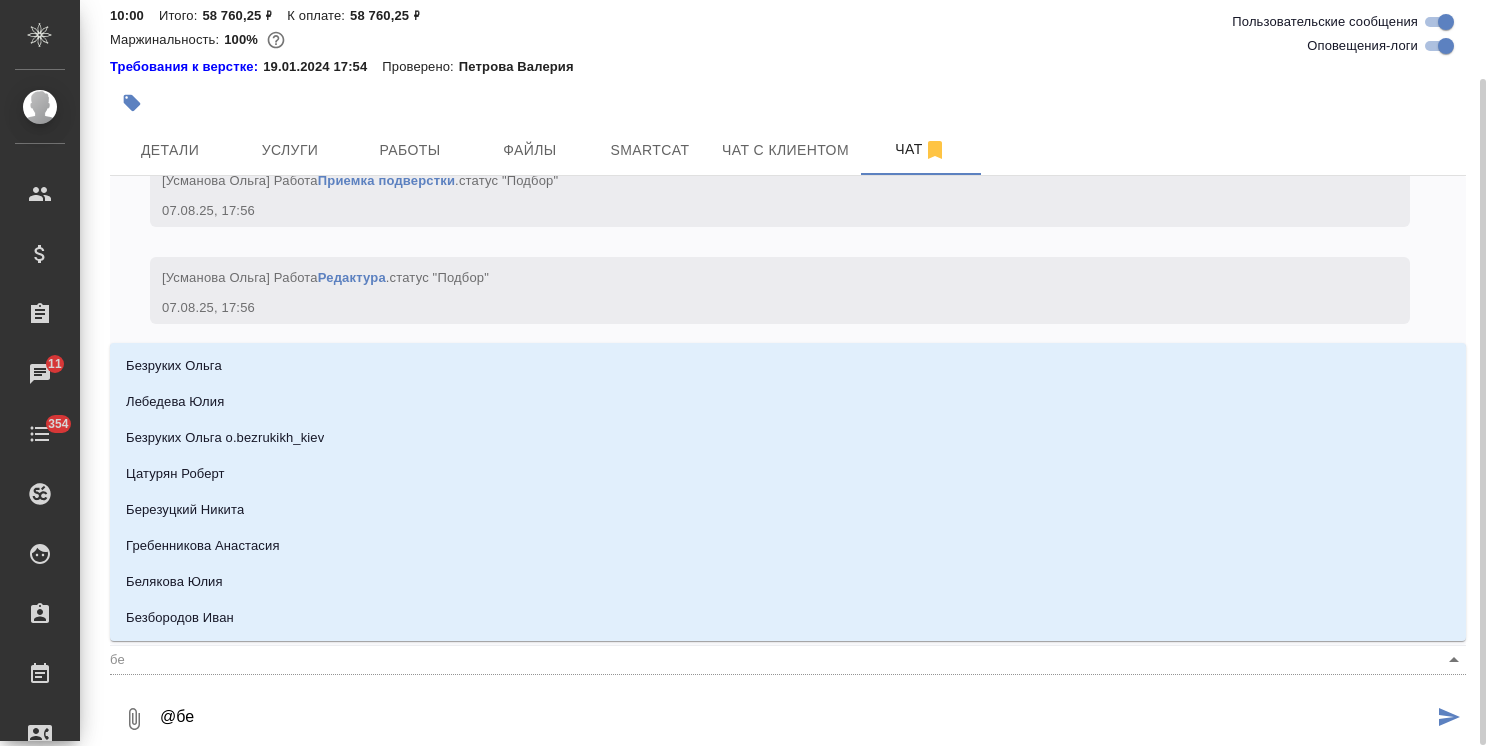 type on "@бел" 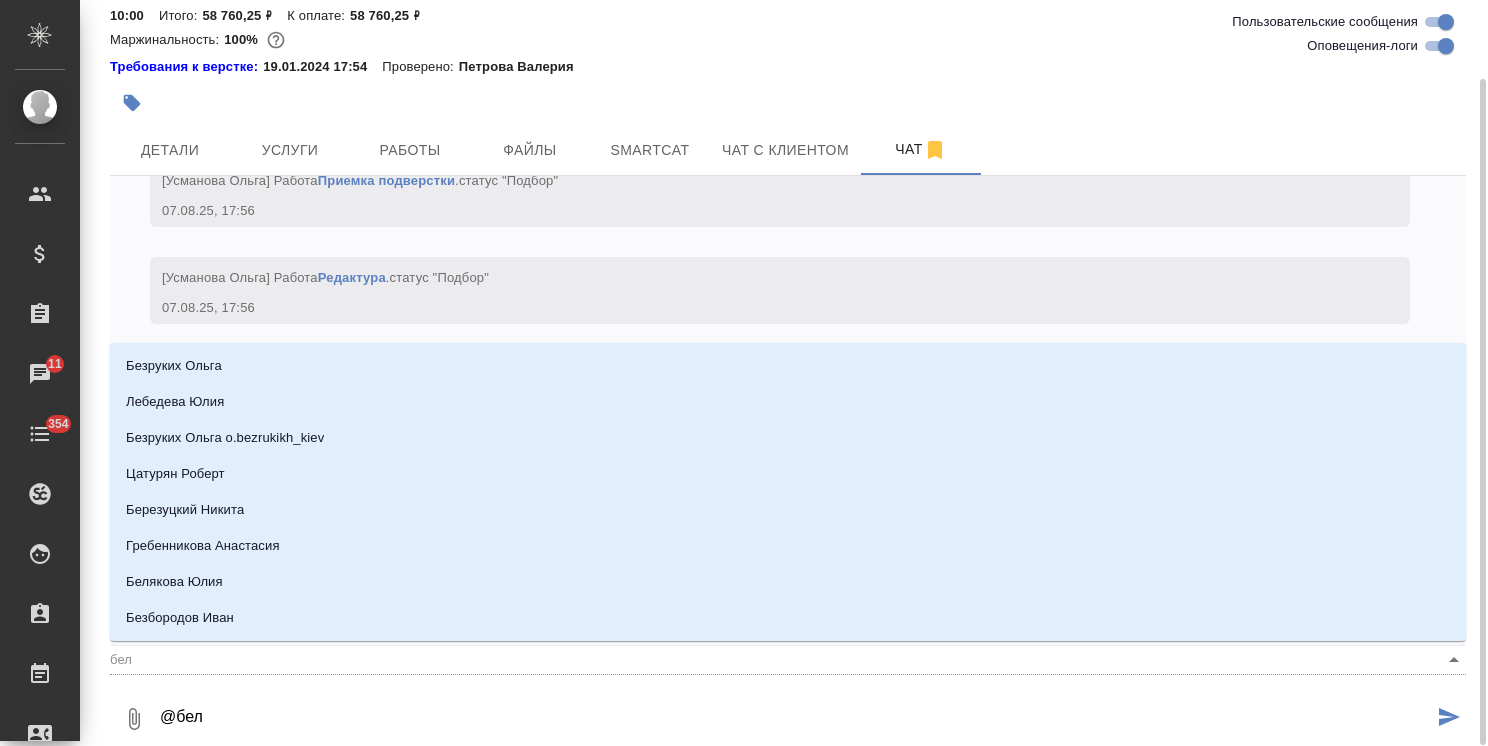 type on "@беля" 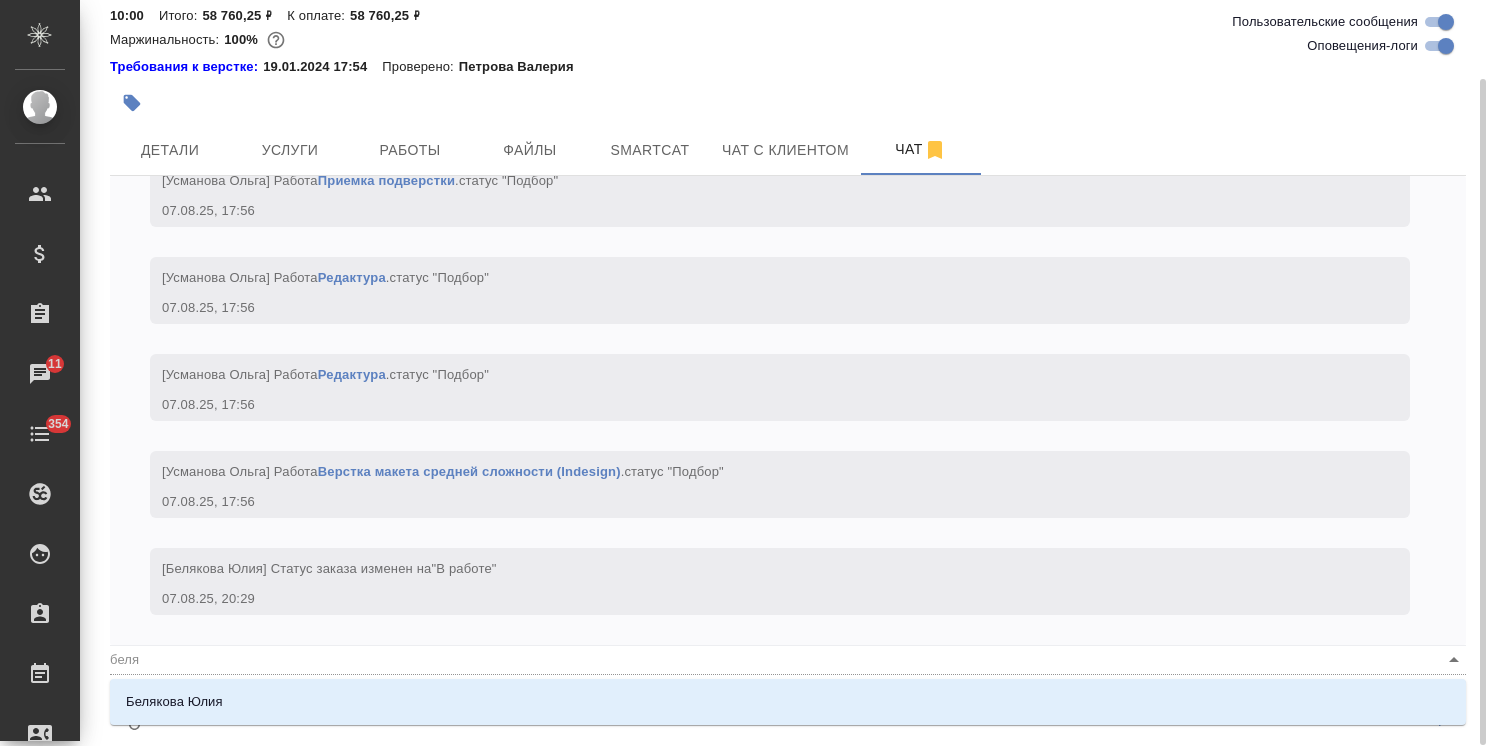 click on "Белякова Юлия" at bounding box center (788, 702) 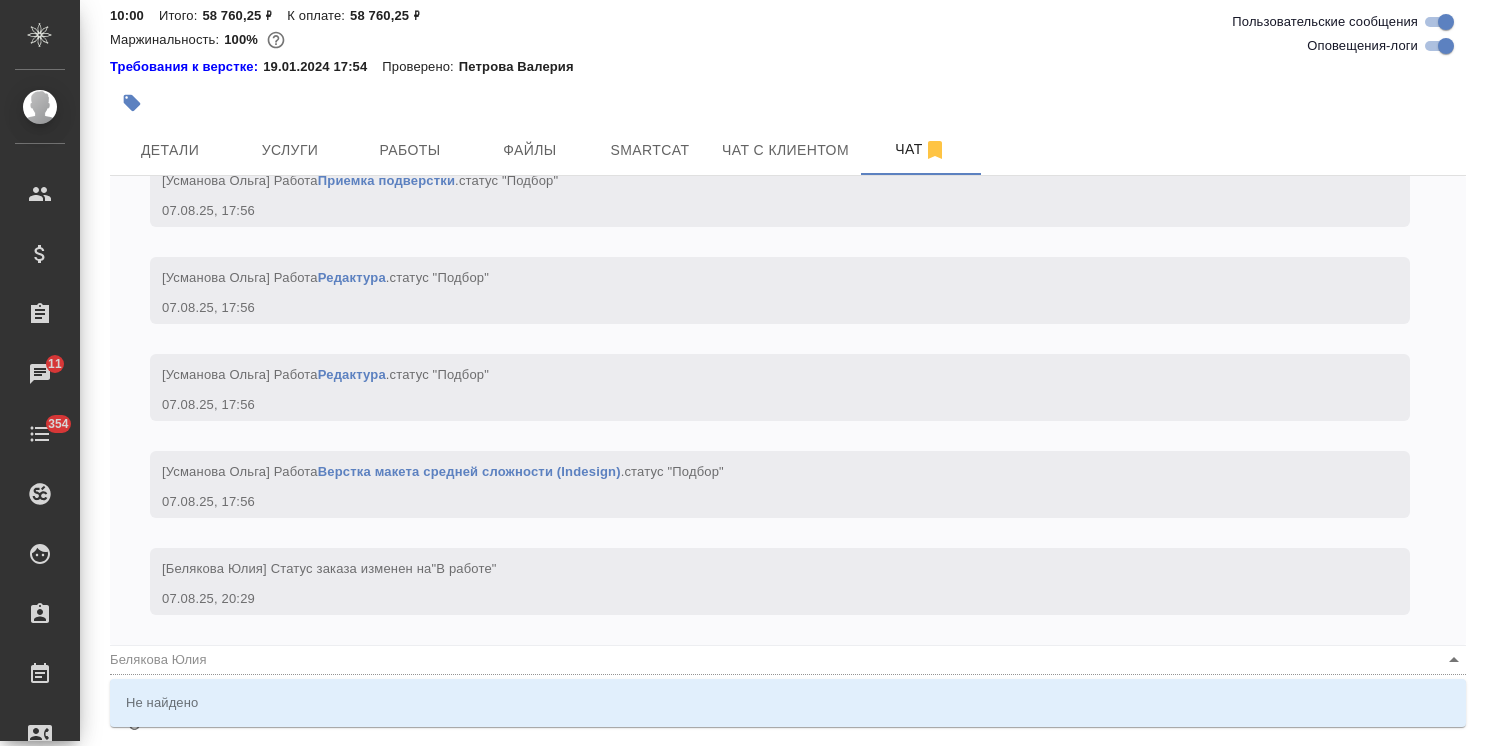 type on "@Белякова Юлия" 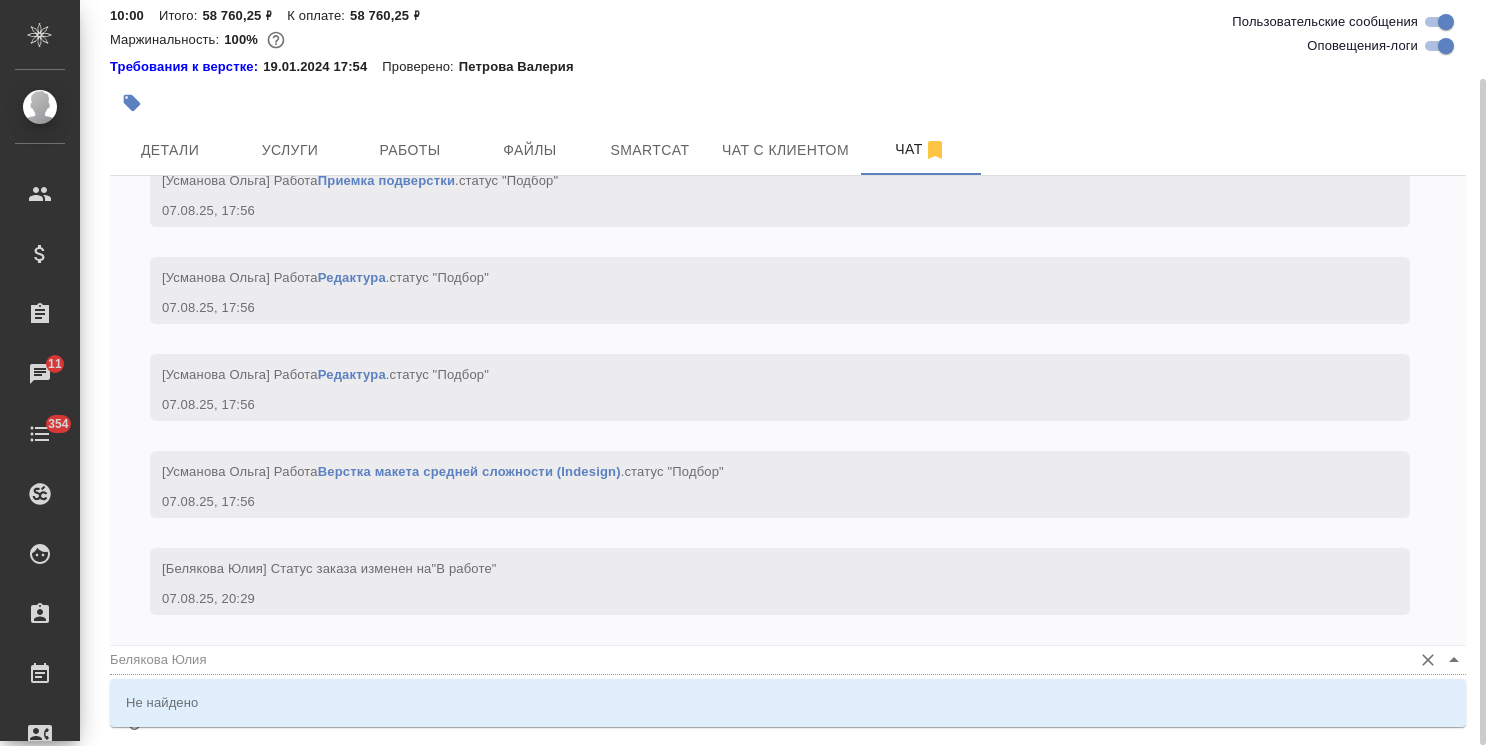 click on "Белякова Юлия" at bounding box center (756, 659) 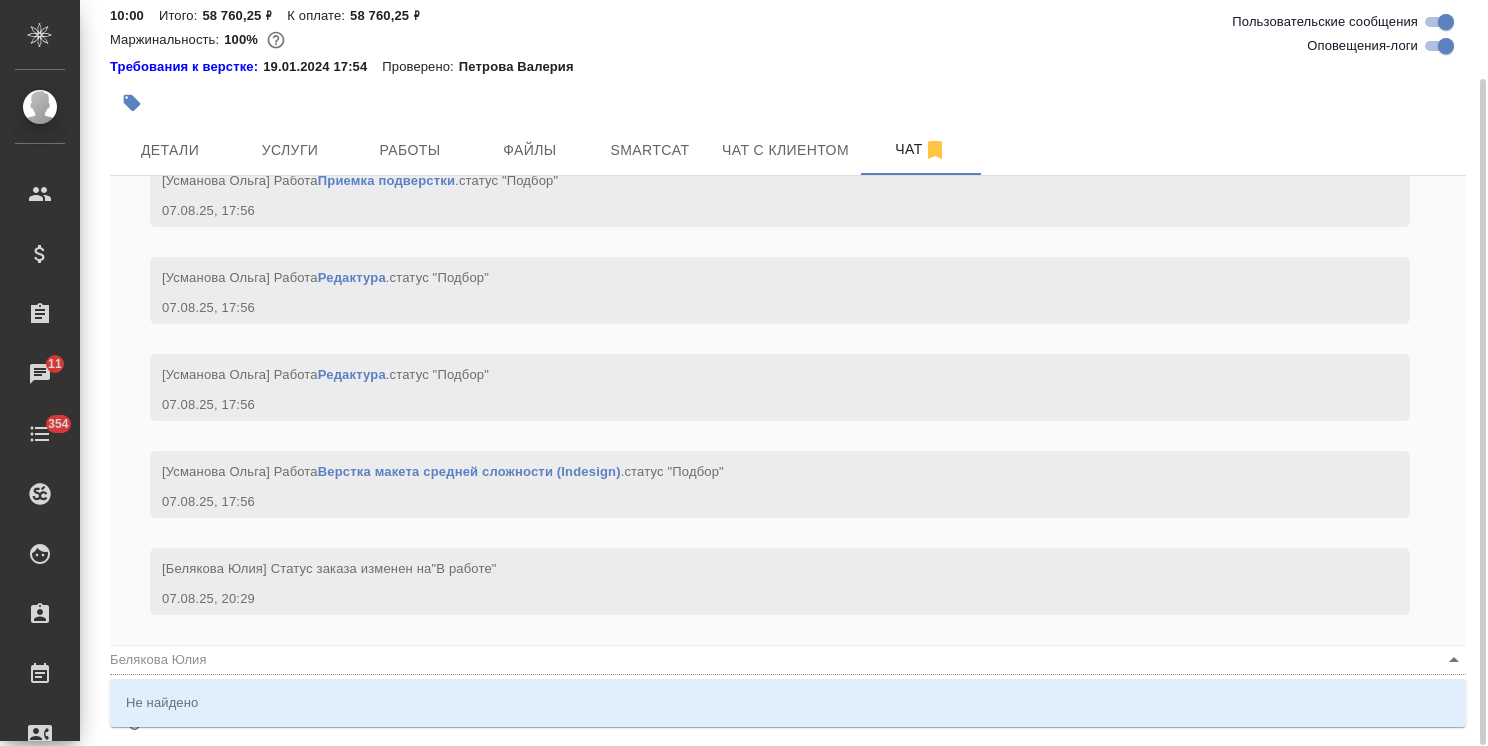 click at bounding box center [1449, 719] 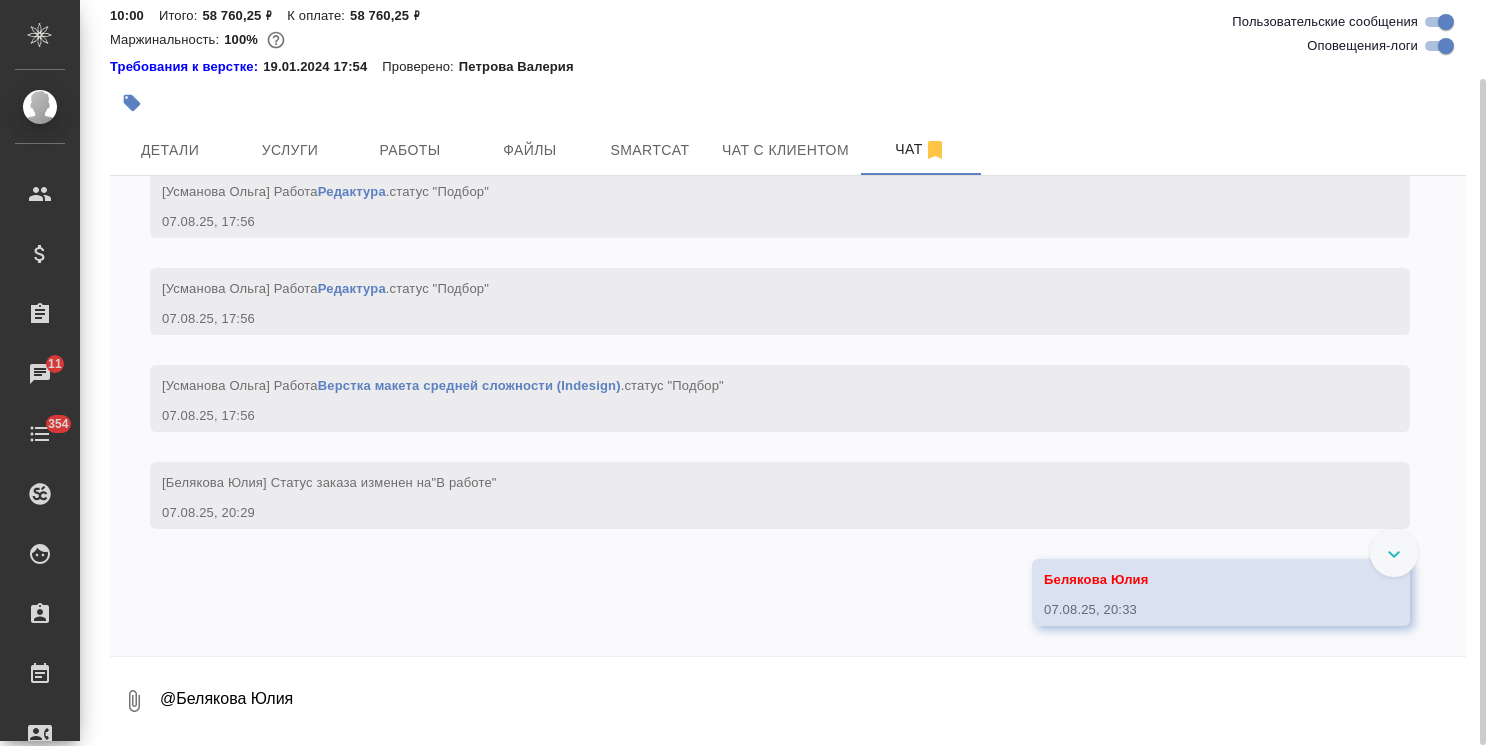 scroll, scrollTop: 4906, scrollLeft: 0, axis: vertical 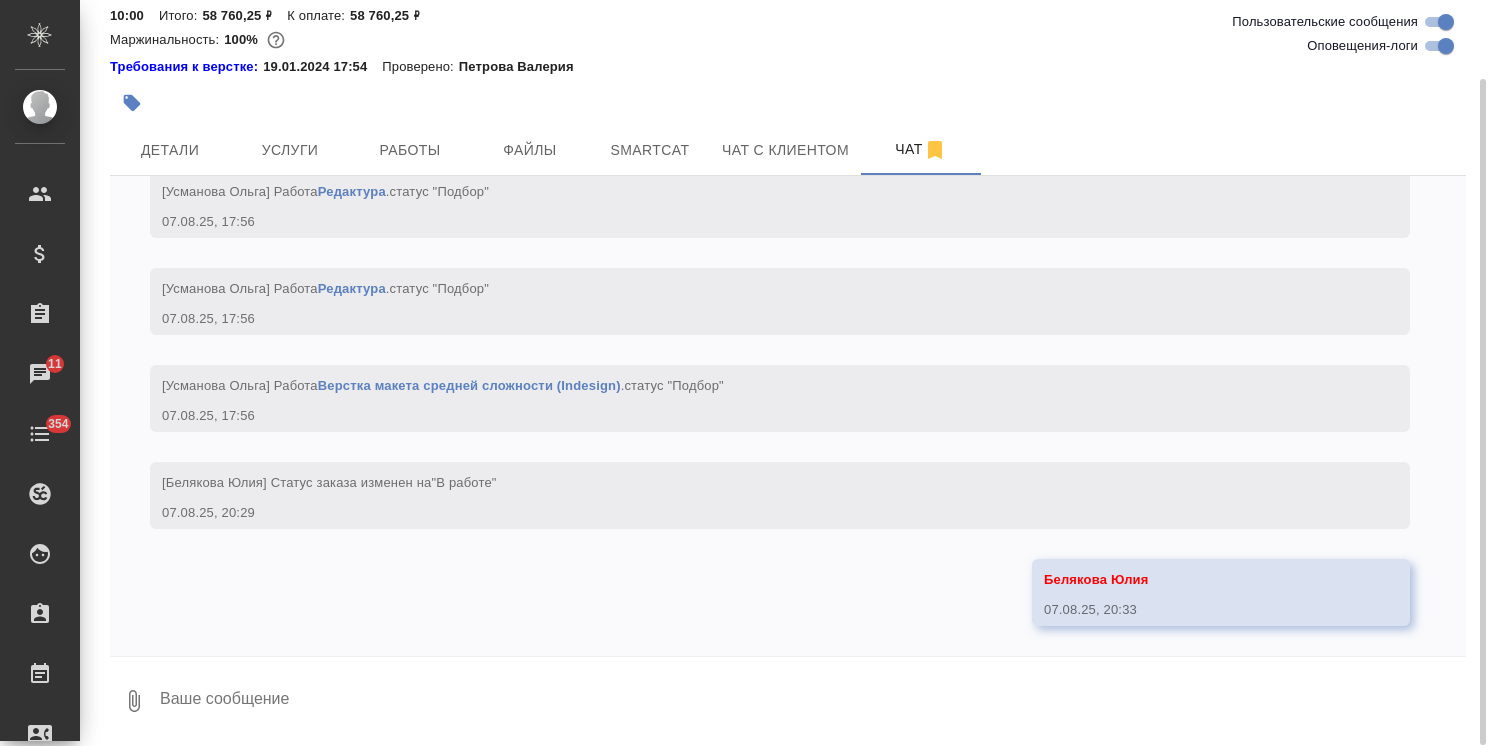 type on """ 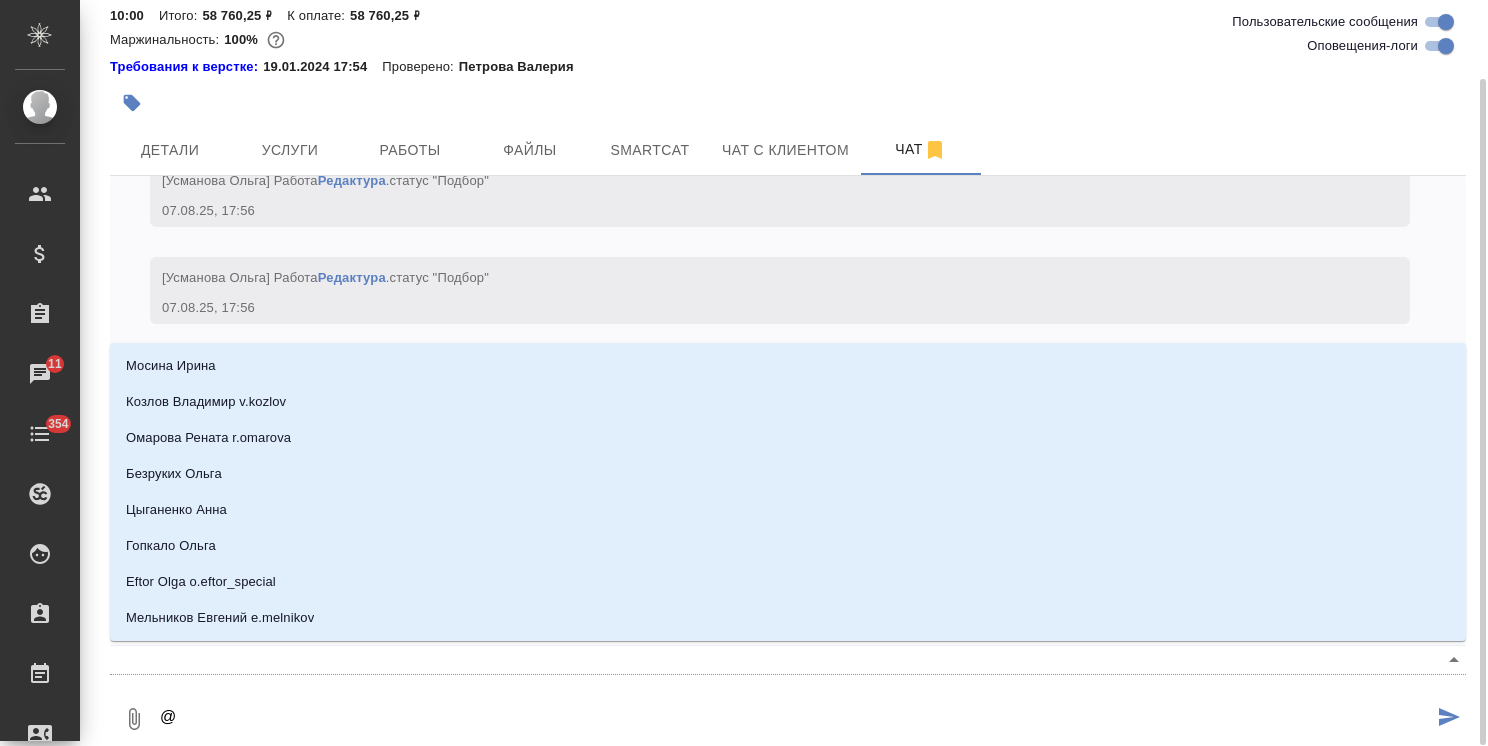 type on "@v" 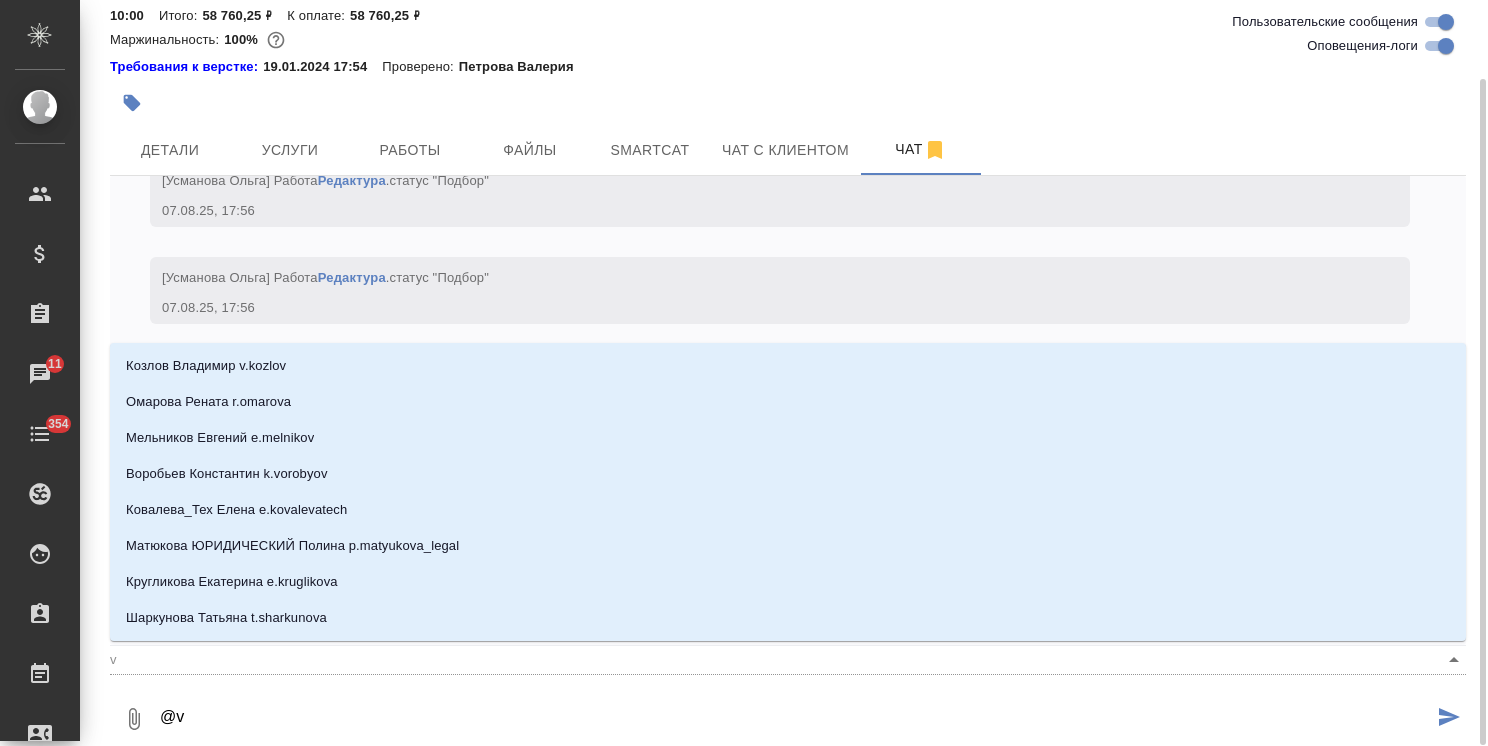 type on "@vf" 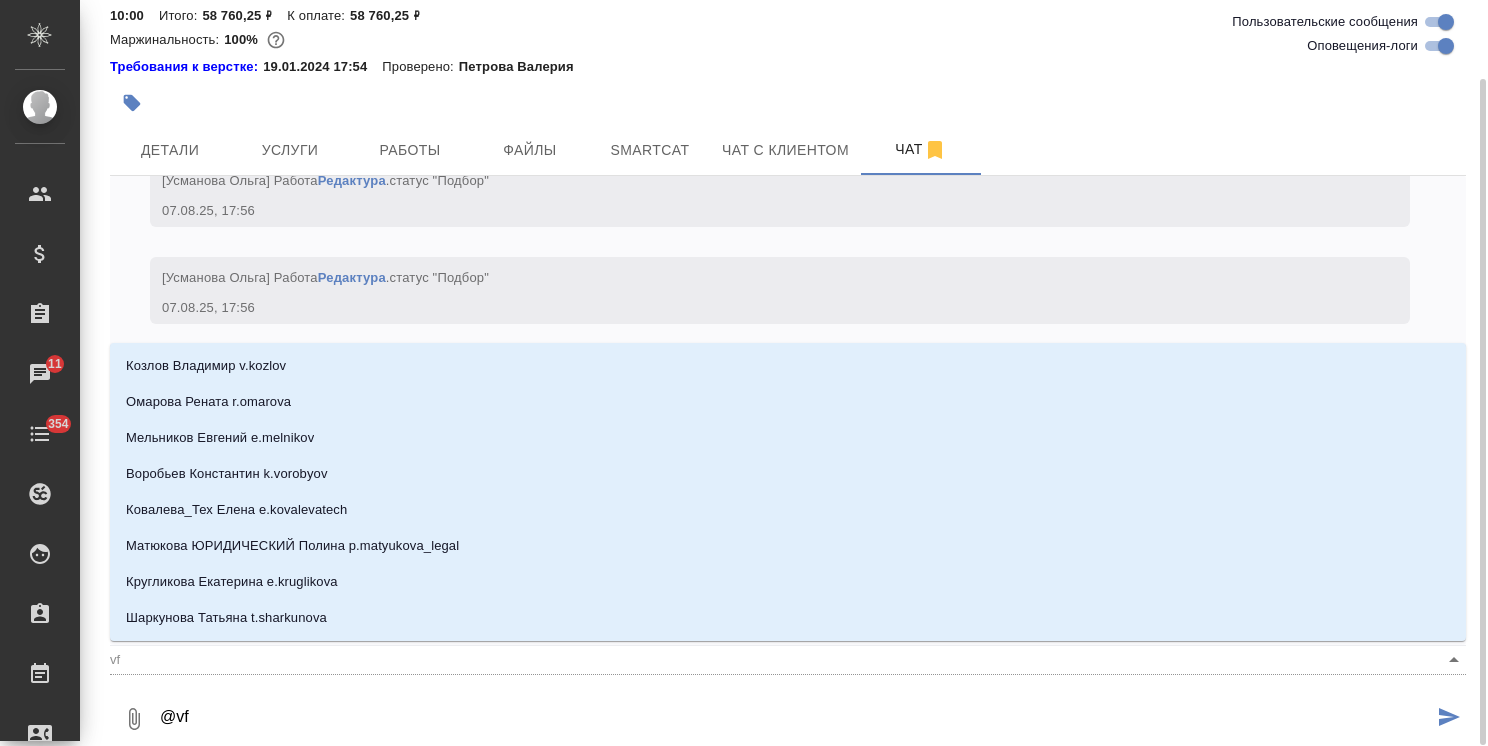 type on "@vfk" 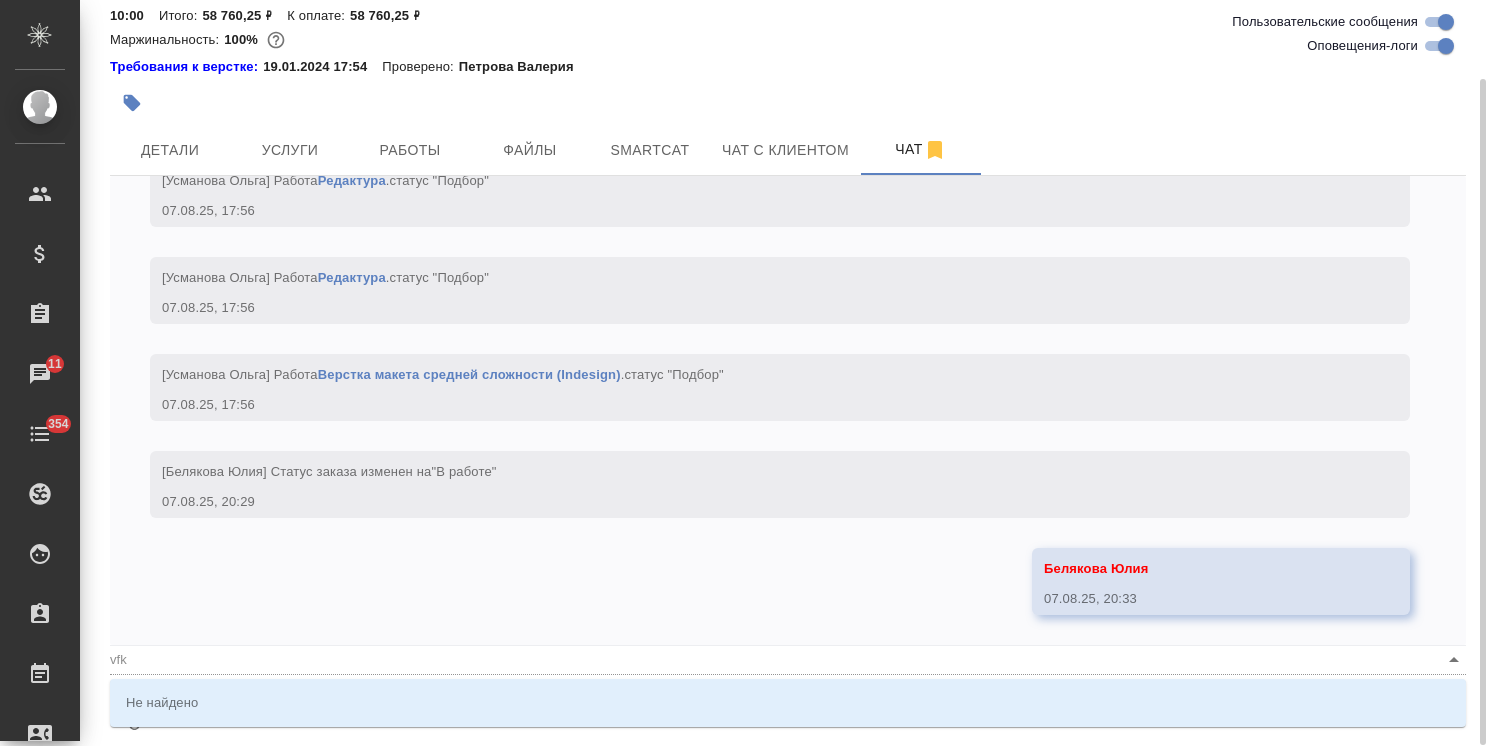 type on "@vfkj" 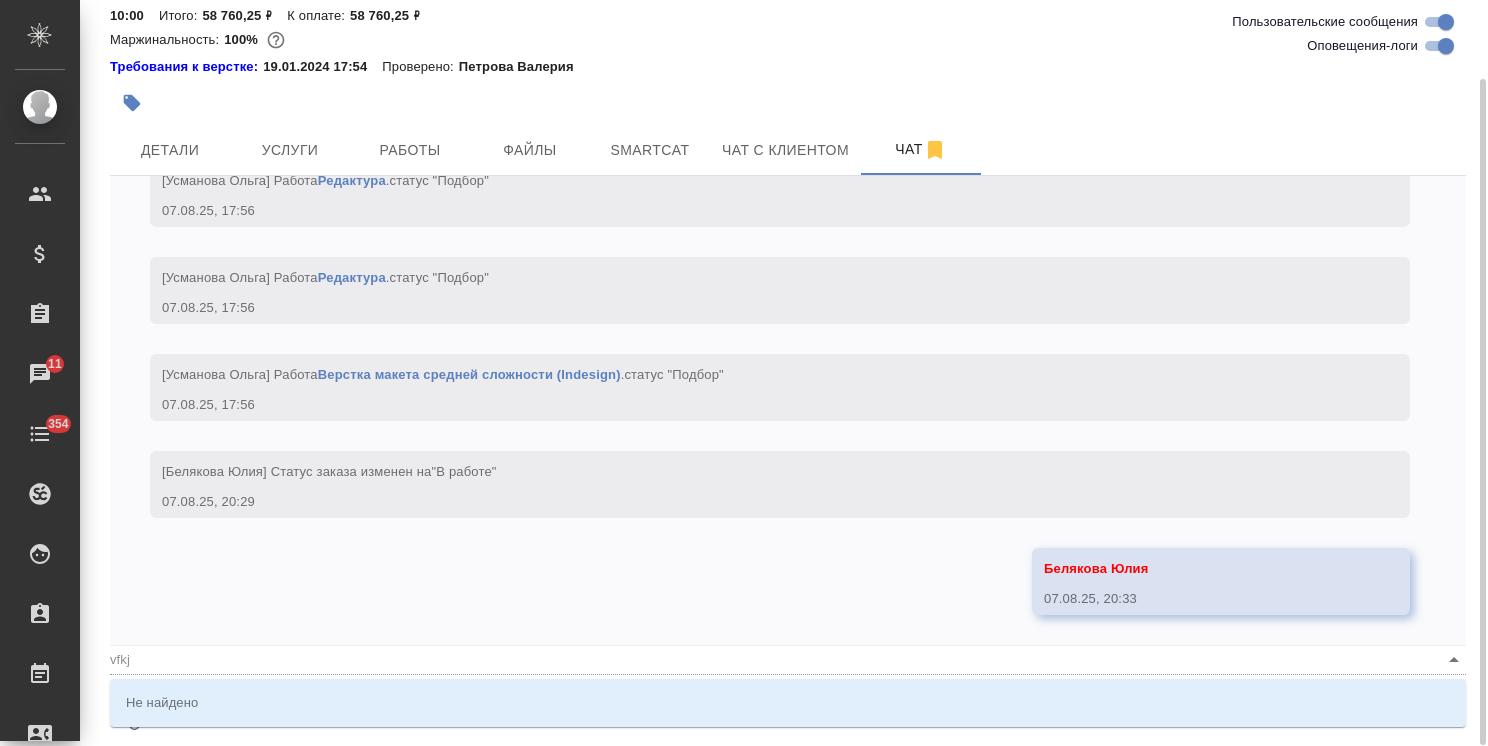 type on "@vfkja" 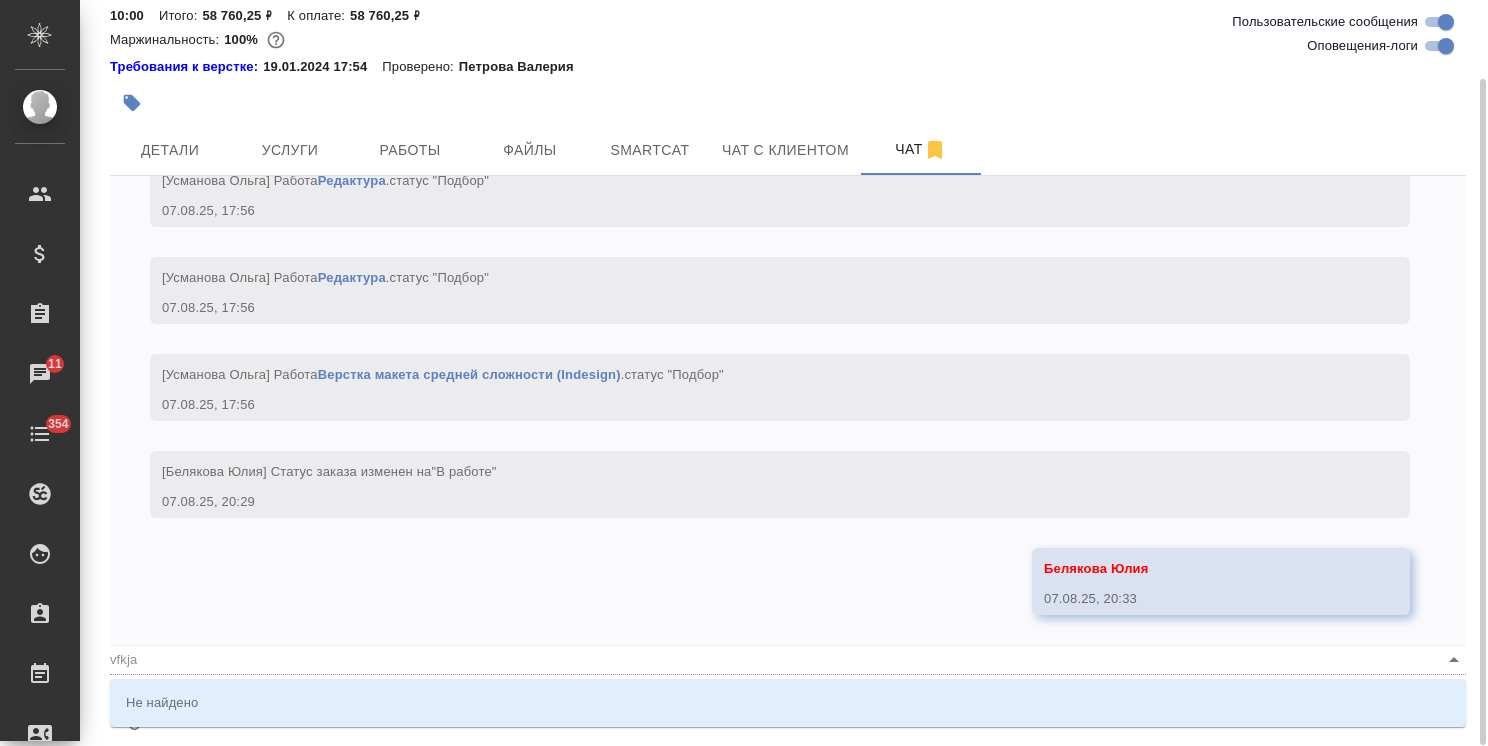 type on "@vfkj" 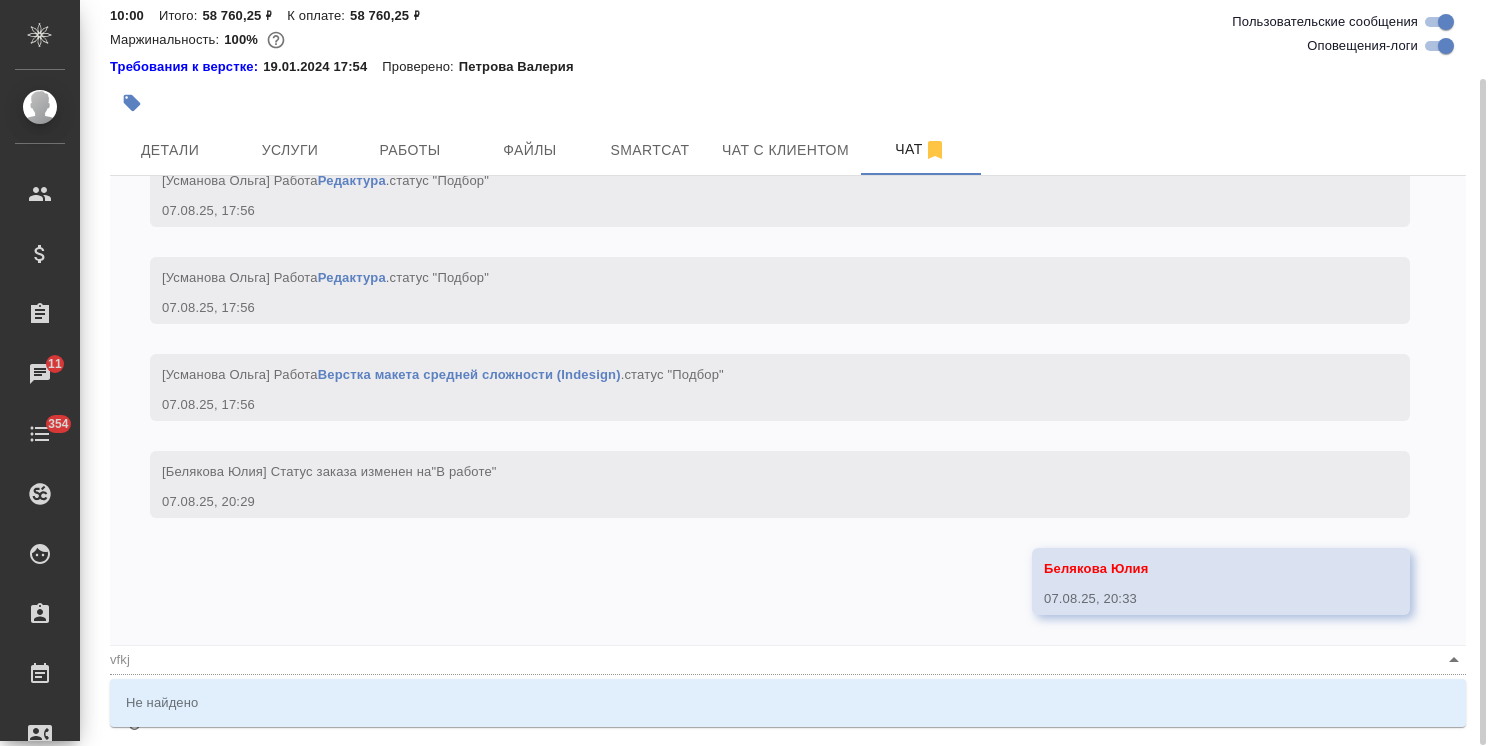 type on "@vfk" 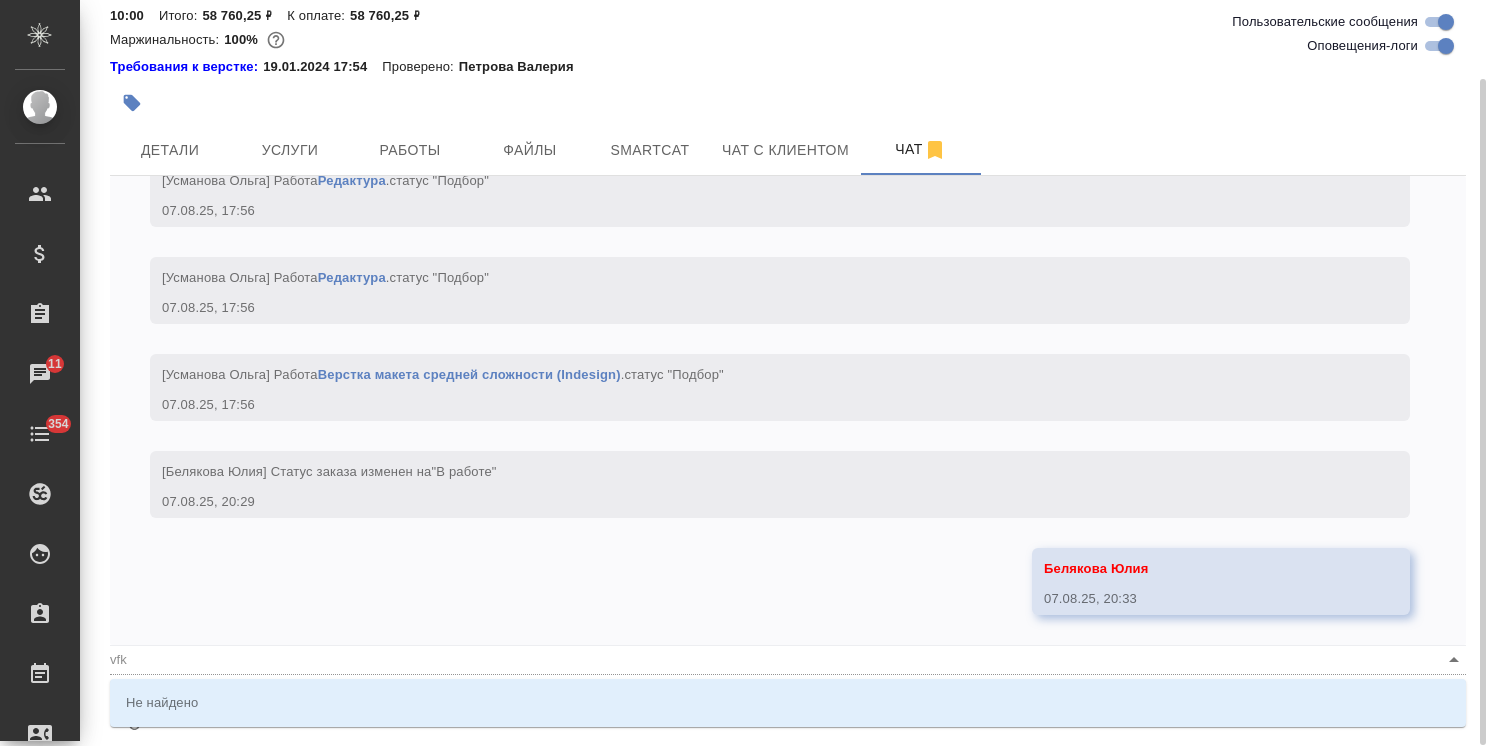 type on "@vf" 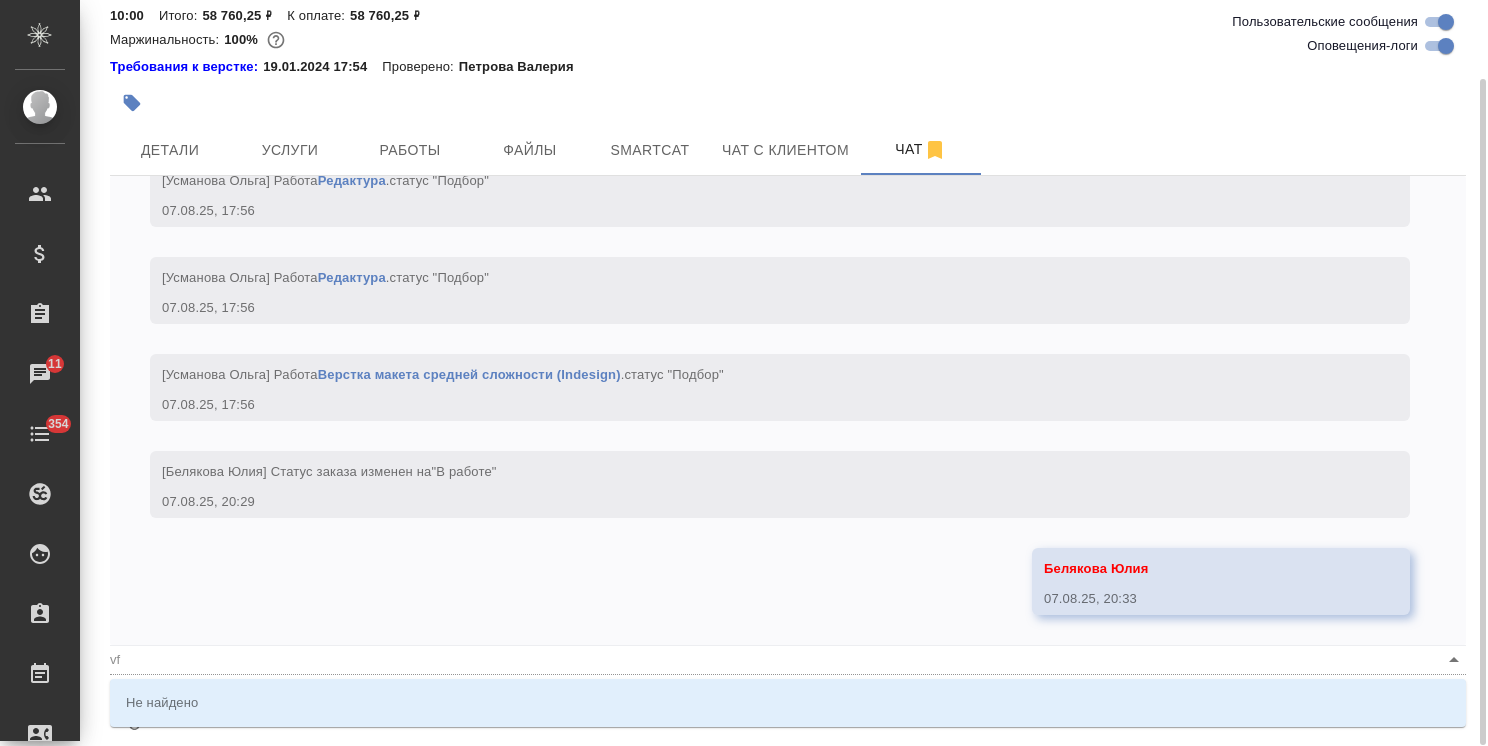 type on "@v" 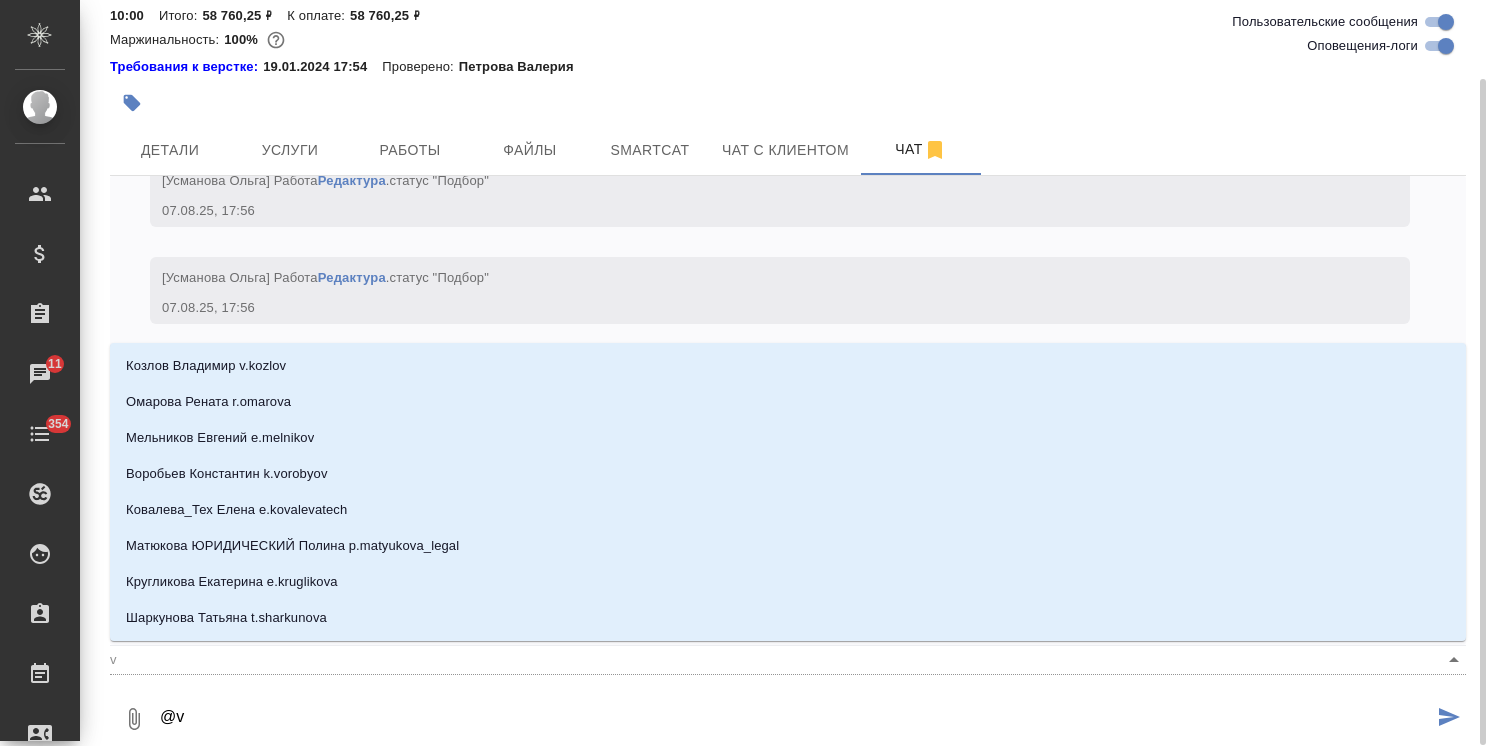 type on "@" 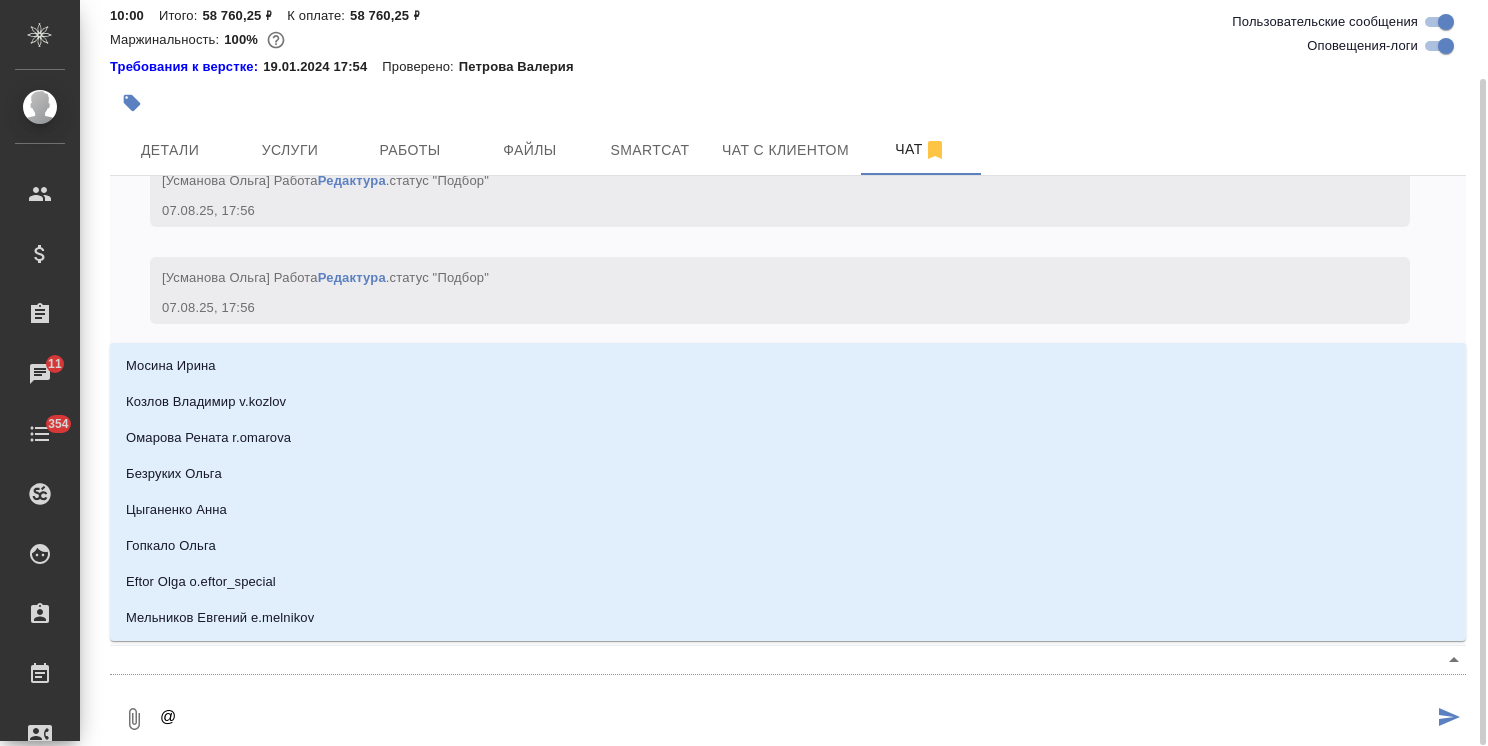 type on "@м" 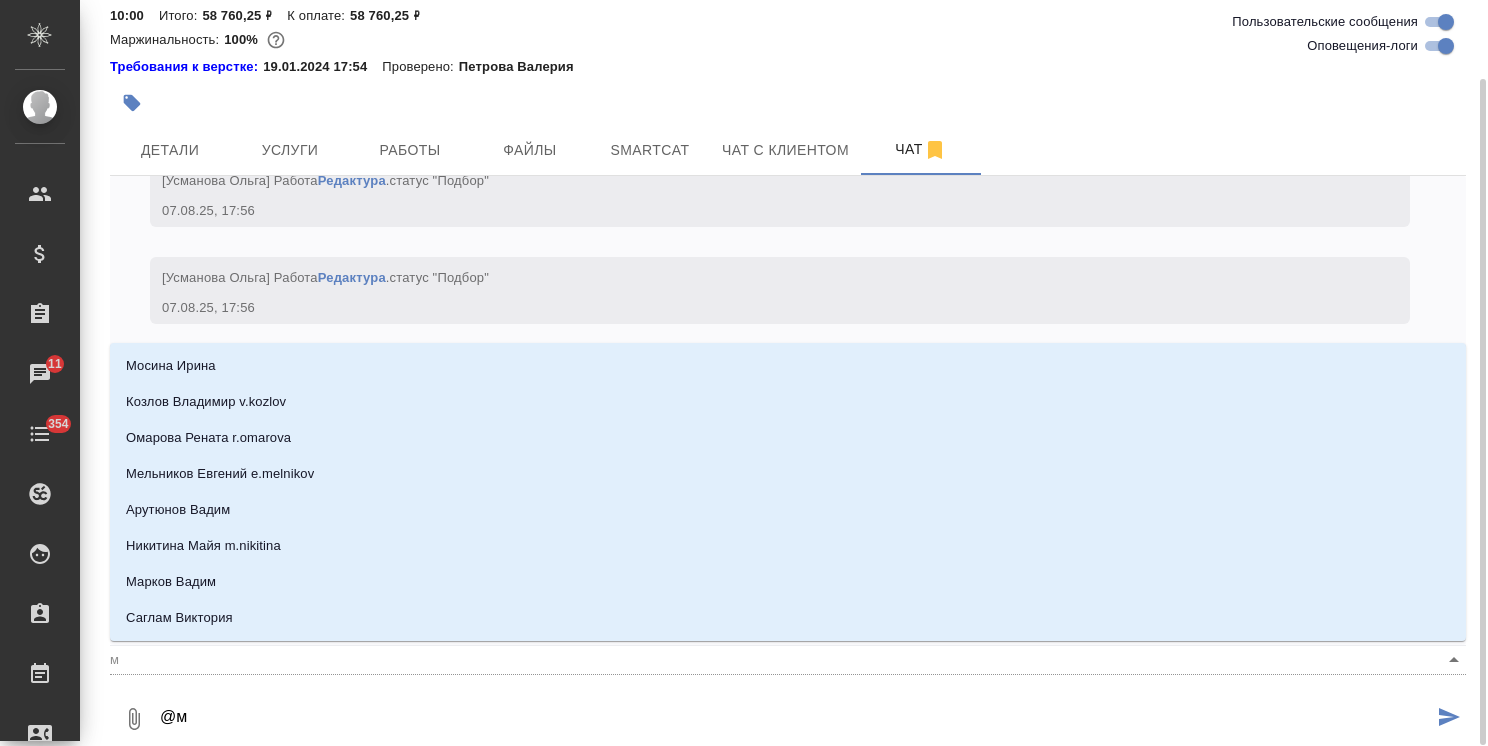 type on "@ма" 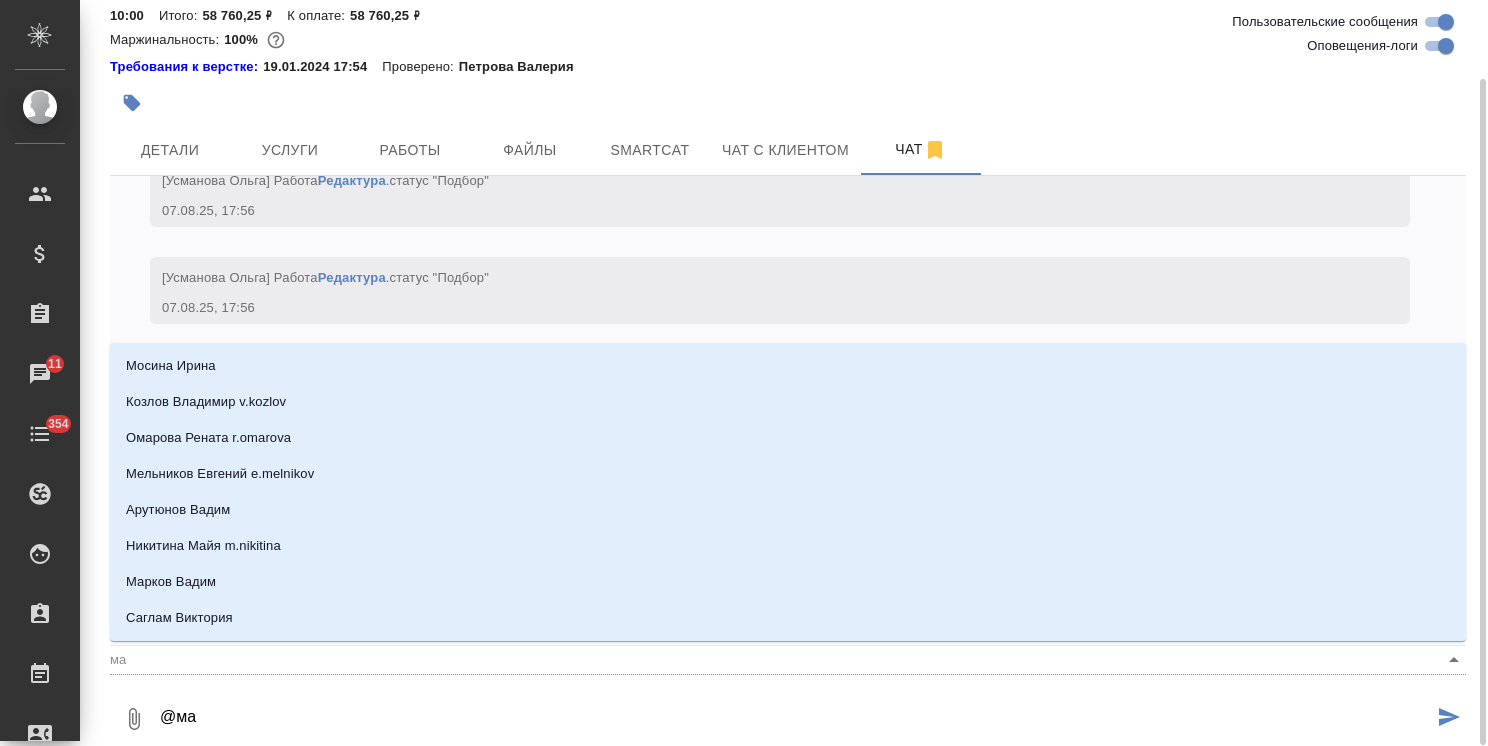 type on "@мал" 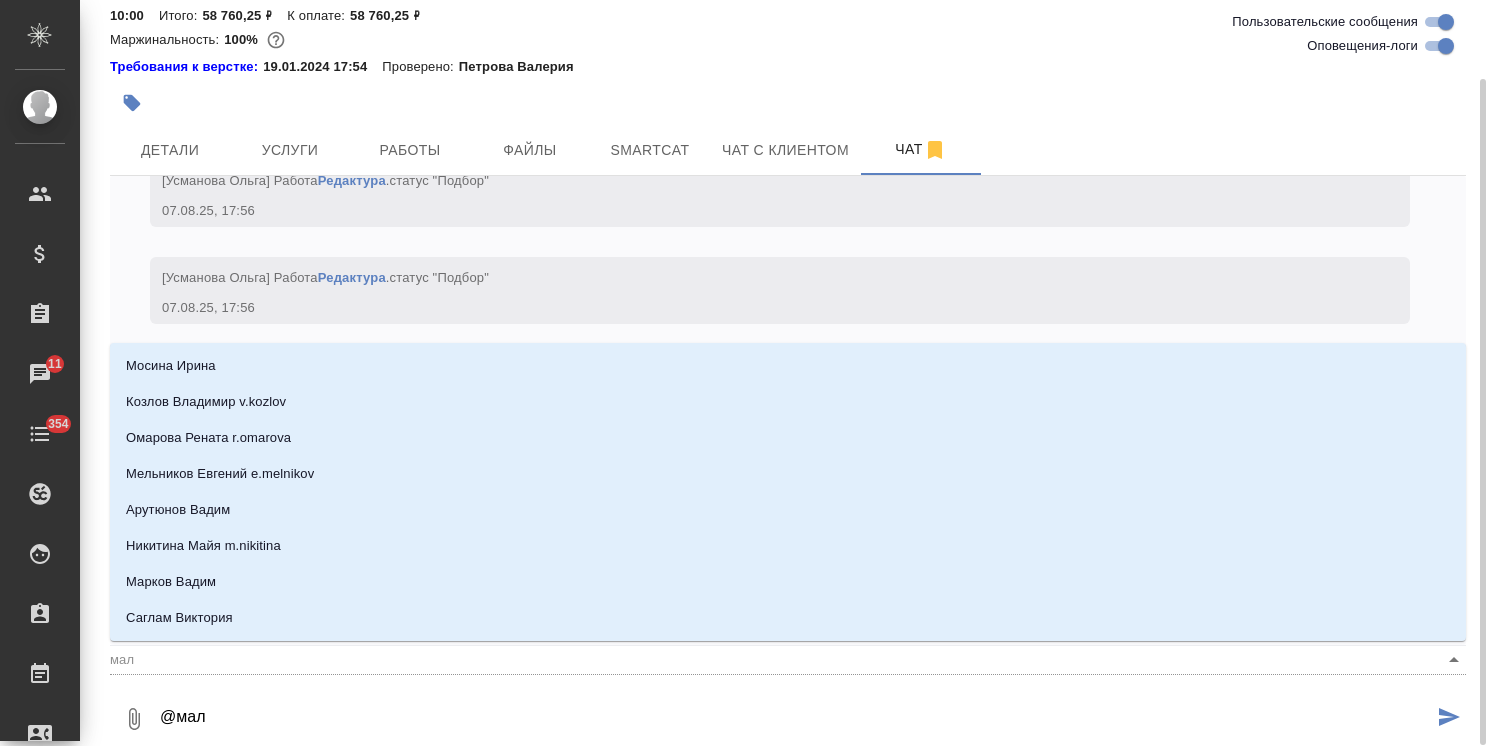 type on "@мало" 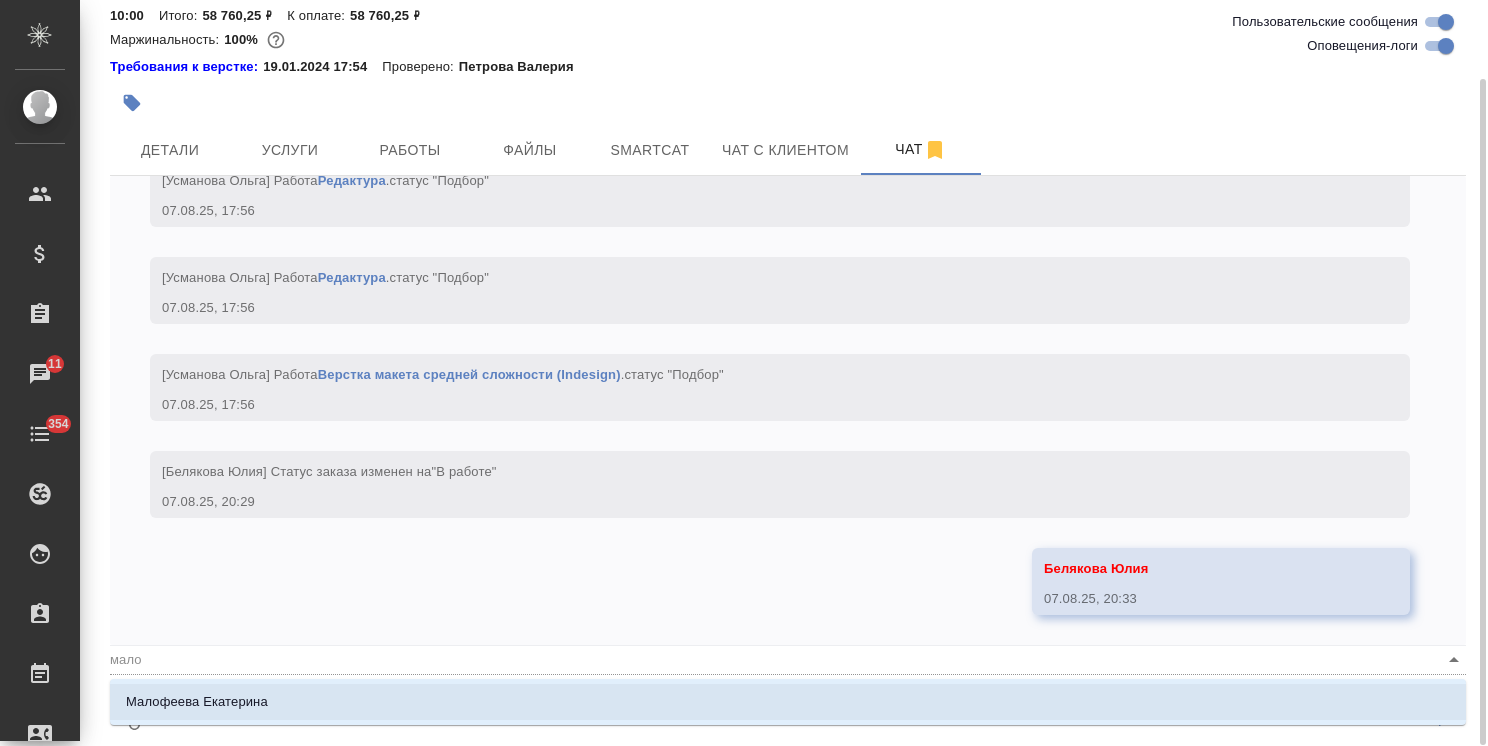 type on "@[LAST]" 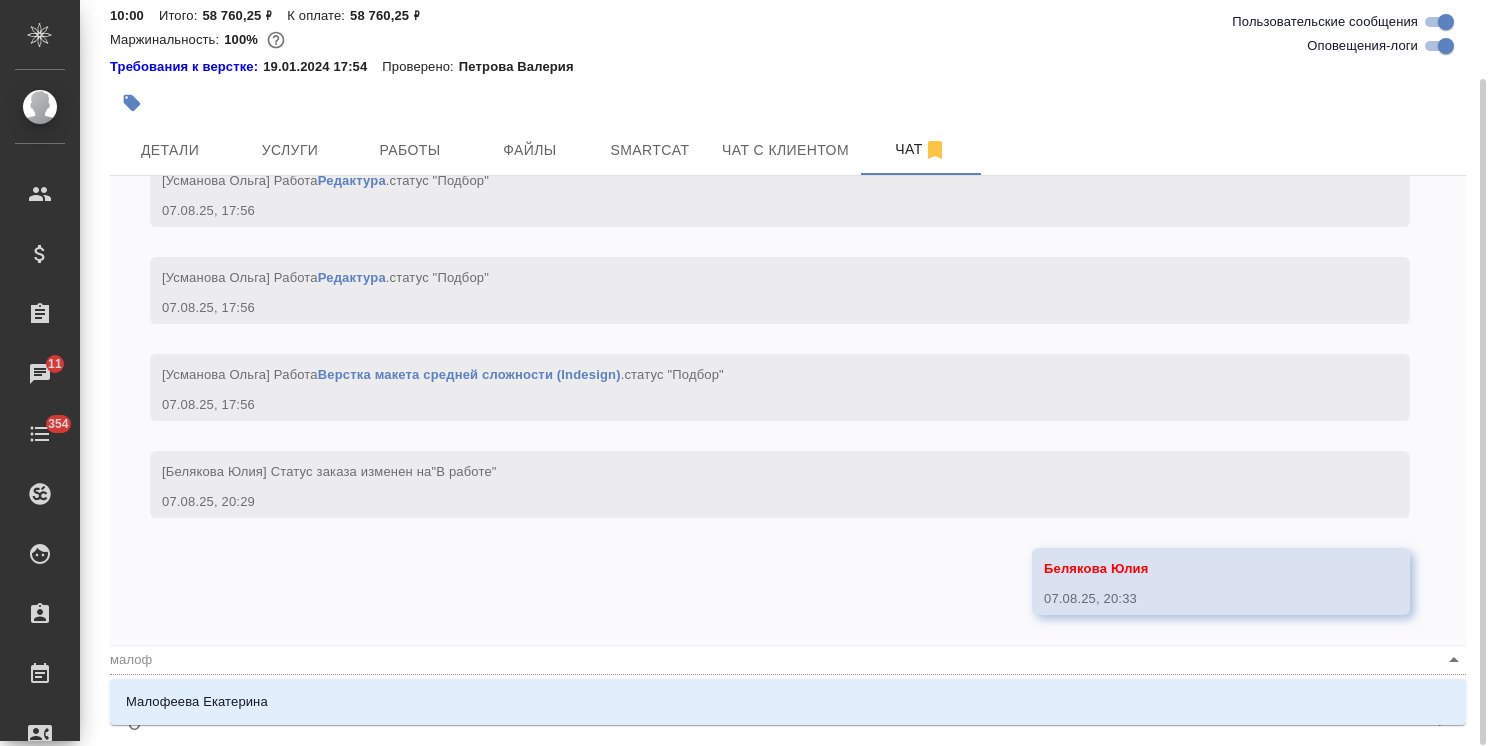 click on "Малофеева Екатерина" at bounding box center [788, 702] 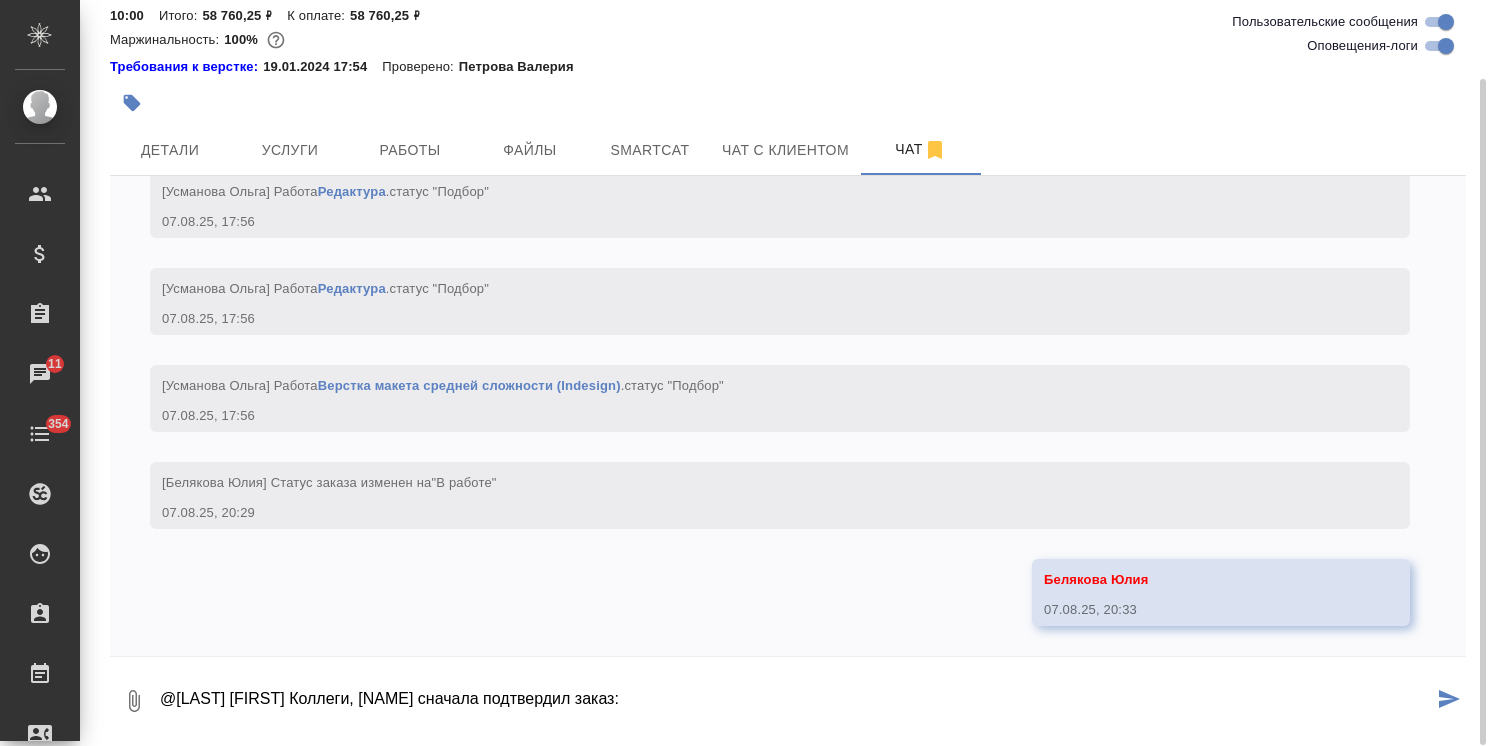 type on "@[LAST] [FIRST] Коллеги, [NAME] сначала подтвердил заказ:" 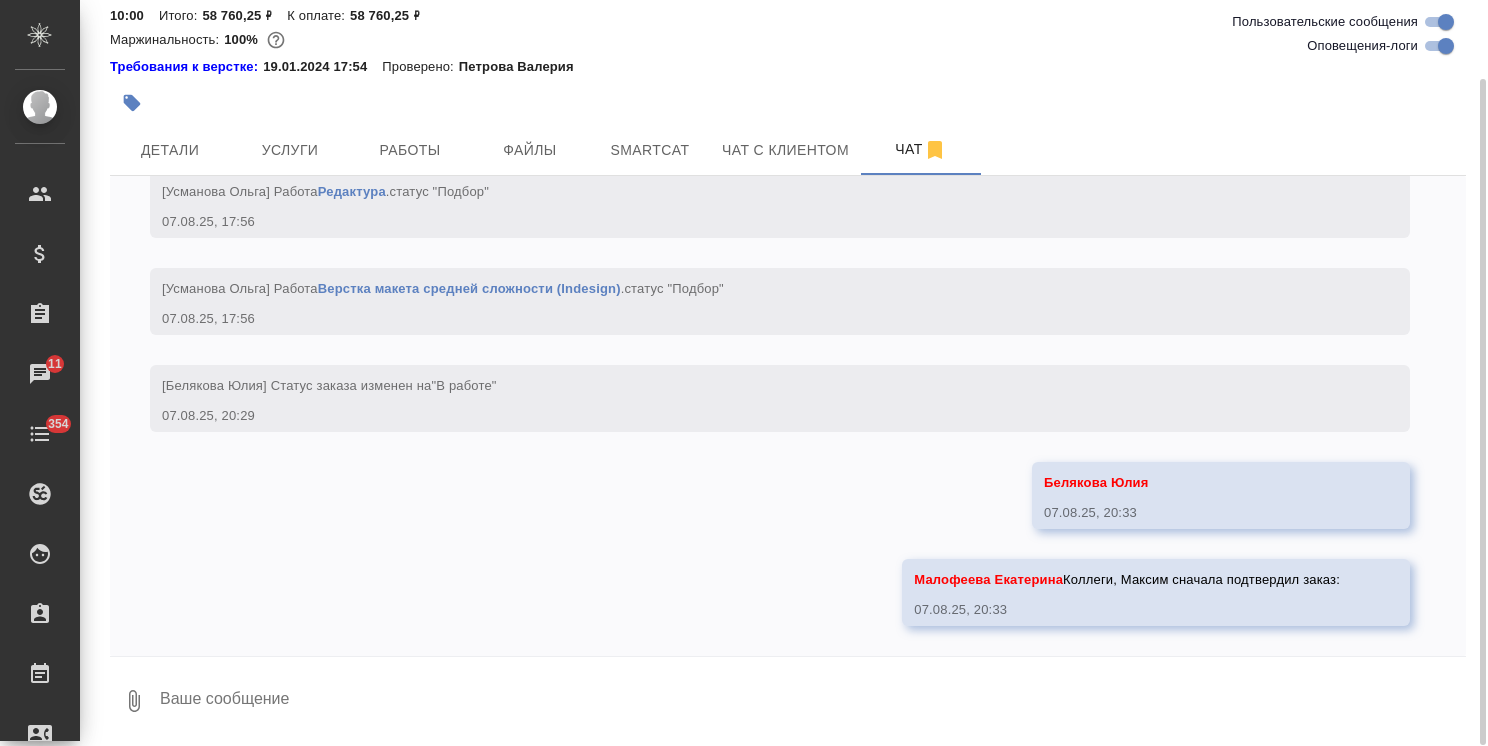scroll, scrollTop: 5004, scrollLeft: 0, axis: vertical 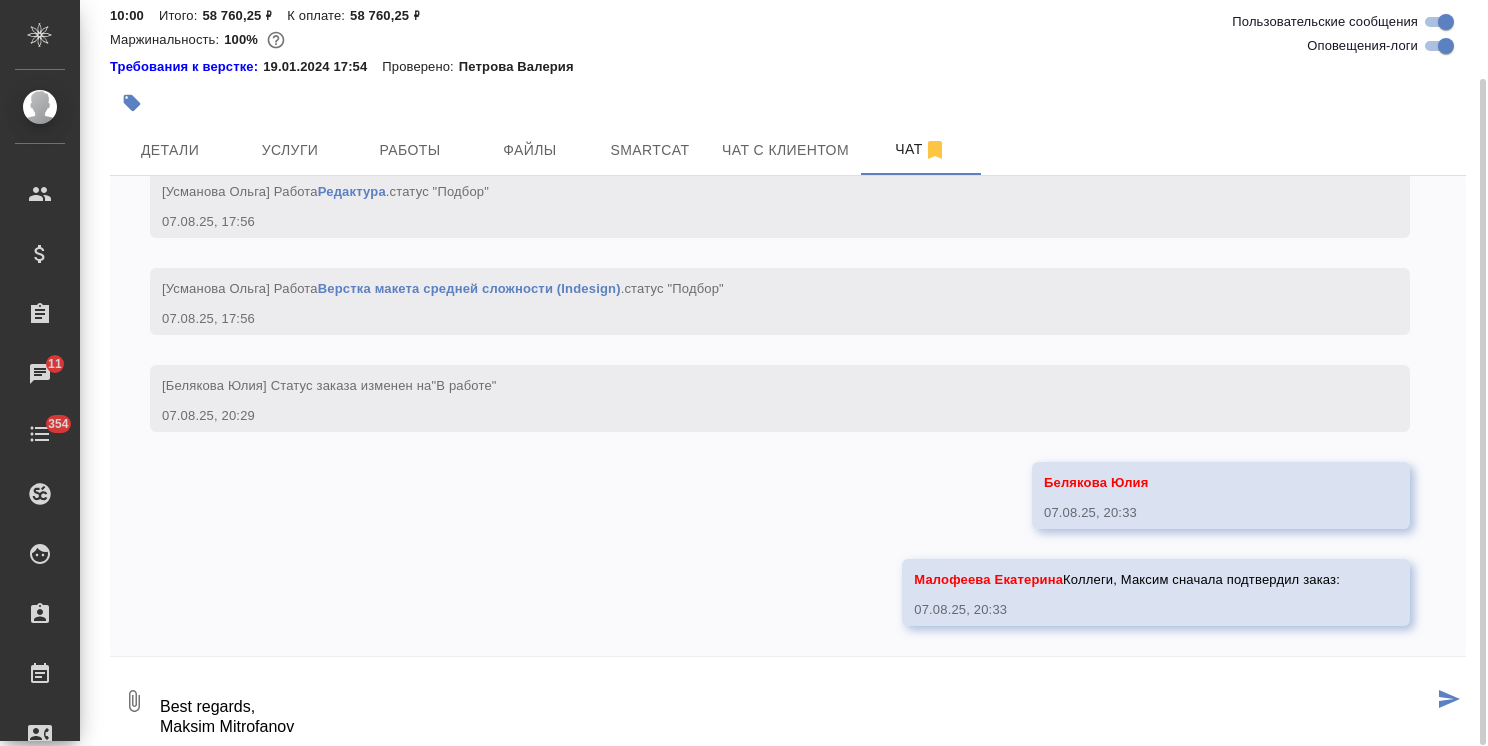 type on "Приступаем. Спасибо
Best regards,
Maksim Mitrofanov" 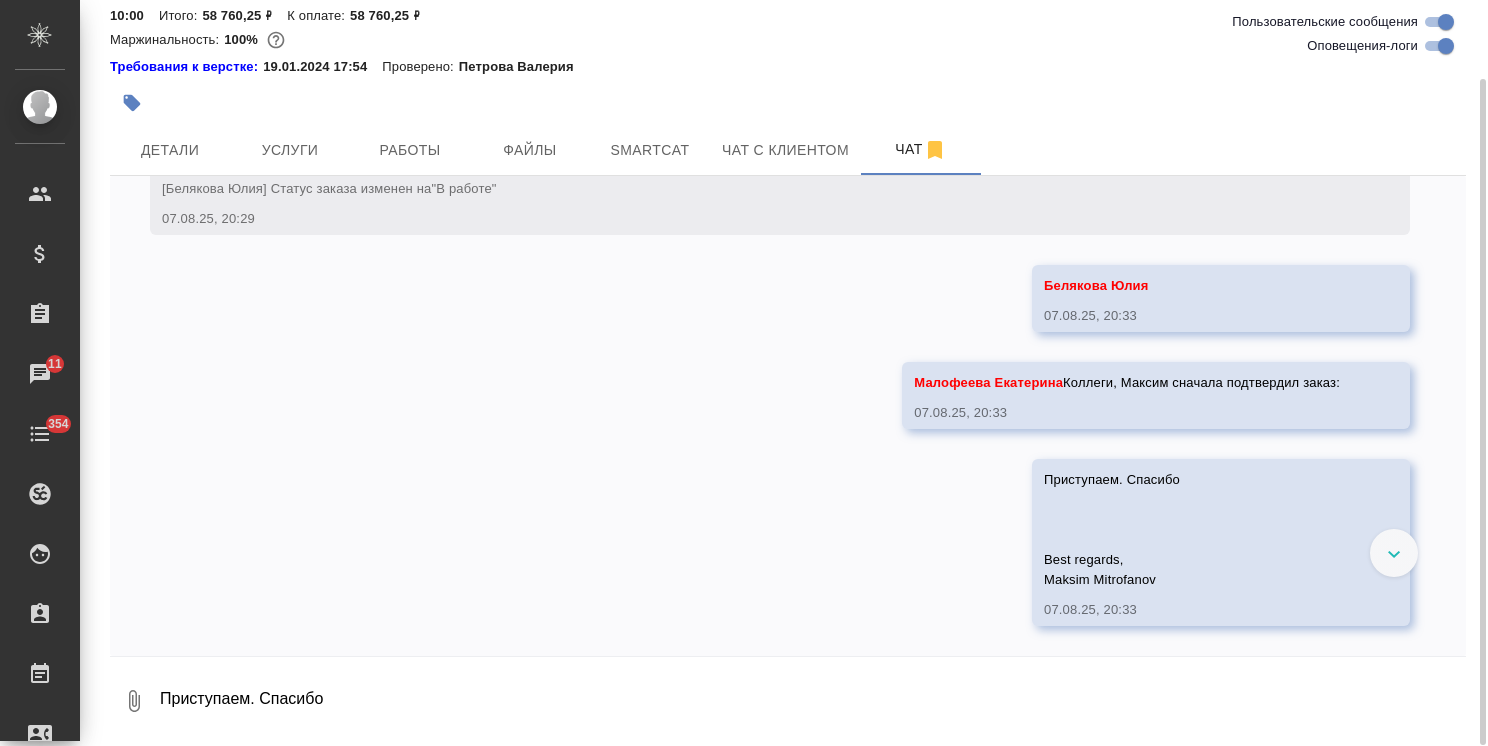 scroll, scrollTop: 5200, scrollLeft: 0, axis: vertical 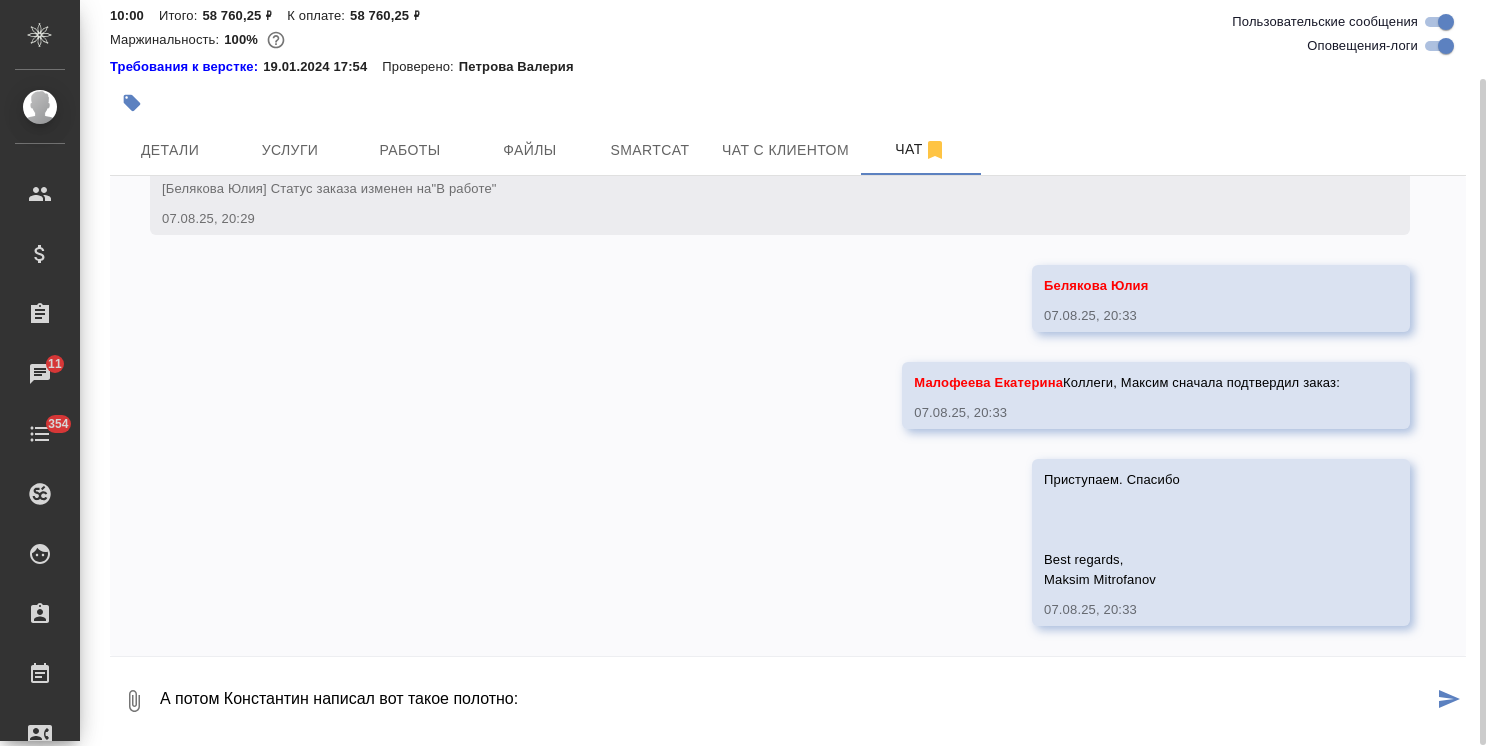type on "А потом Константин написал вот такое полотно:" 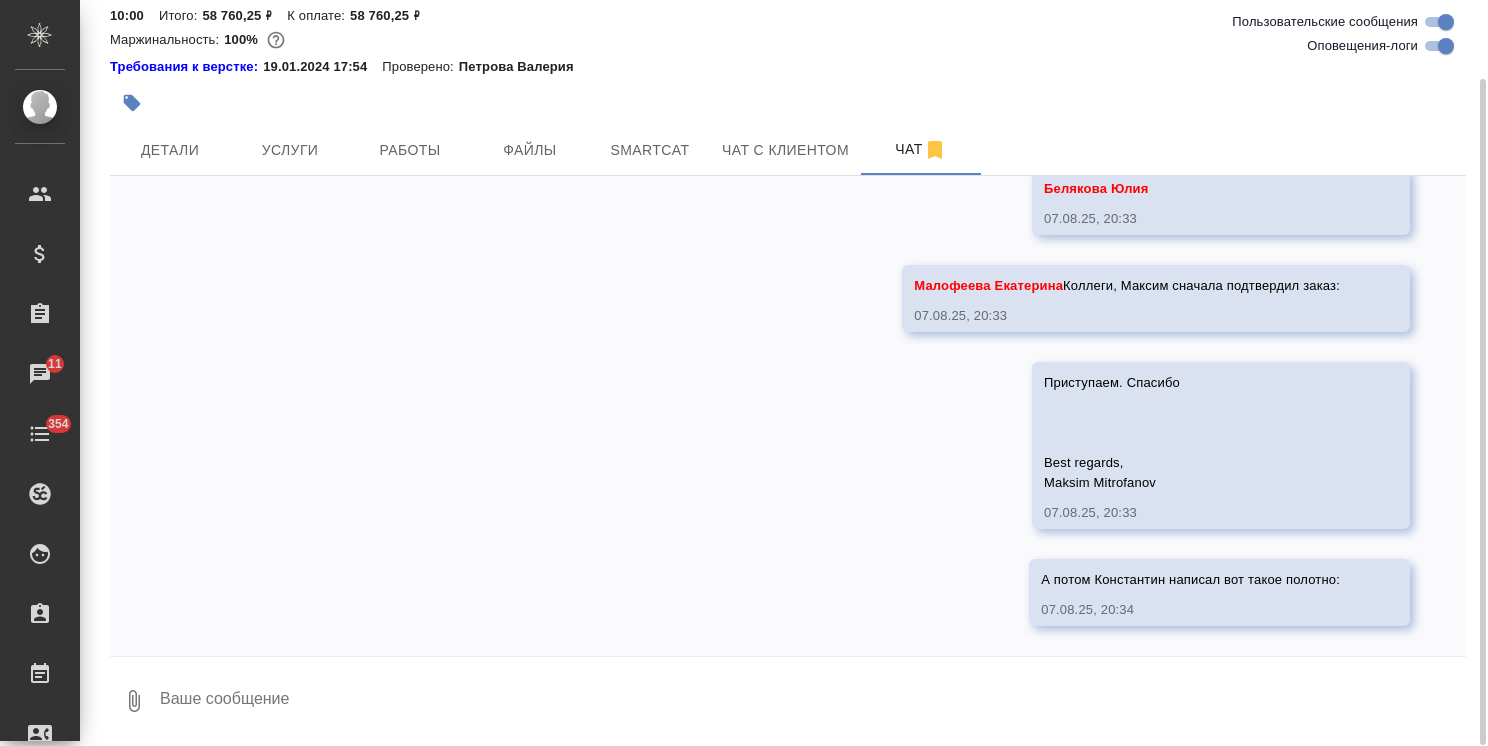 scroll, scrollTop: 5297, scrollLeft: 0, axis: vertical 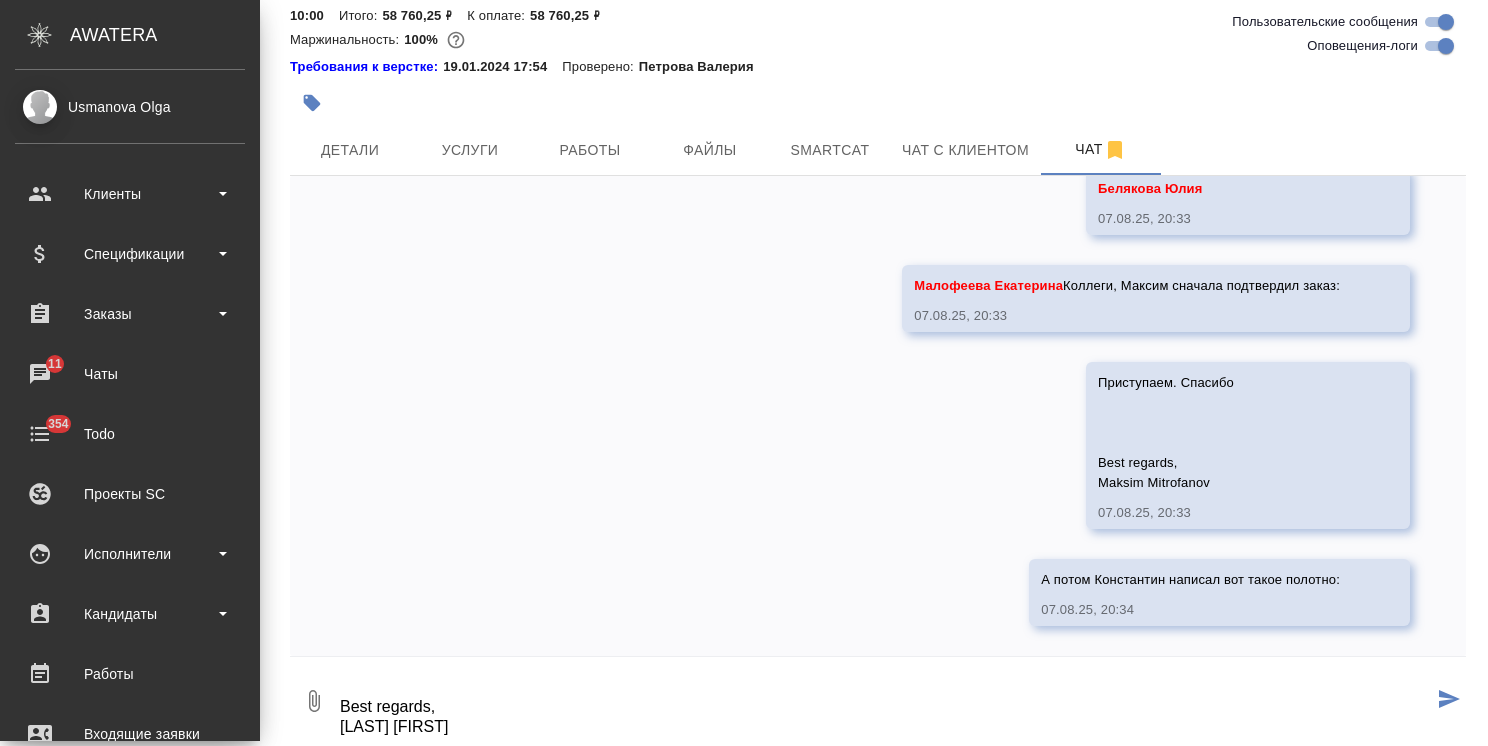 drag, startPoint x: 356, startPoint y: 718, endPoint x: 368, endPoint y: 680, distance: 39.849716 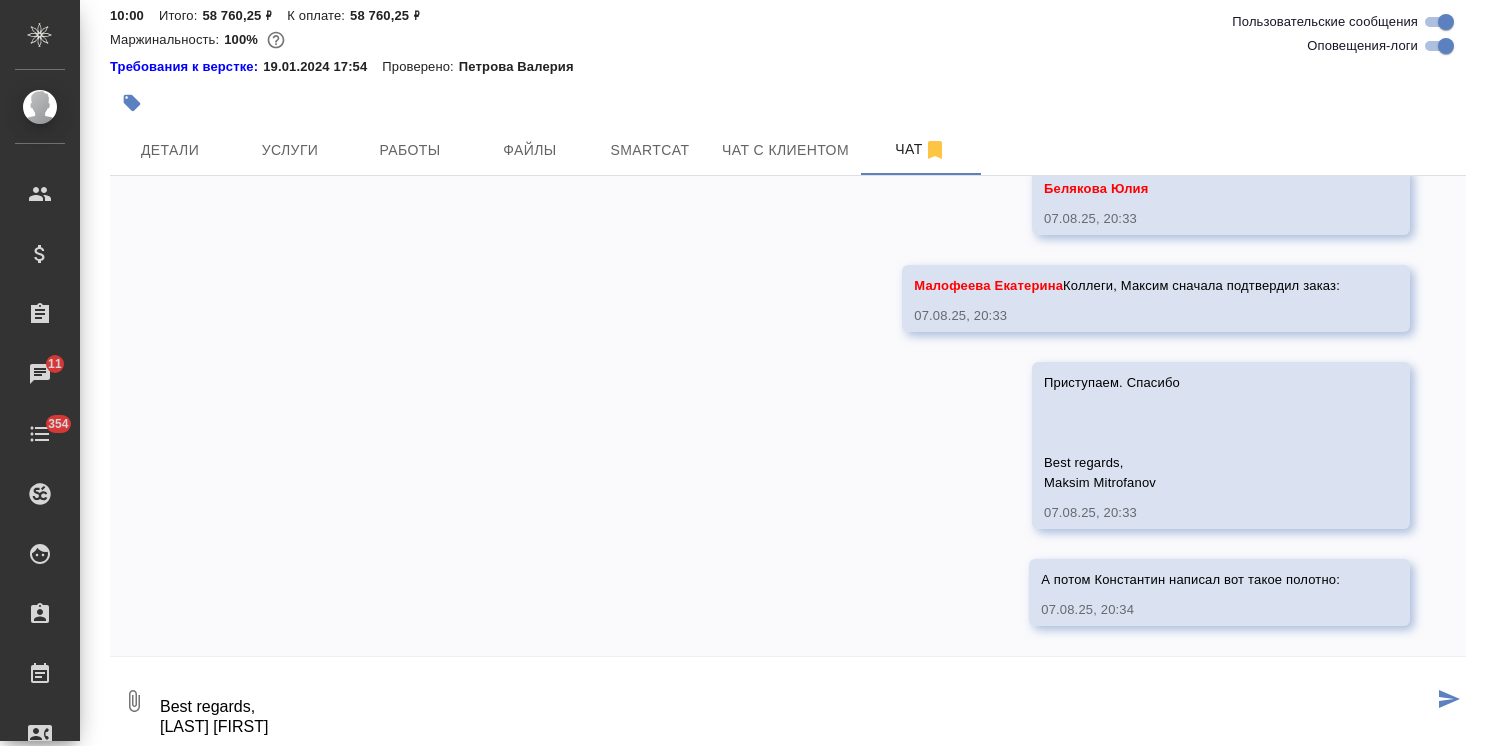 scroll, scrollTop: 5317, scrollLeft: 0, axis: vertical 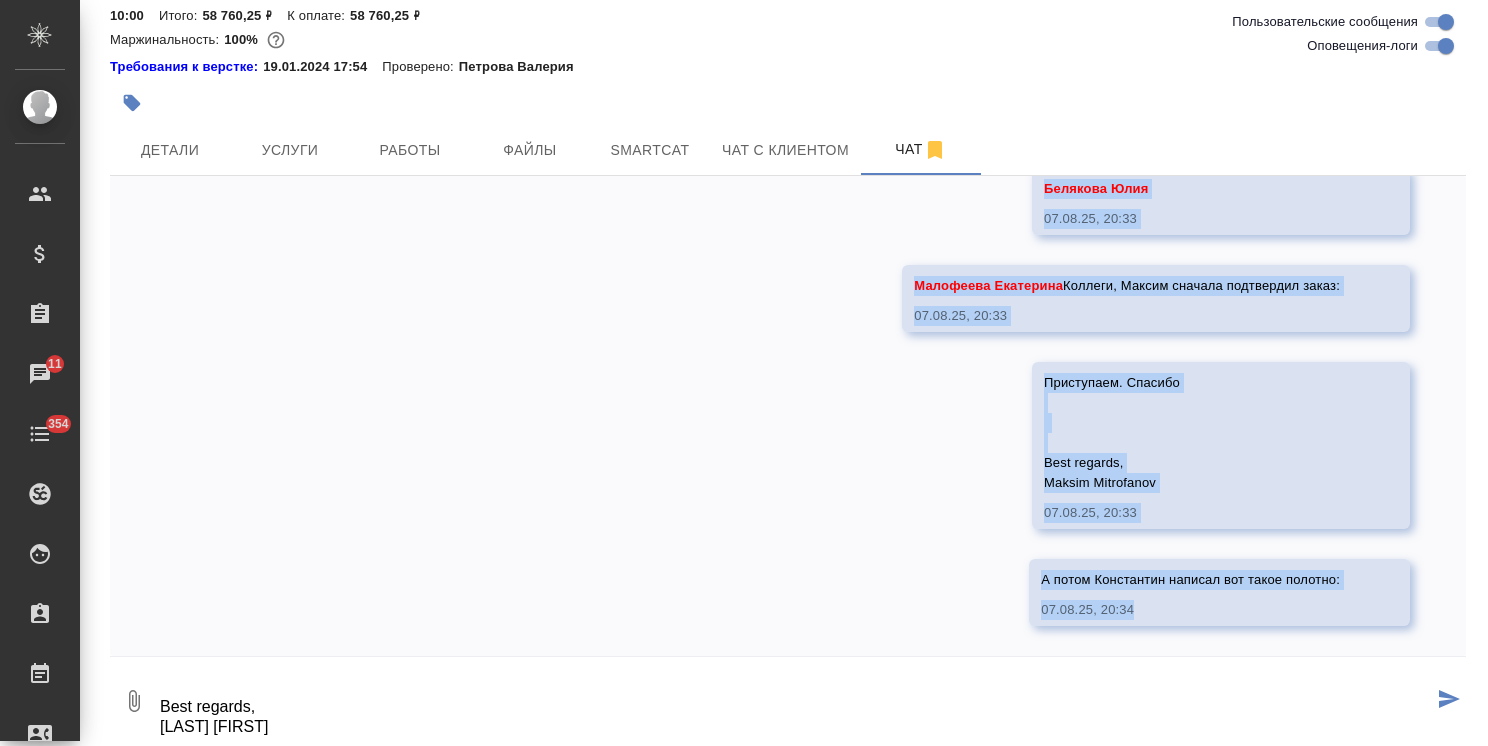 drag, startPoint x: 164, startPoint y: 579, endPoint x: 120, endPoint y: 491, distance: 98.38699 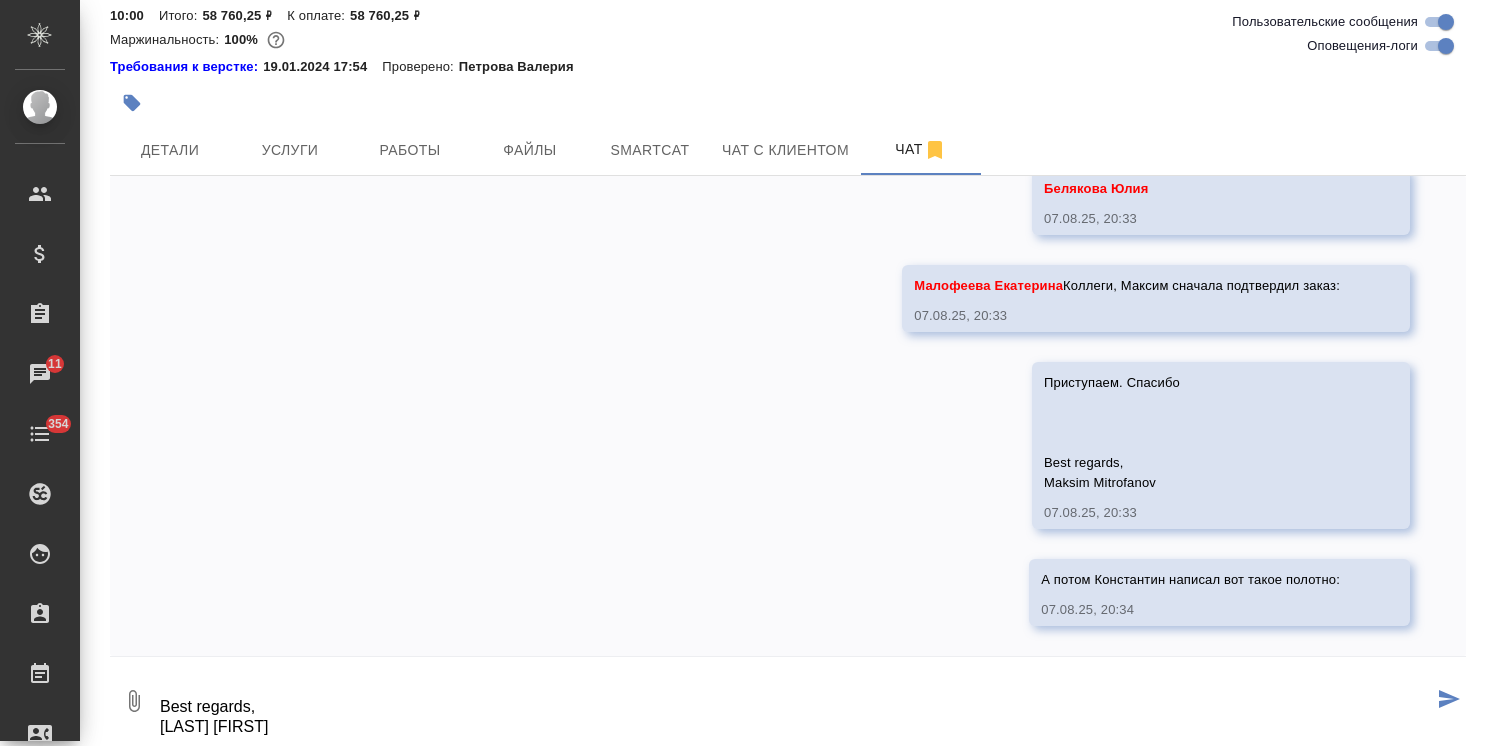 drag, startPoint x: 235, startPoint y: 683, endPoint x: 224, endPoint y: 674, distance: 14.21267 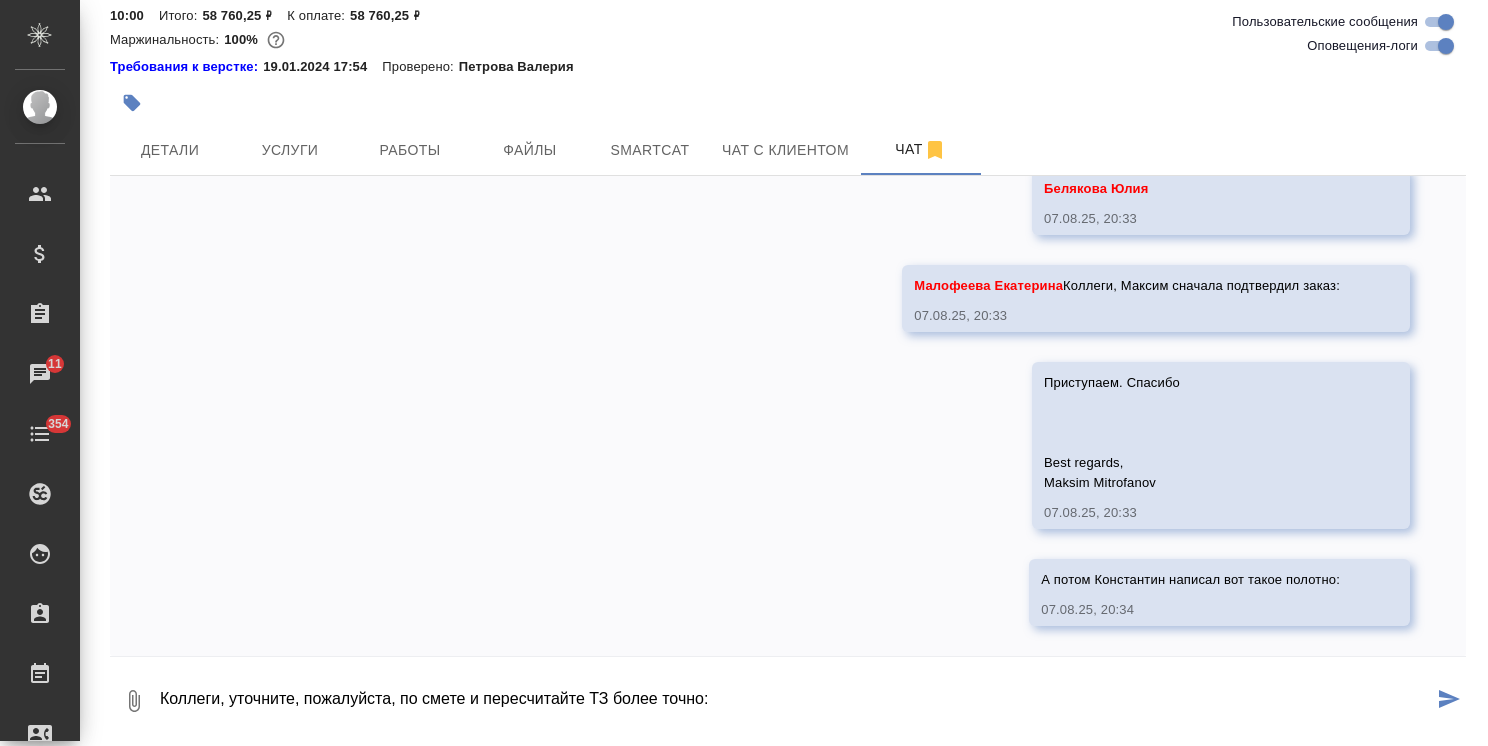 scroll, scrollTop: 0, scrollLeft: 0, axis: both 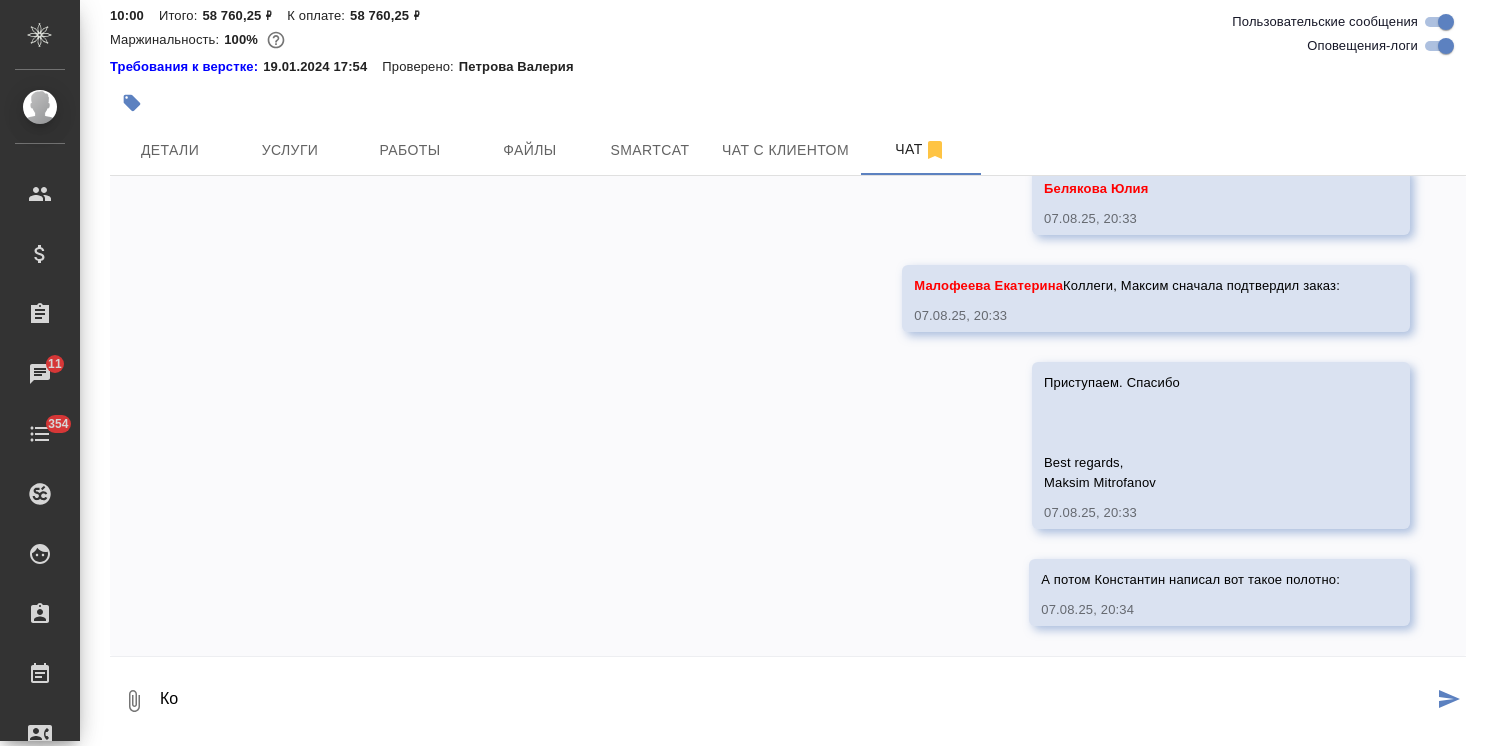 type on "К" 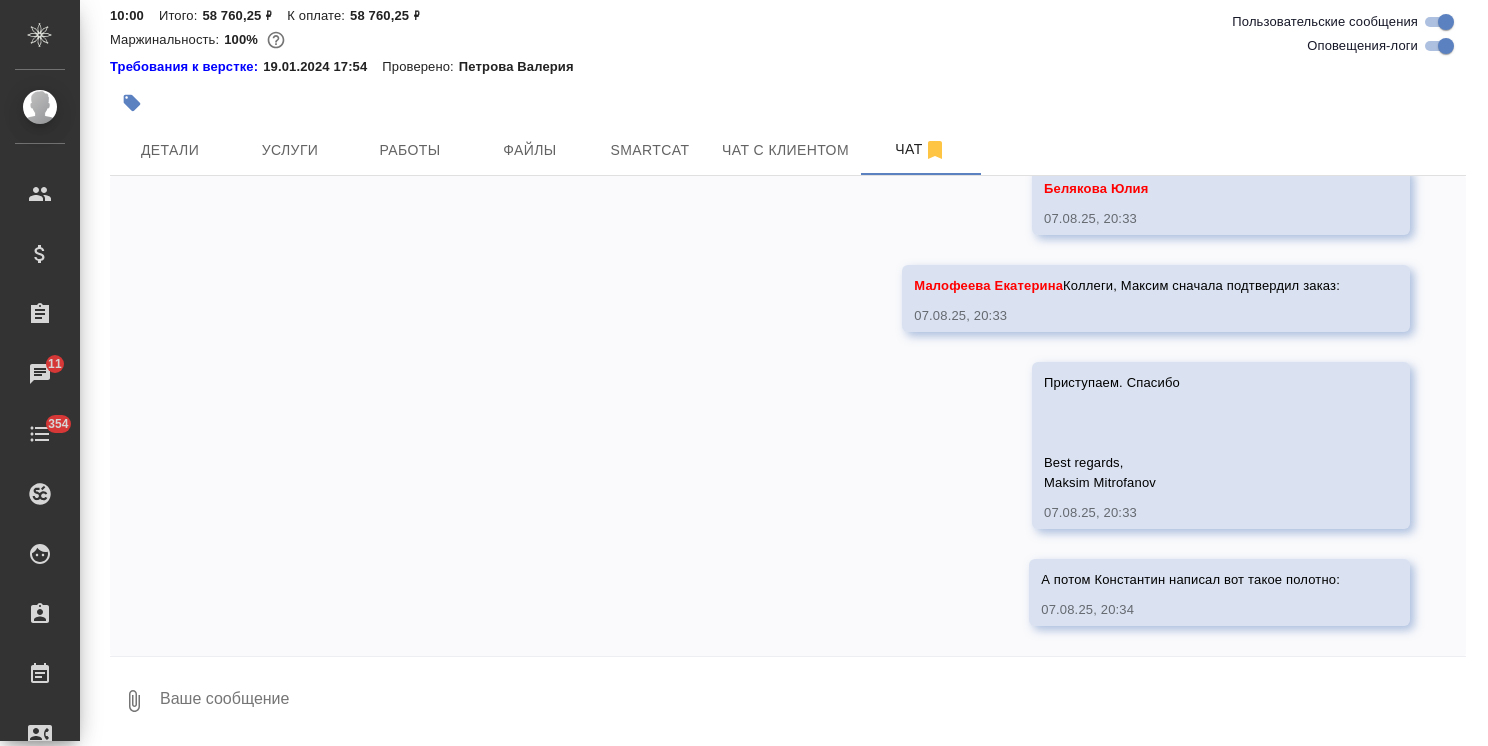 paste on "Коллеги, уточните, пожалуйста, по смете и пересчитайте ТЗ более точно:
- давайте пока уберем казахский, Максим указывал на то, что нужно исправить казахский только, если будут крупные ошибки на русском, у нас нет задачи вычитывать весь текст на казахском, тем более мы этот никак не проверим;
- вы действительно будете делать верстку всех 88 страниц? Мы указывали на то, что правки нужно делать только локально.
Best regards,
Konstantin Zamorskiy" 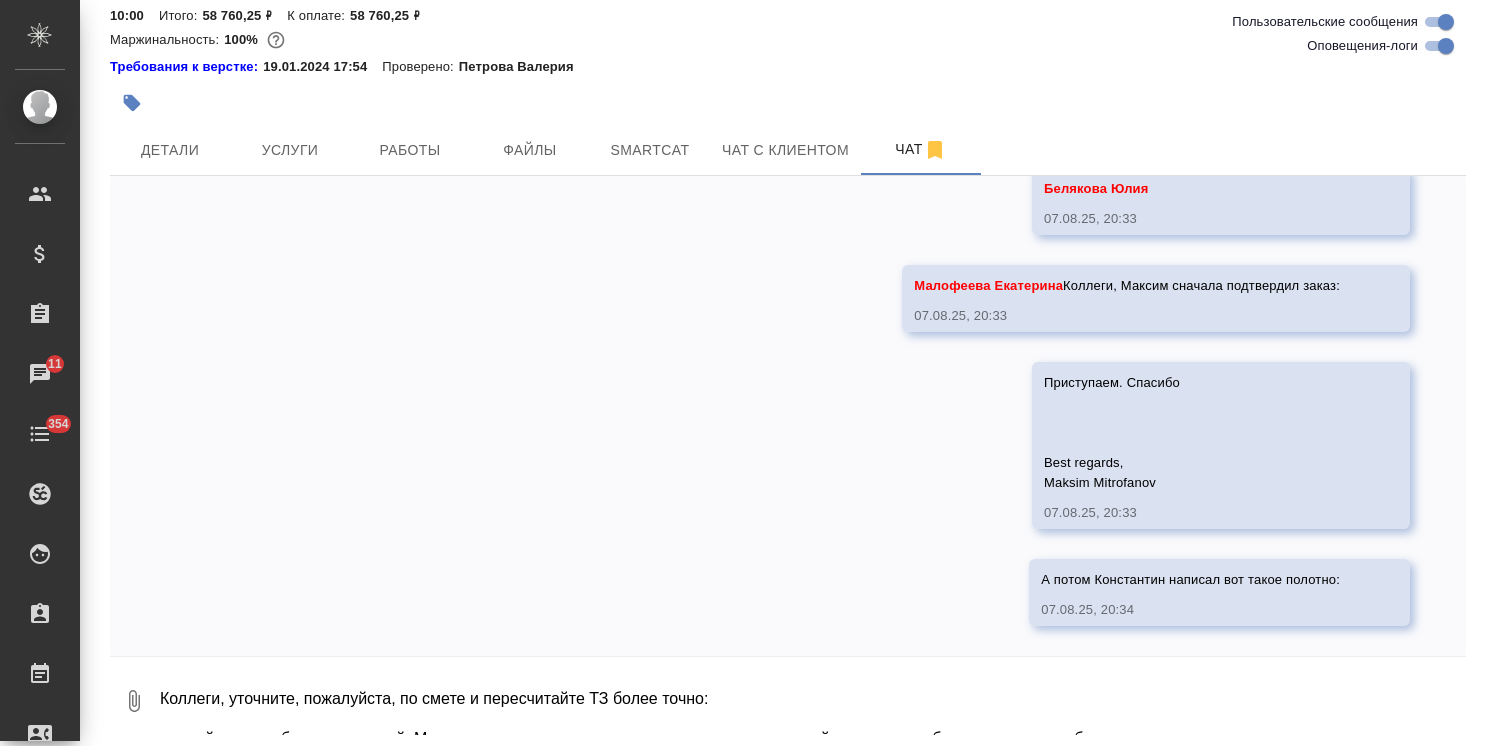 scroll, scrollTop: 132, scrollLeft: 0, axis: vertical 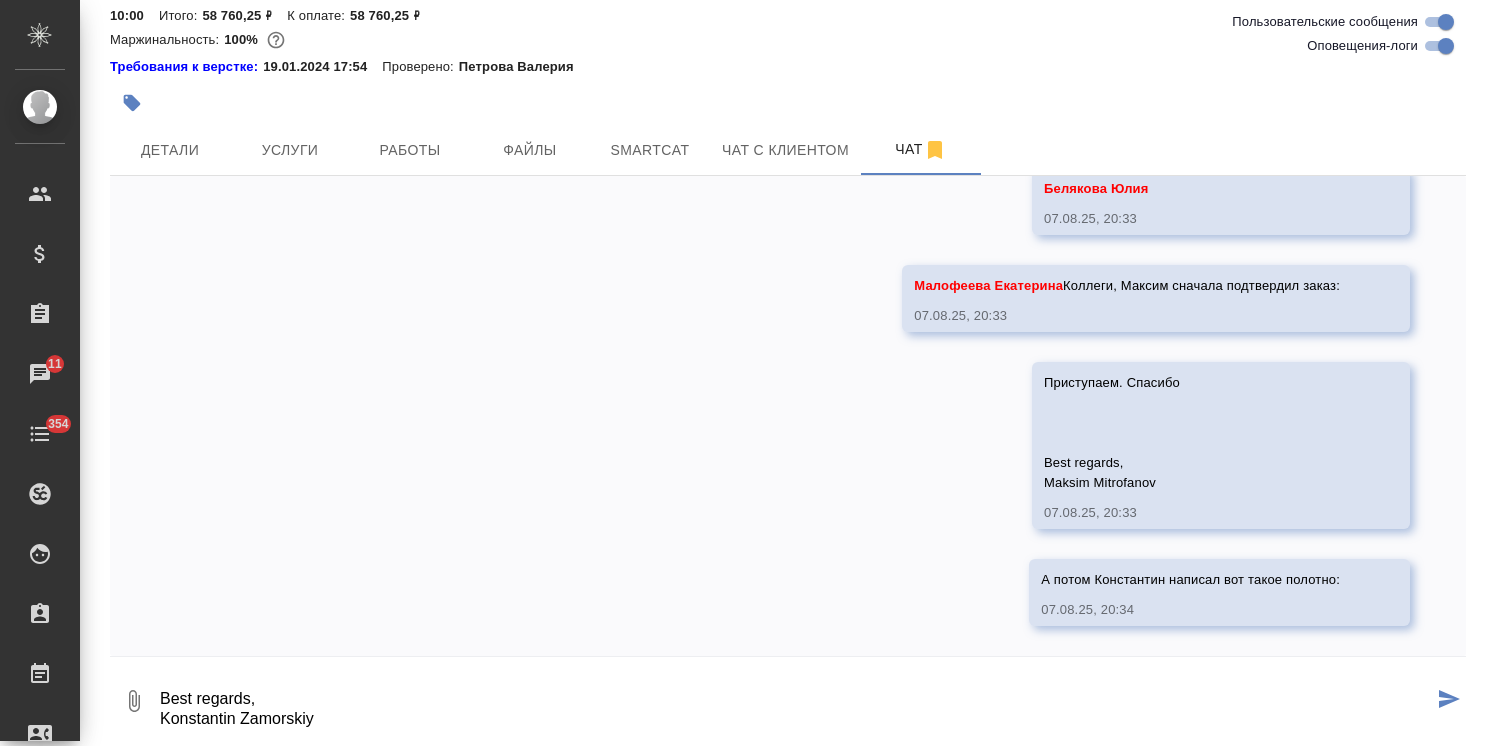 type on "Коллеги, уточните, пожалуйста, по смете и пересчитайте ТЗ более точно:
- давайте пока уберем казахский, Максим указывал на то, что нужно исправить казахский только, если будут крупные ошибки на русском, у нас нет задачи вычитывать весь текст на казахском, тем более мы этот никак не проверим;
- вы действительно будете делать верстку всех 88 страниц? Мы указывали на то, что правки нужно делать только локально.
Best regards,
Konstantin Zamorskiy" 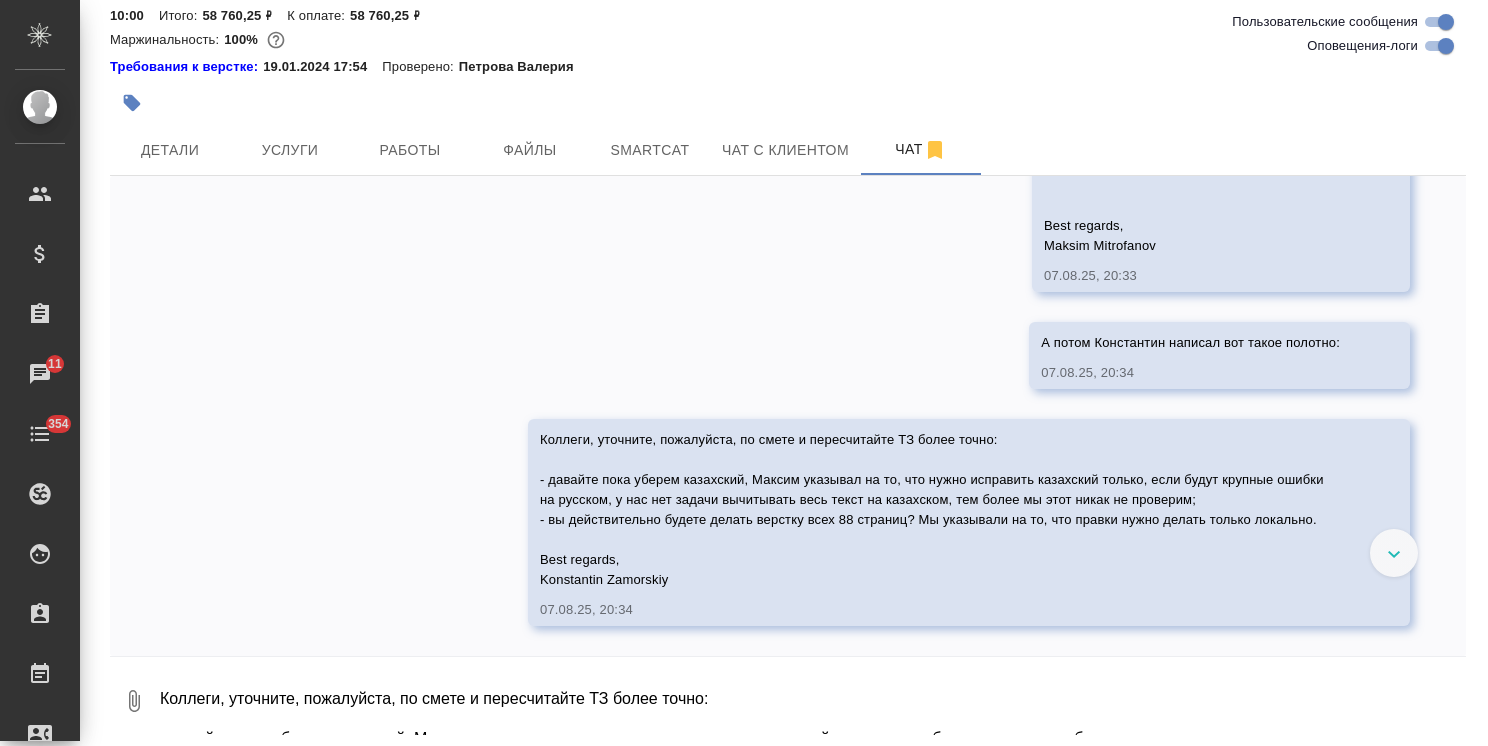 scroll, scrollTop: 5554, scrollLeft: 0, axis: vertical 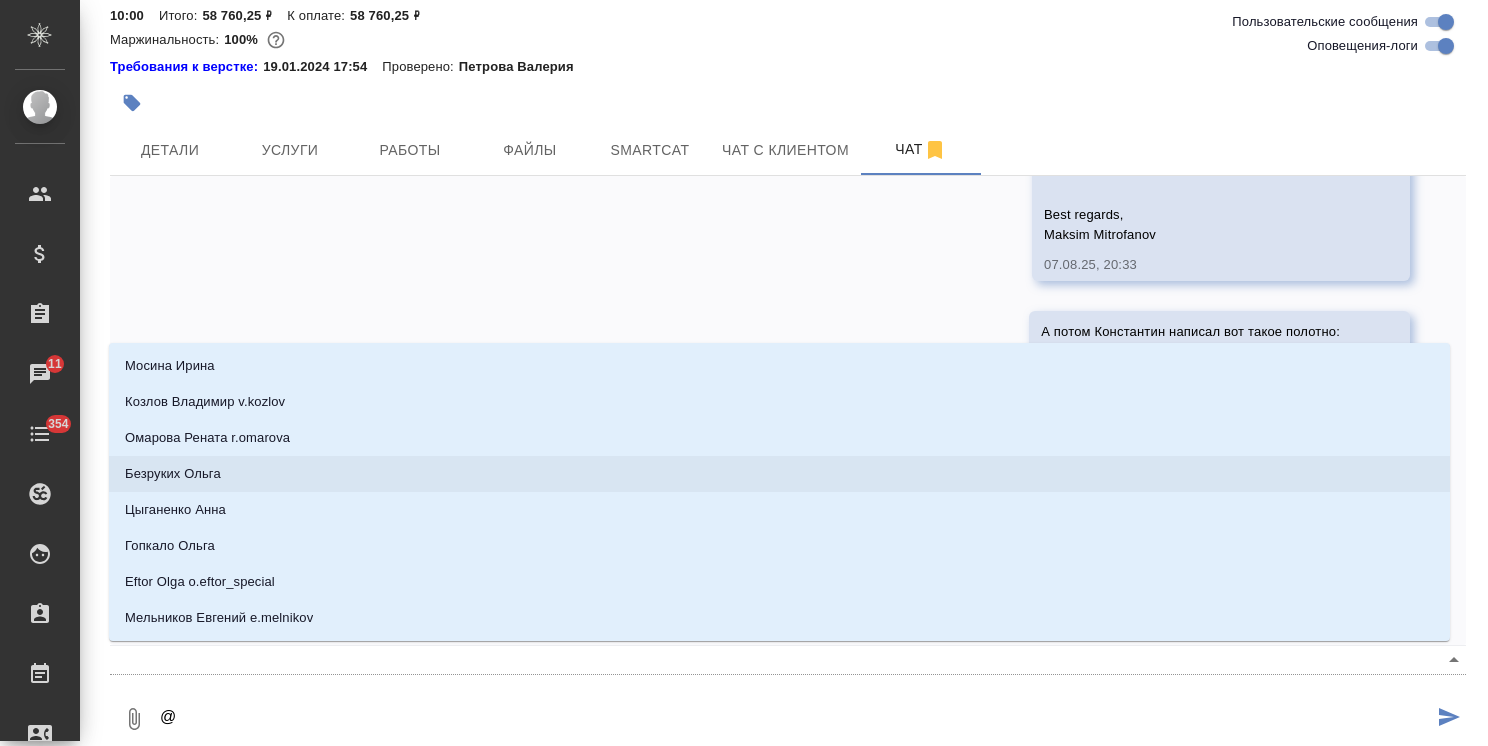 type on "@ш" 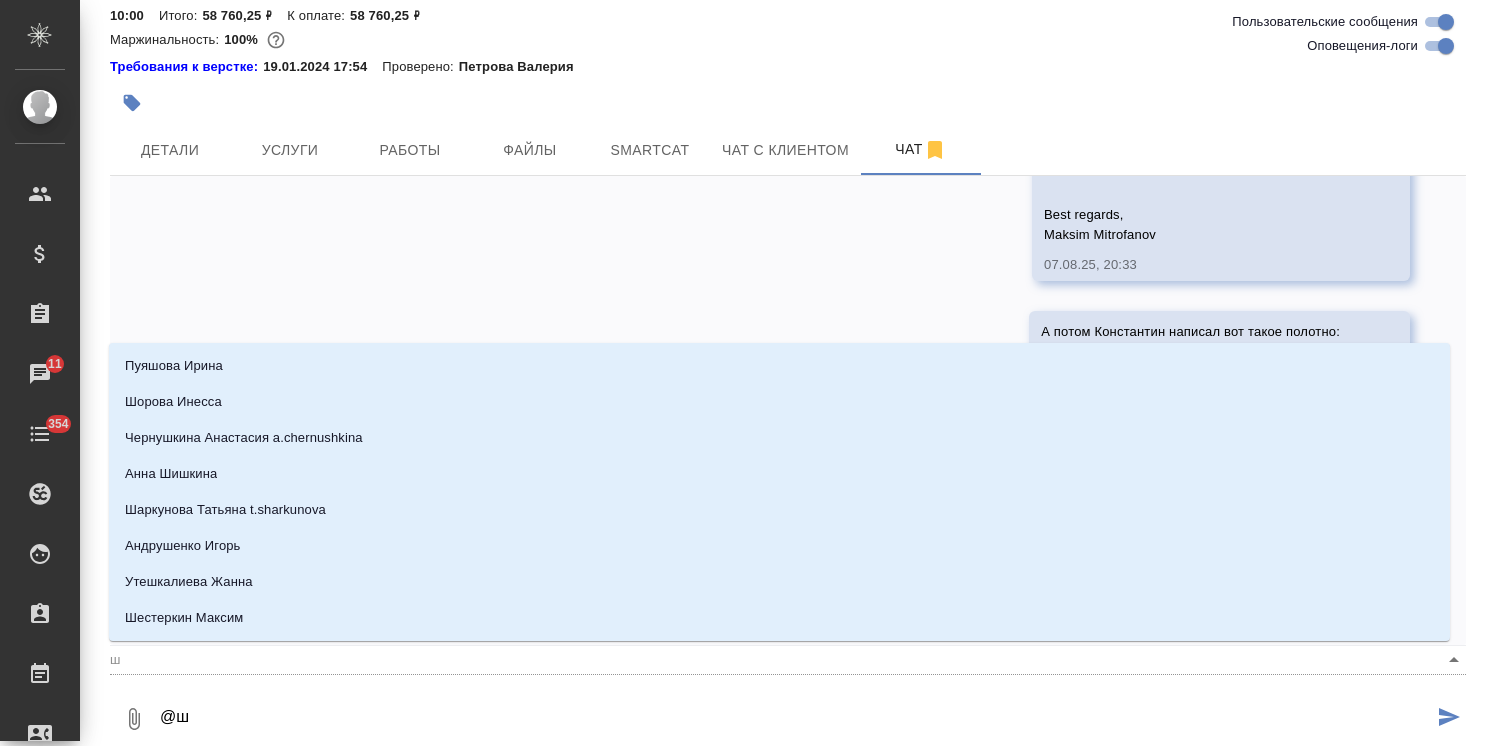 type on "@ши" 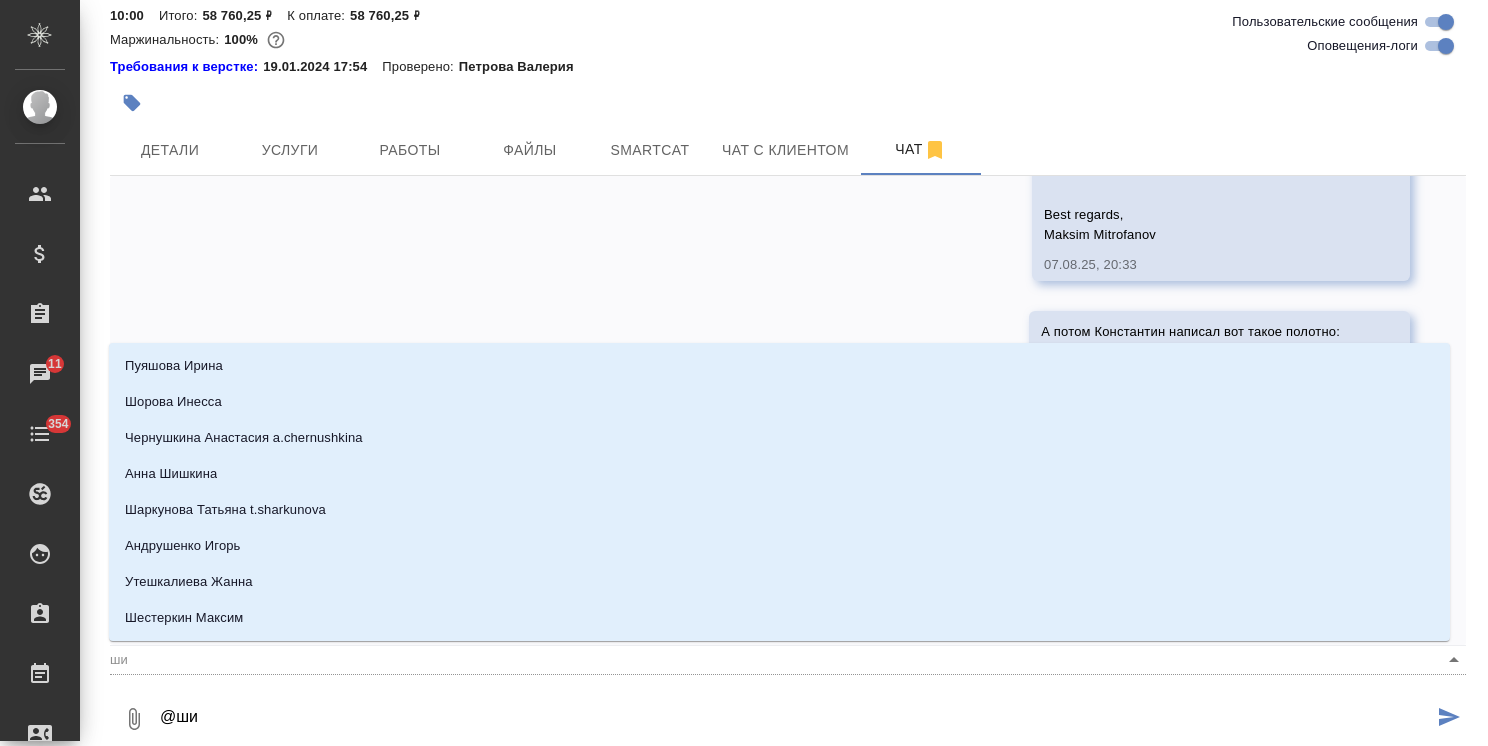 type on "[PERSON]" 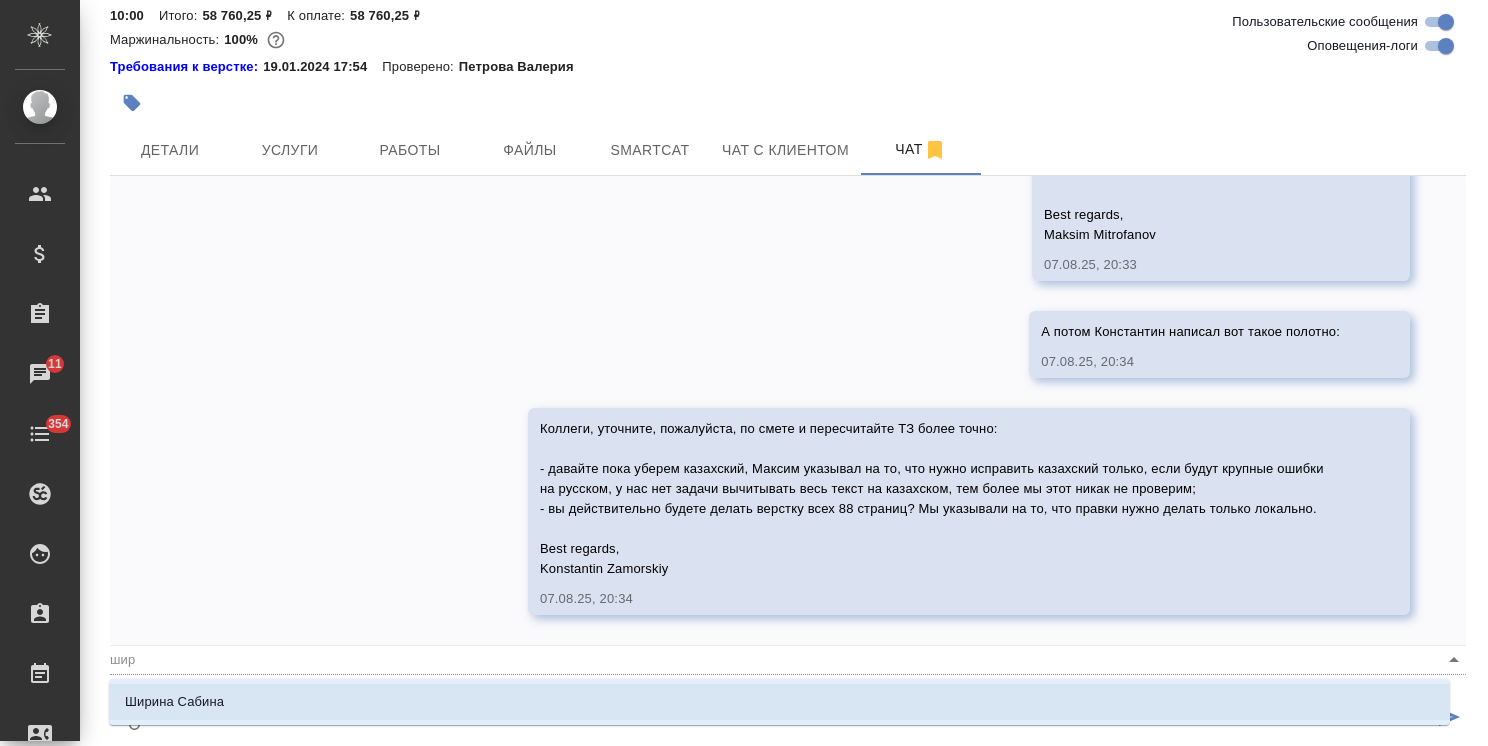 click on "Ширина Сабина" at bounding box center (779, 702) 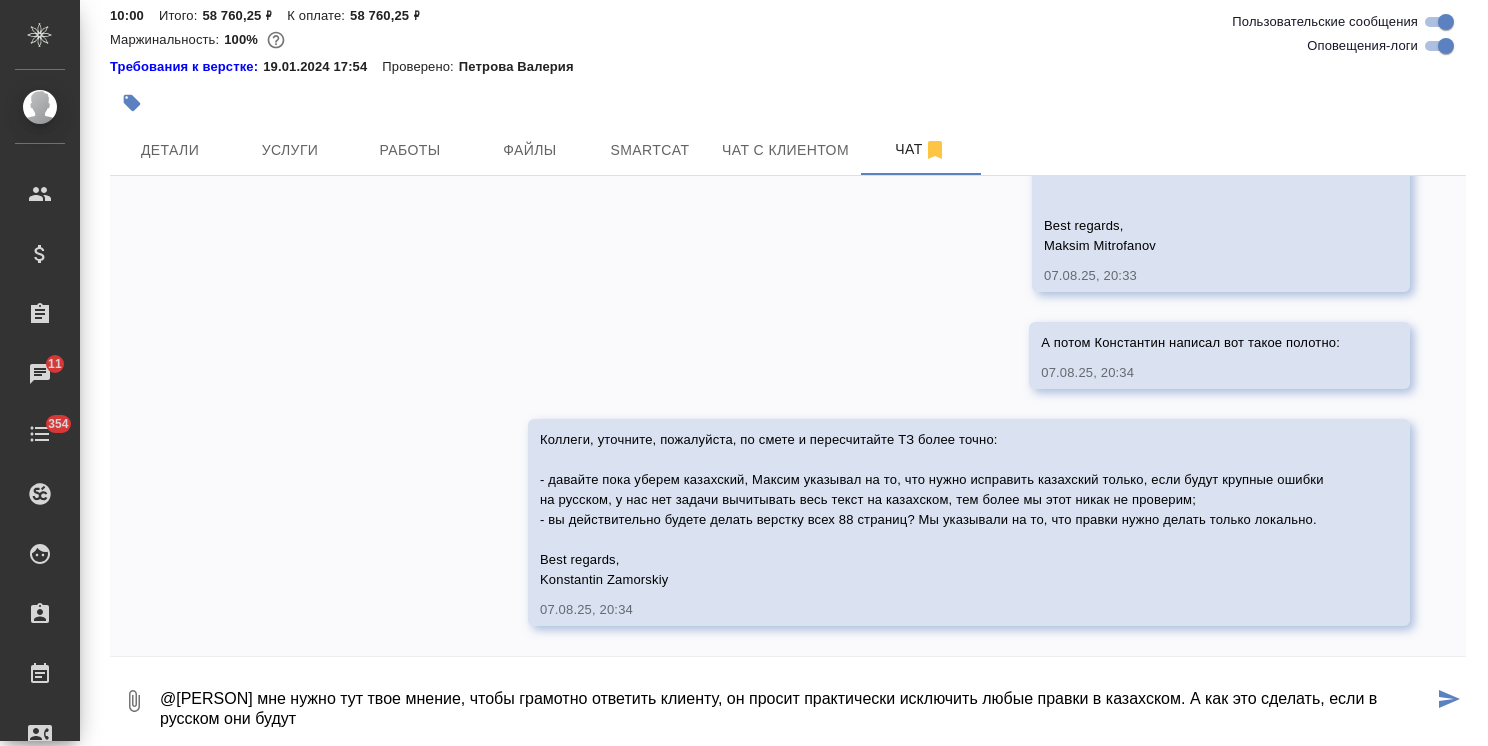 drag, startPoint x: 338, startPoint y: 718, endPoint x: 1224, endPoint y: 680, distance: 886.8145 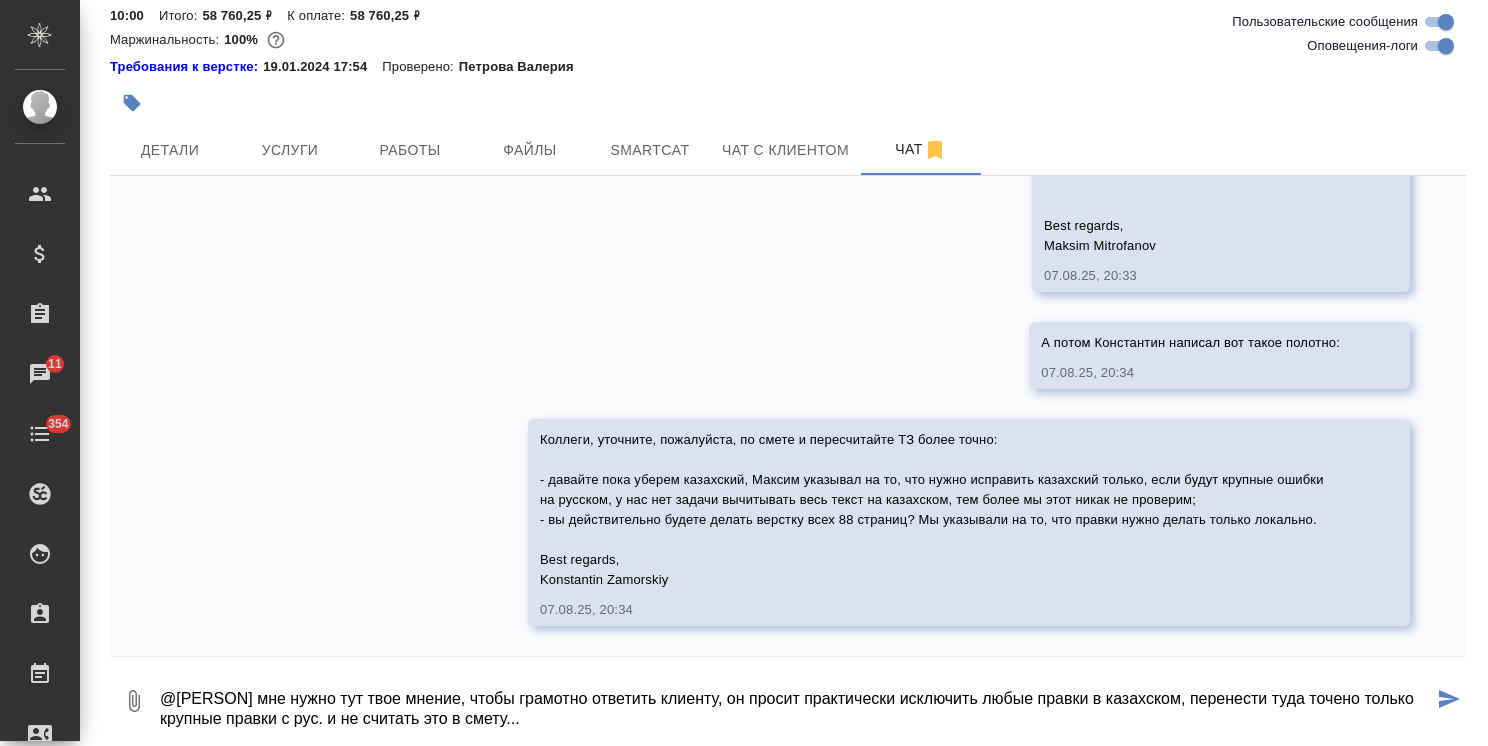 type on "@[PERSON] мне нужно тут твое мнение, чтобы грамотно ответить клиенту, он просит практически исключить любые правки в казахском, перенести туда точено только крупные правки с рус. и не считать это в смету..." 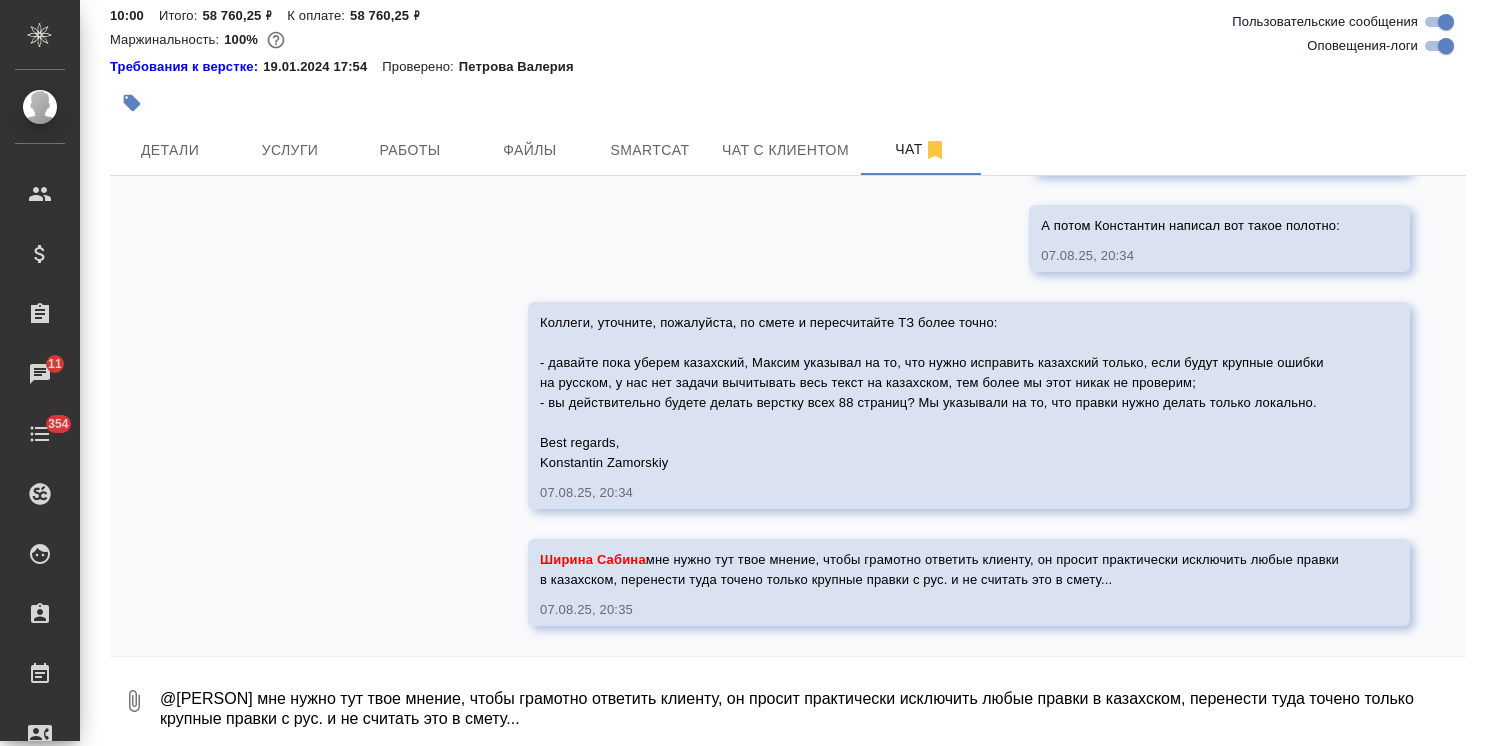 scroll, scrollTop: 5672, scrollLeft: 0, axis: vertical 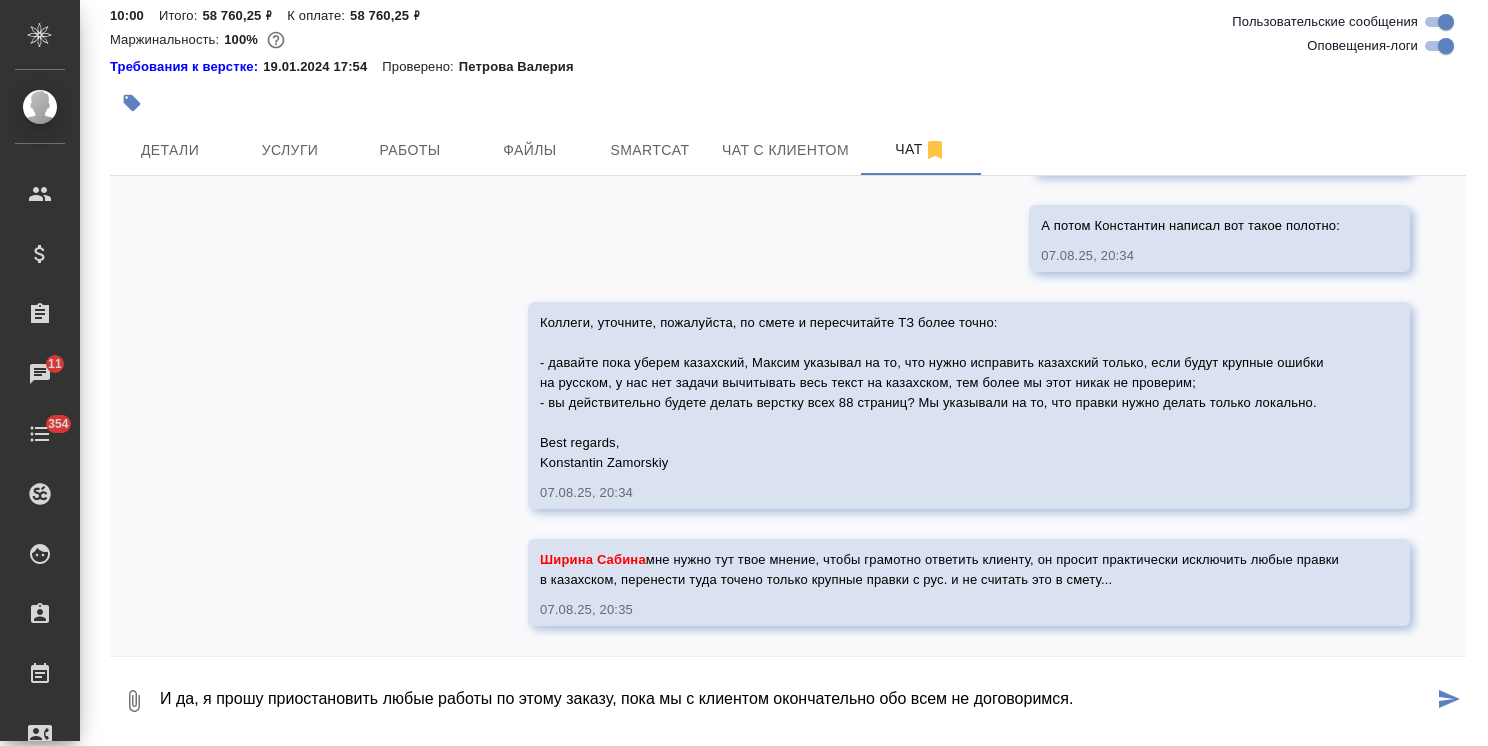 type on "И да, я прошу приостановить любые работы по этому заказу, пока мы с клиентом окончательно обо всем не договоримся." 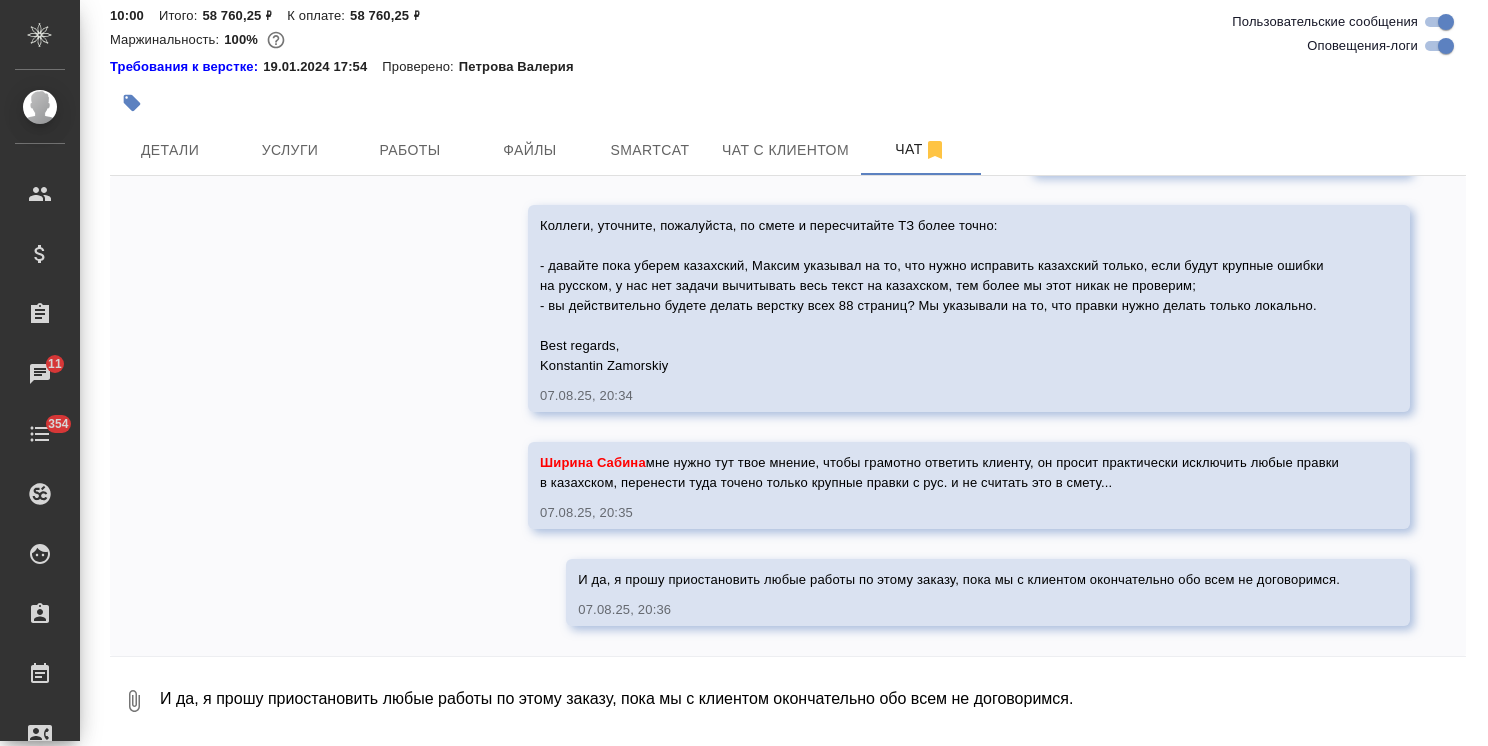 scroll, scrollTop: 5768, scrollLeft: 0, axis: vertical 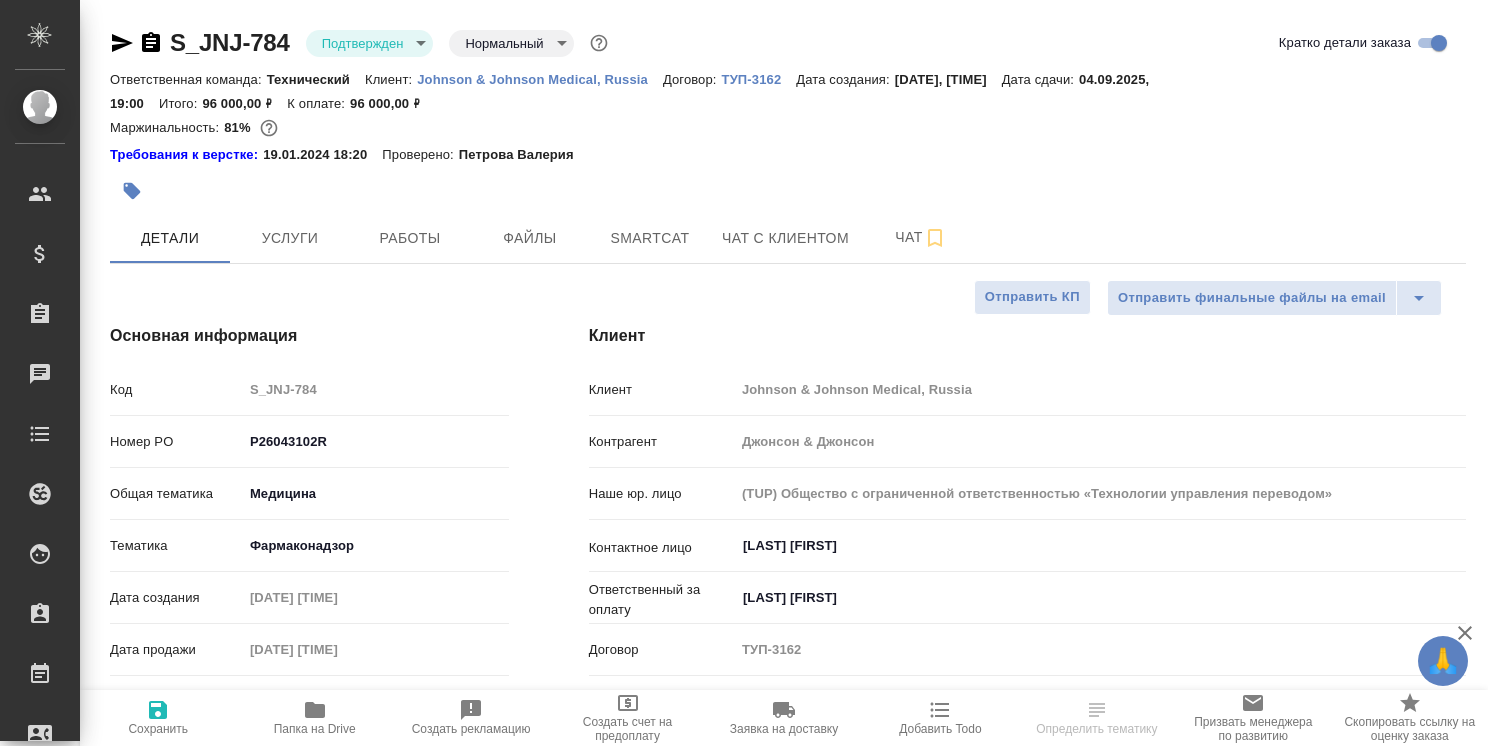 select on "RU" 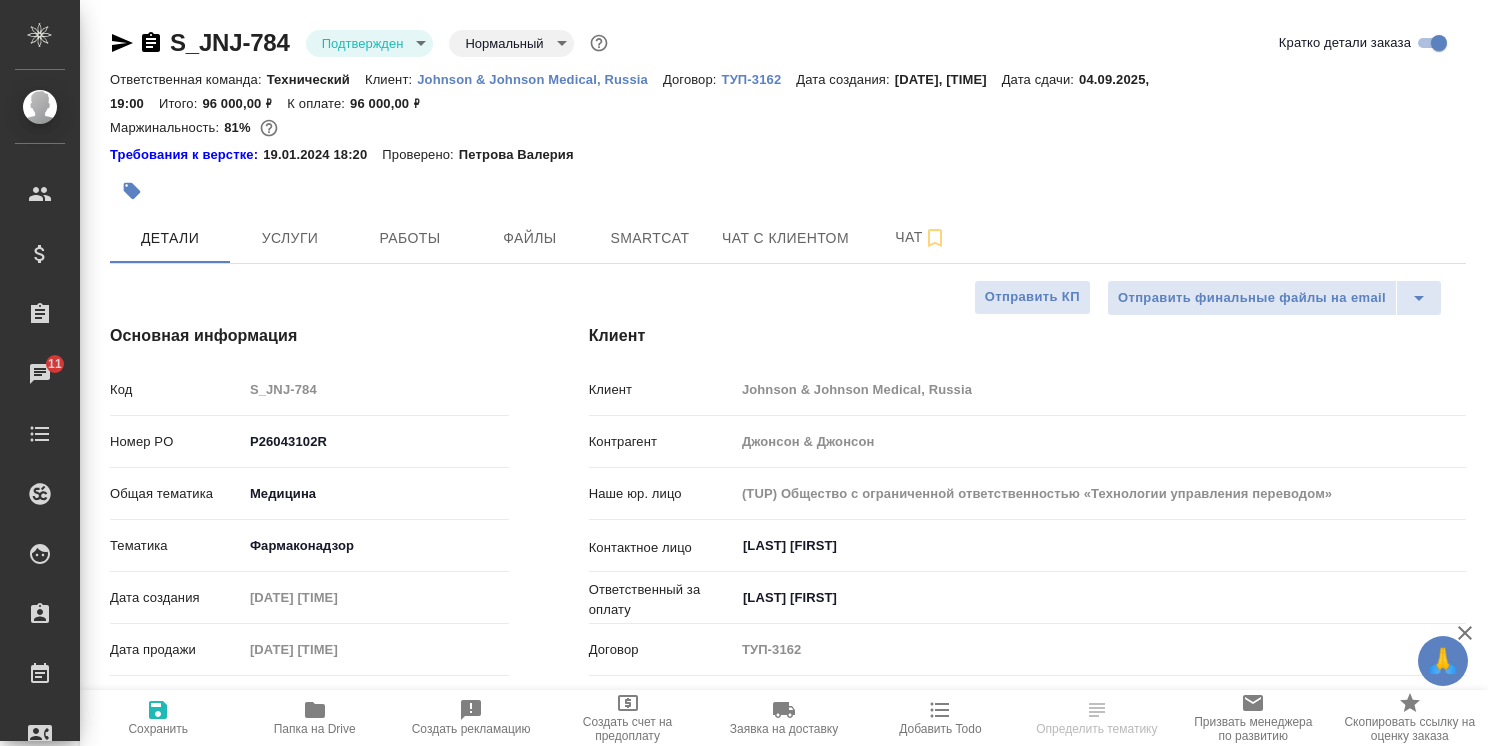 select on "RU" 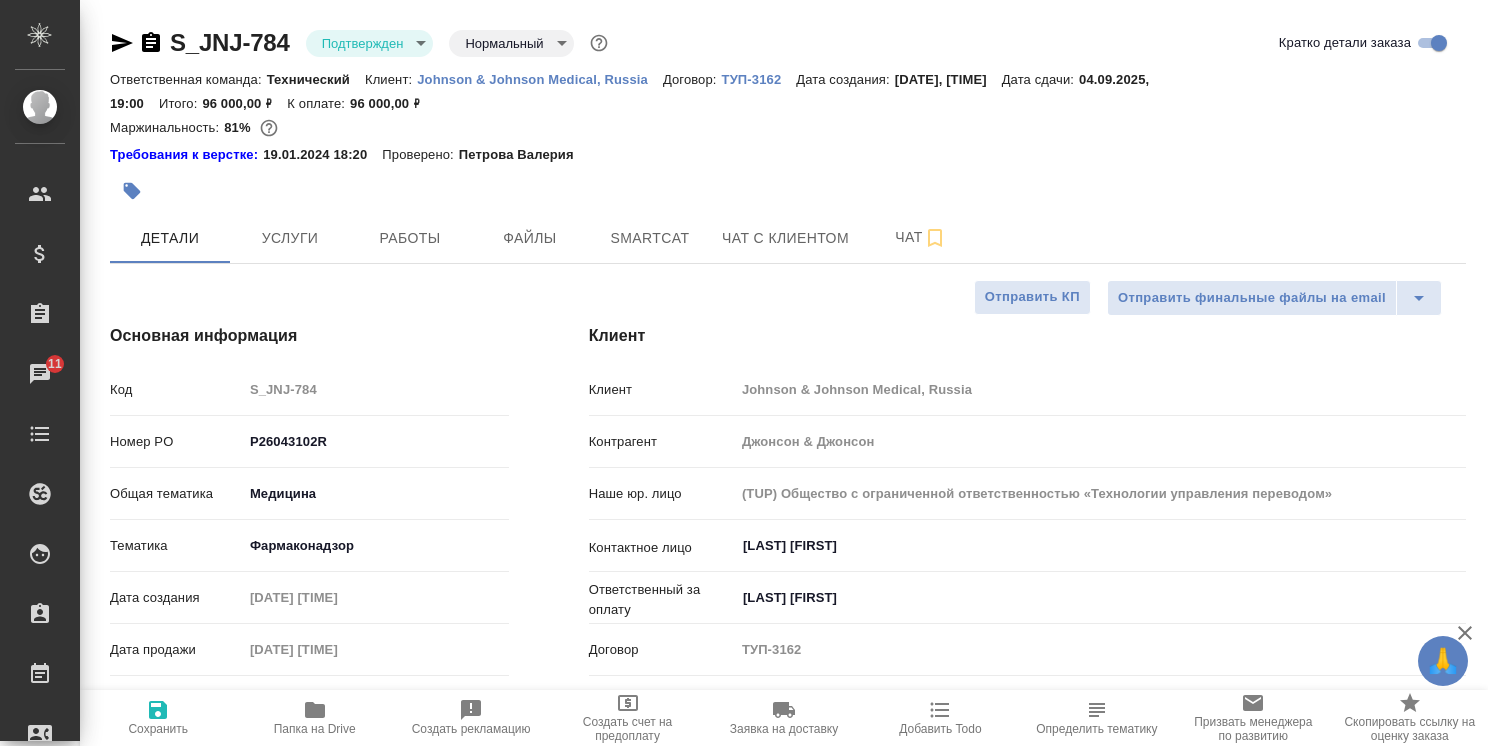 type on "x" 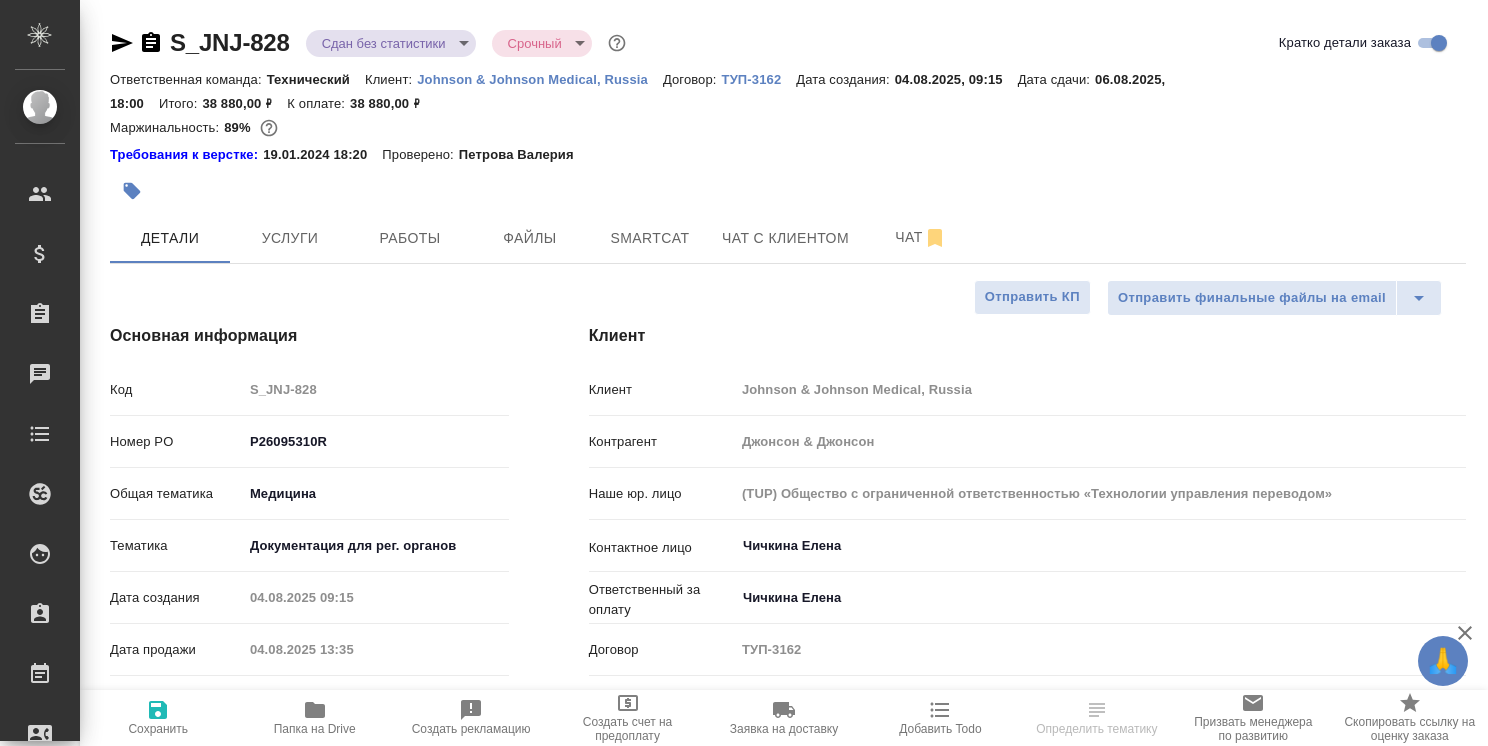 select on "RU" 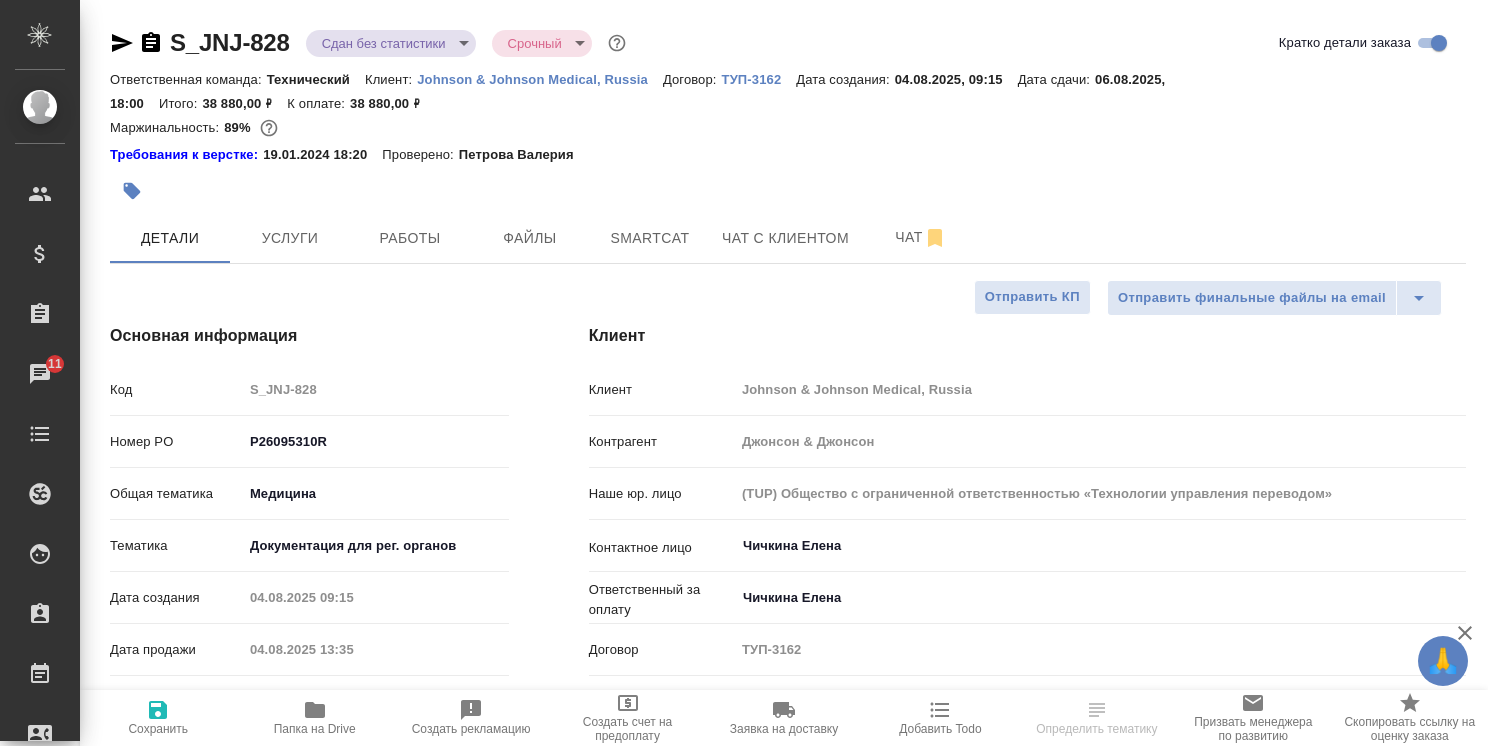 select on "RU" 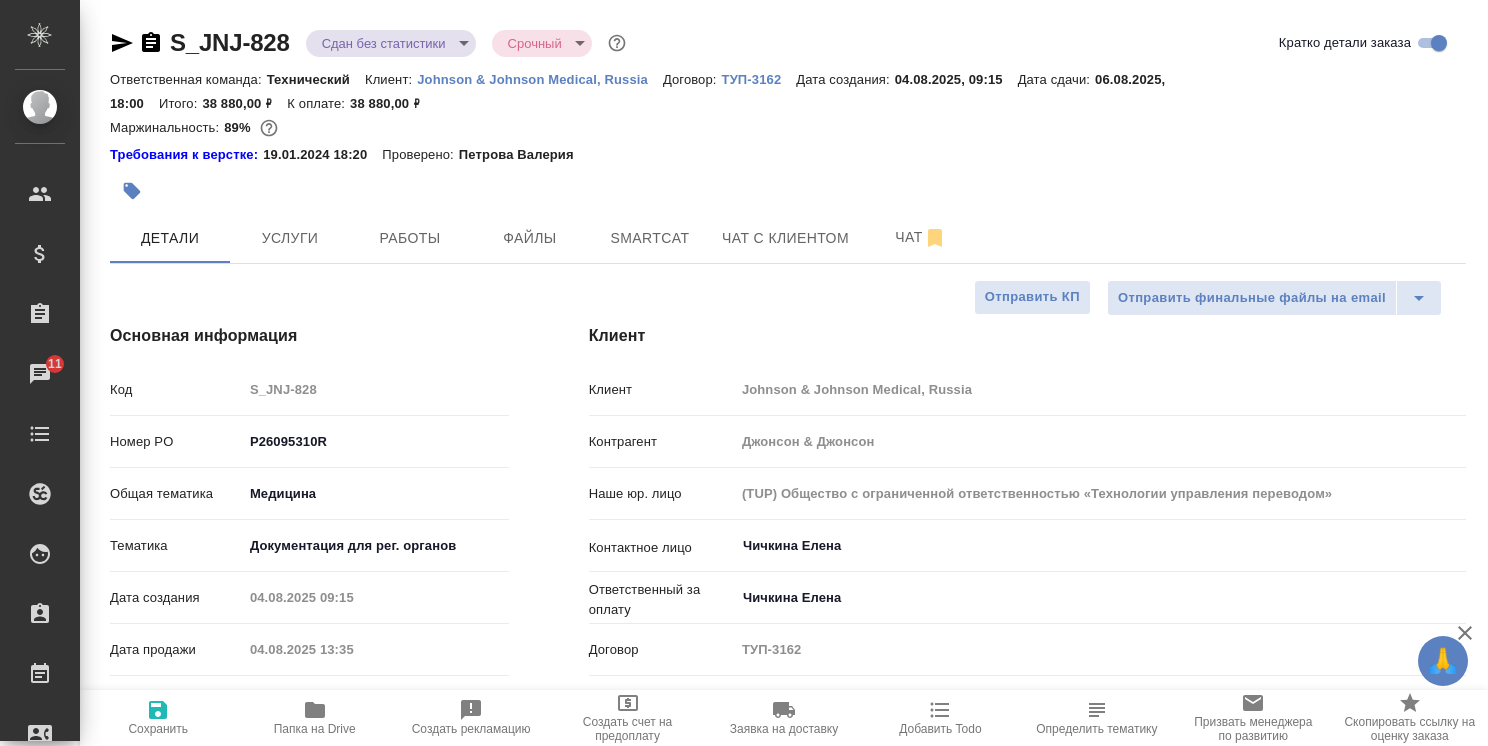 type on "x" 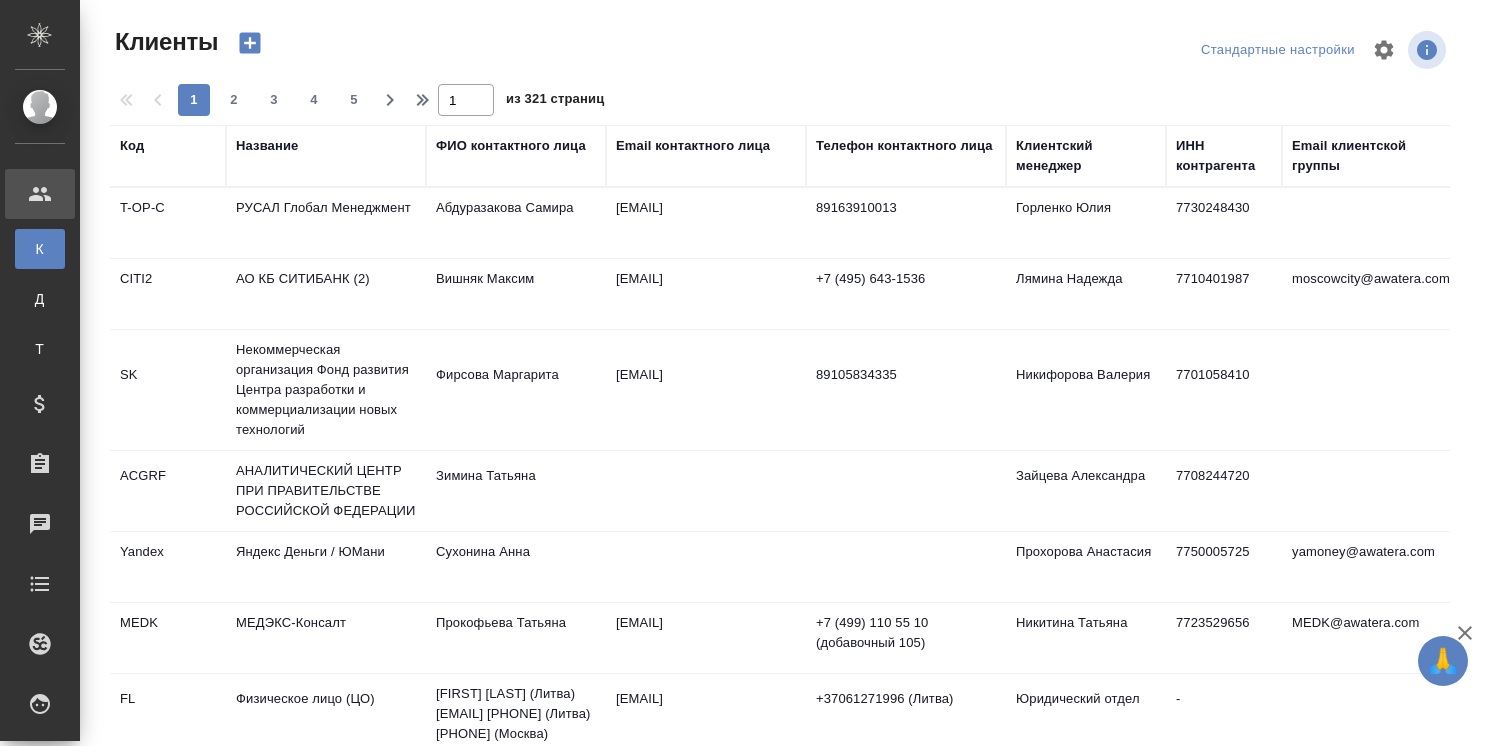 select on "RU" 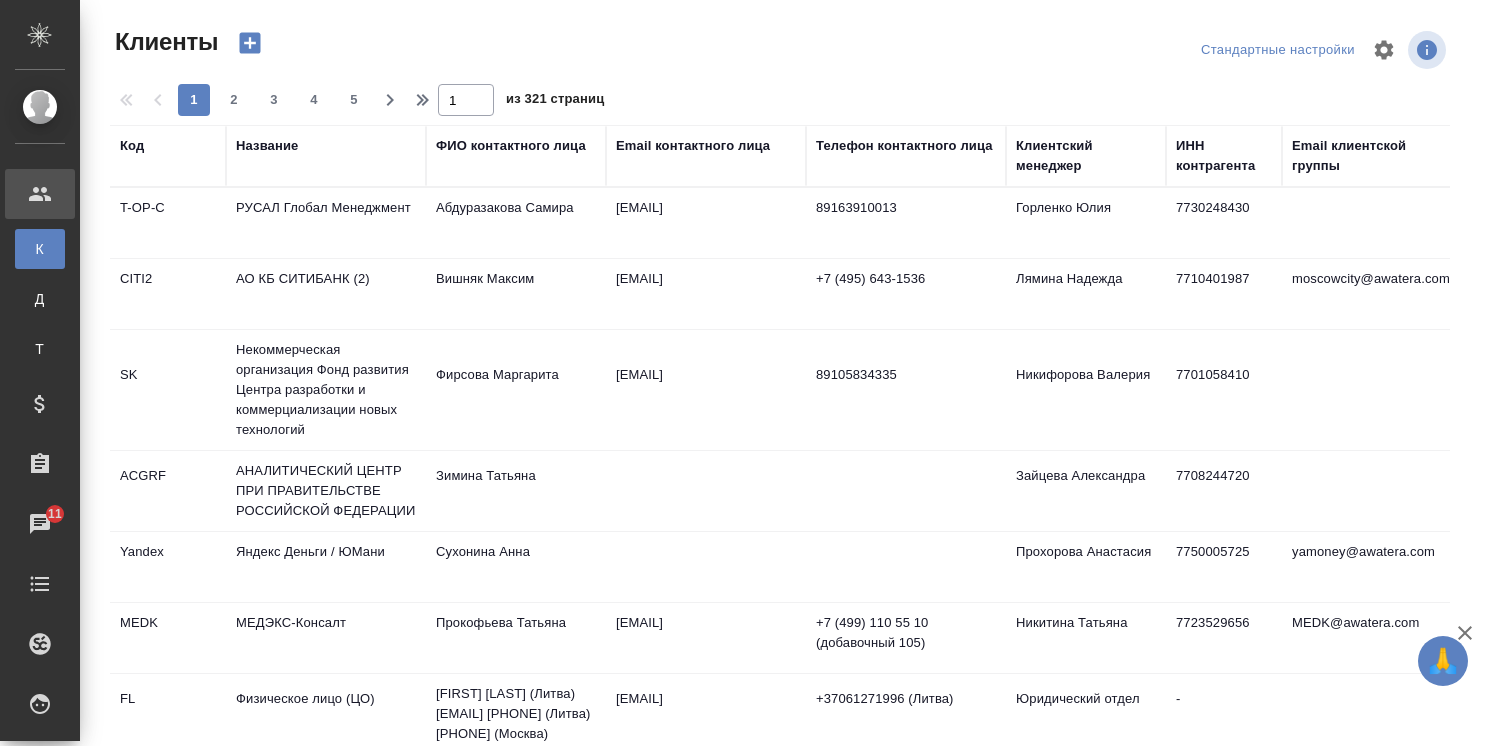 scroll, scrollTop: 0, scrollLeft: 0, axis: both 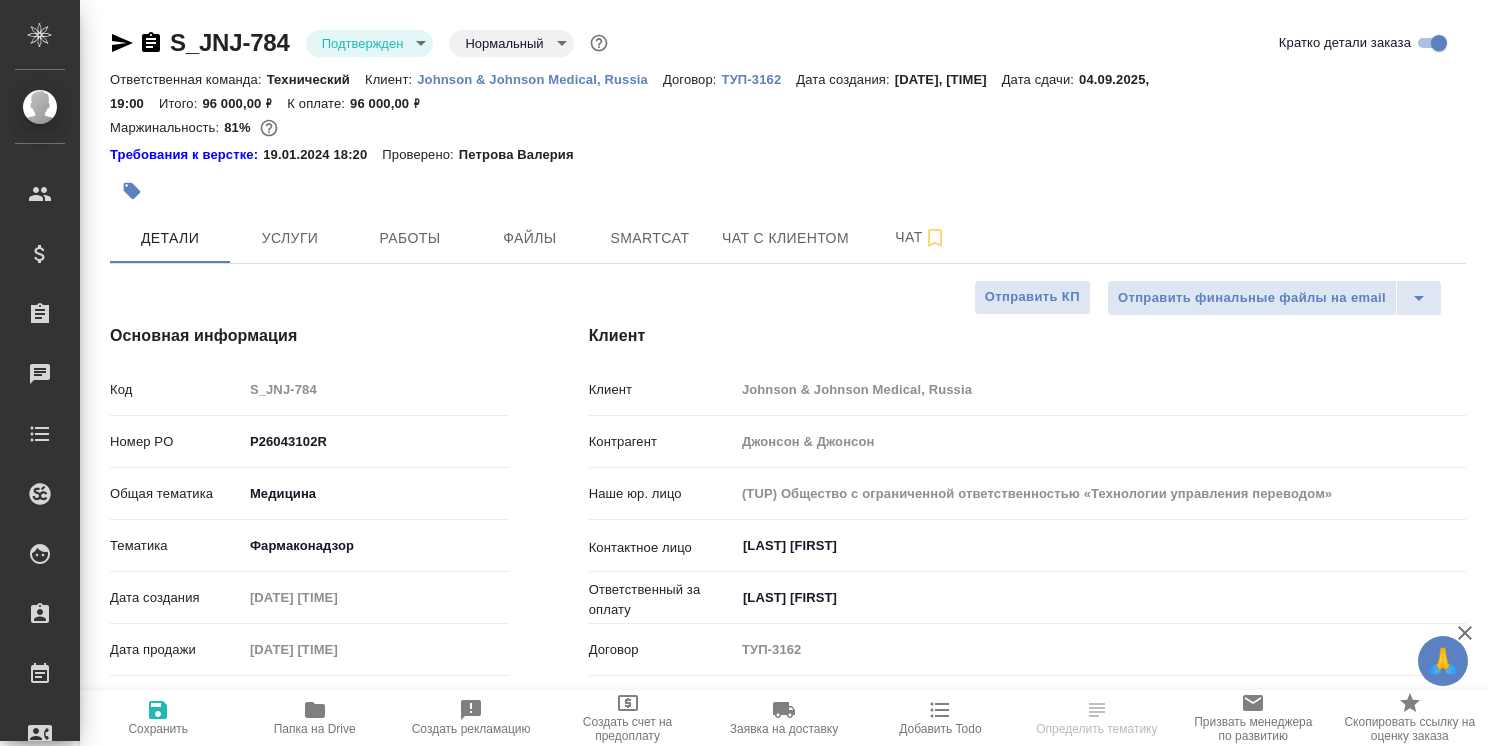 select on "RU" 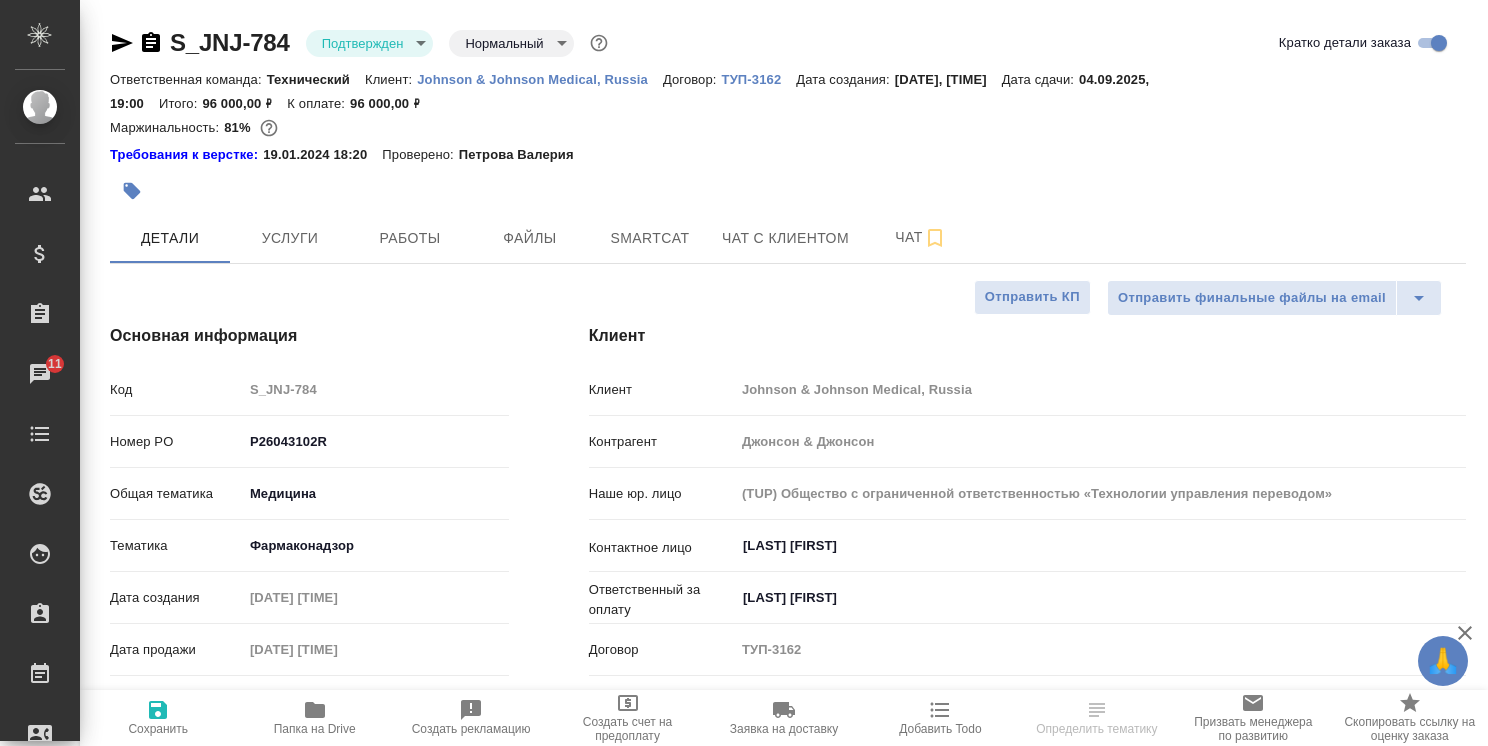 select on "RU" 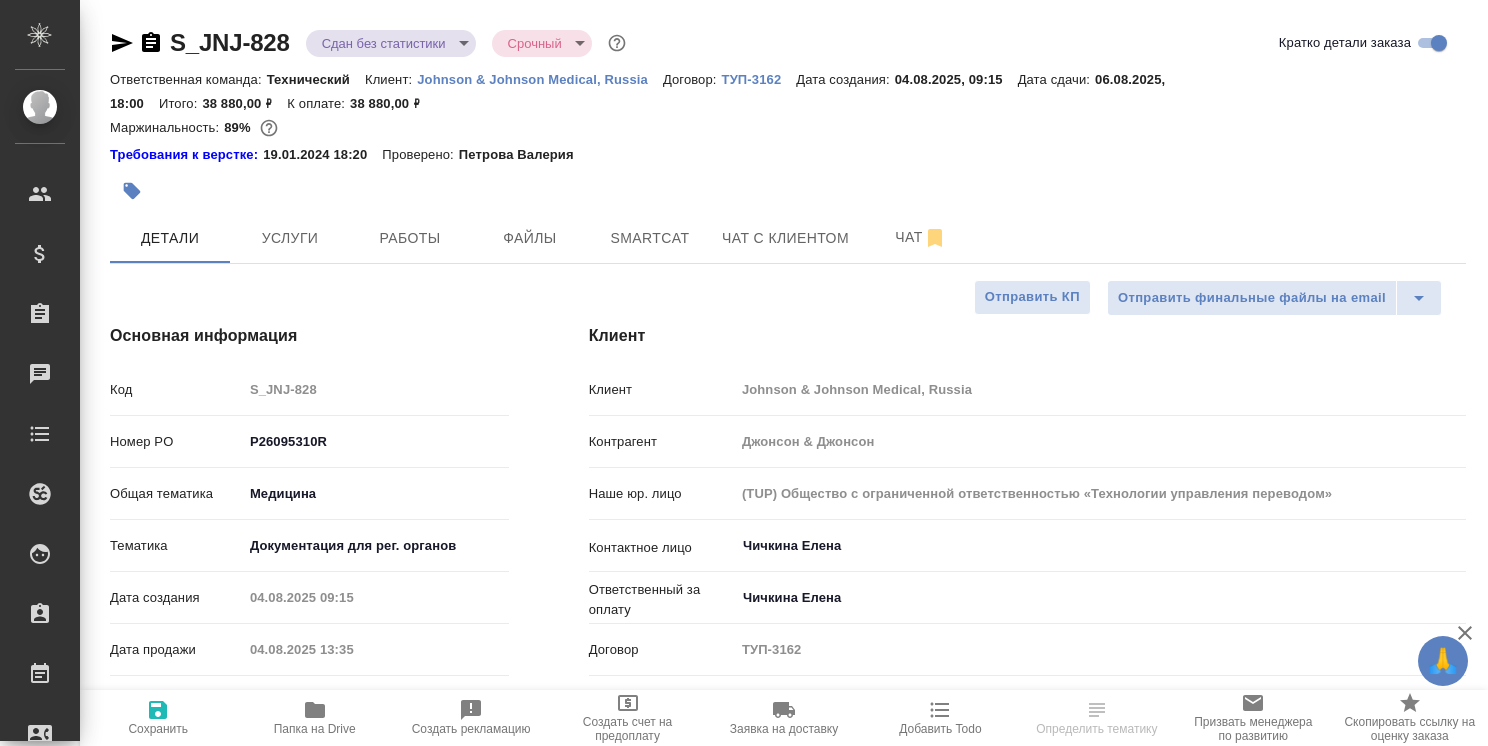 select on "RU" 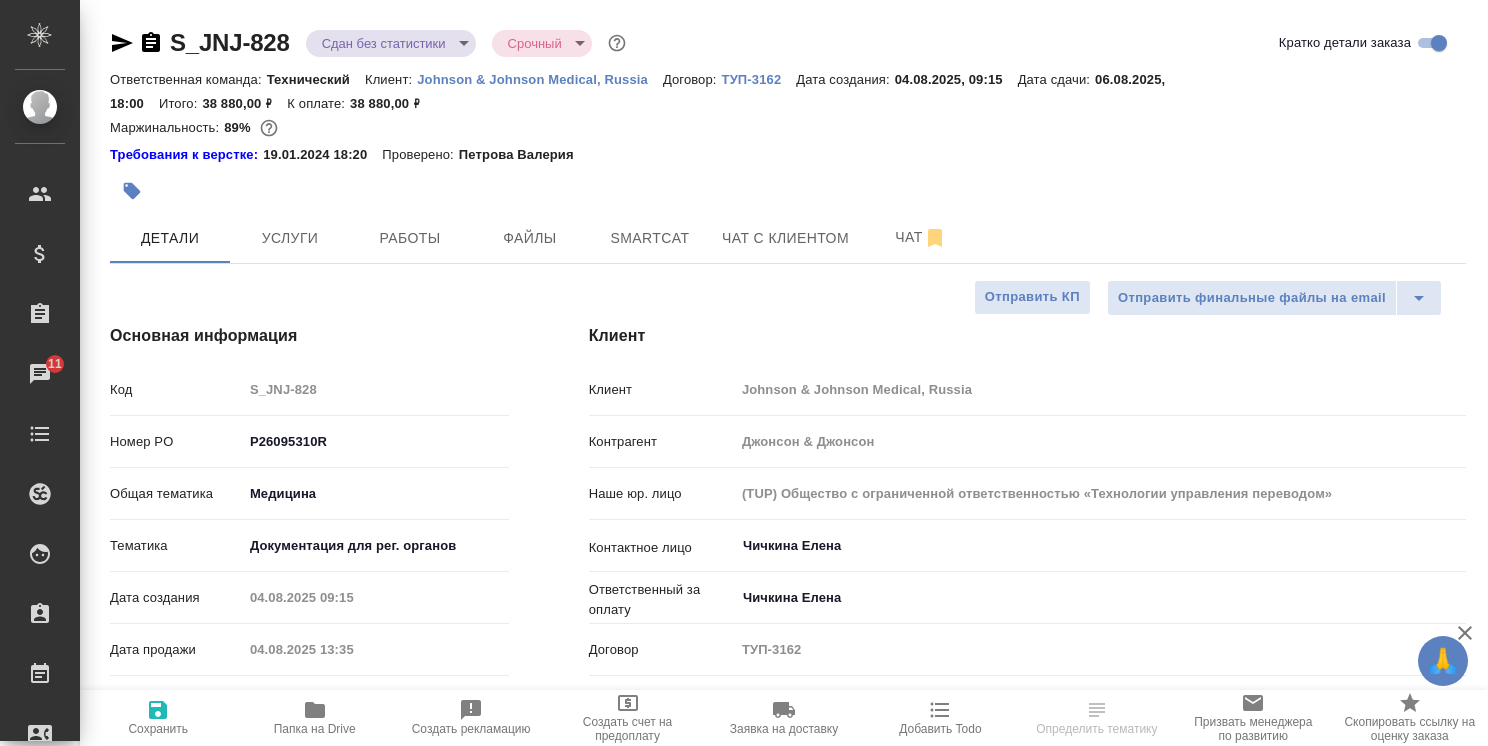 select on "RU" 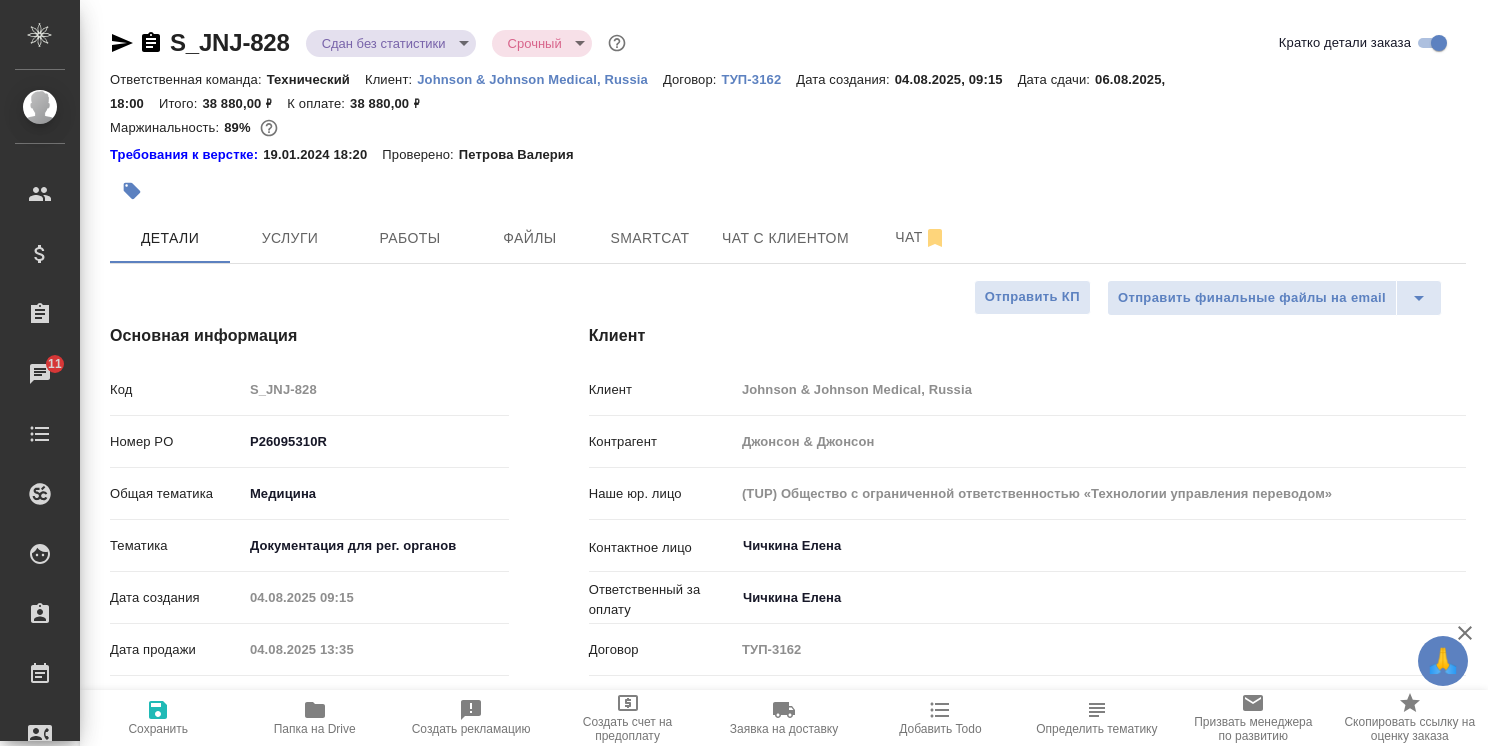 type on "x" 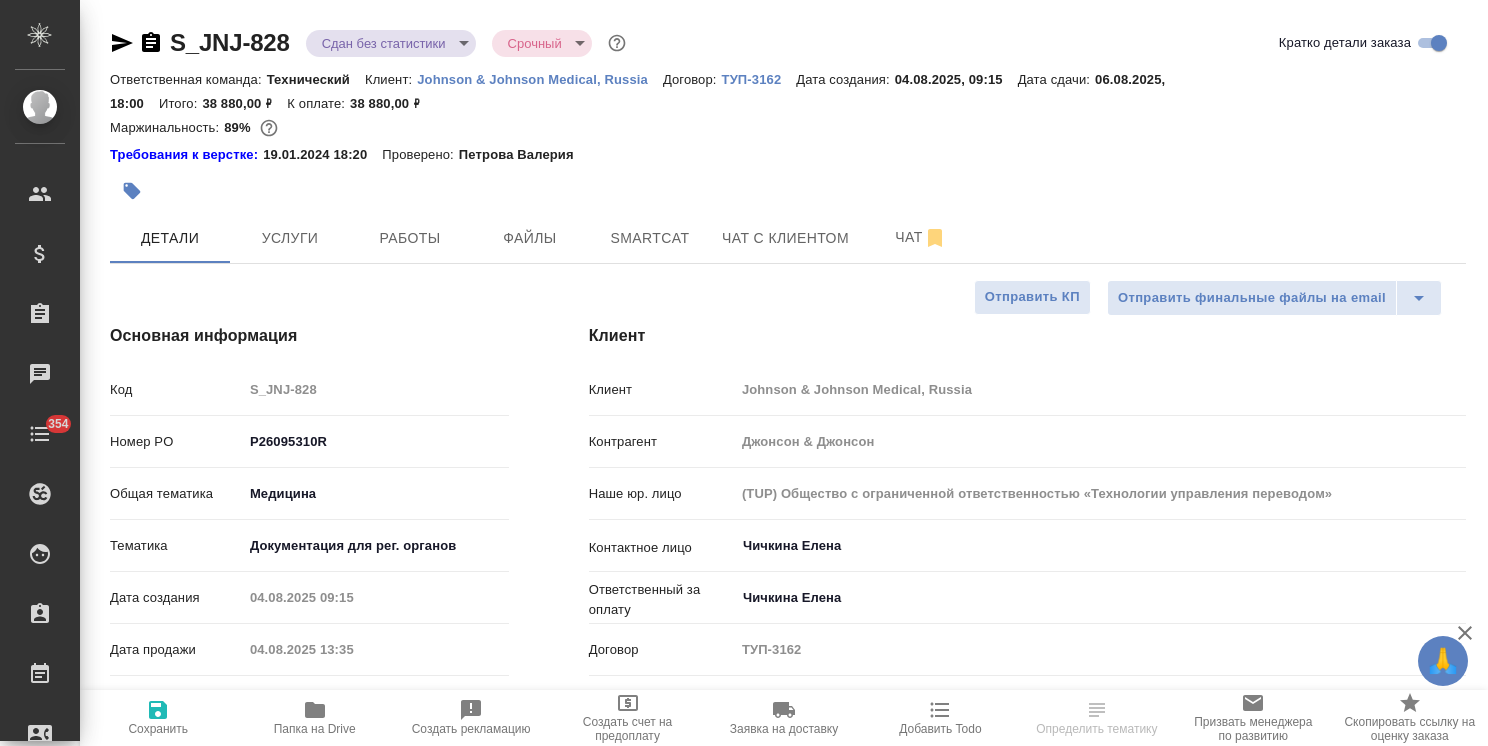 select on "RU" 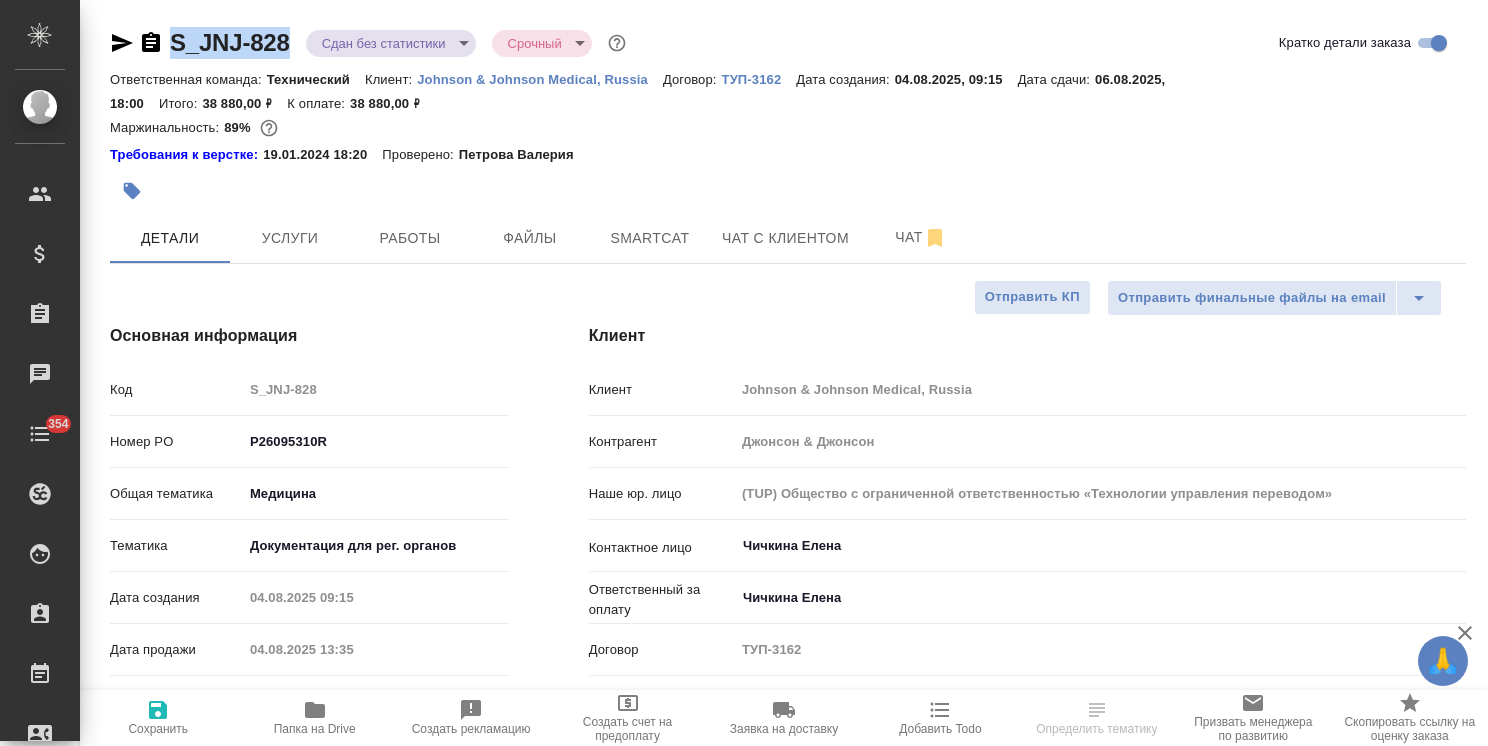 drag, startPoint x: 300, startPoint y: 26, endPoint x: 165, endPoint y: 16, distance: 135.36986 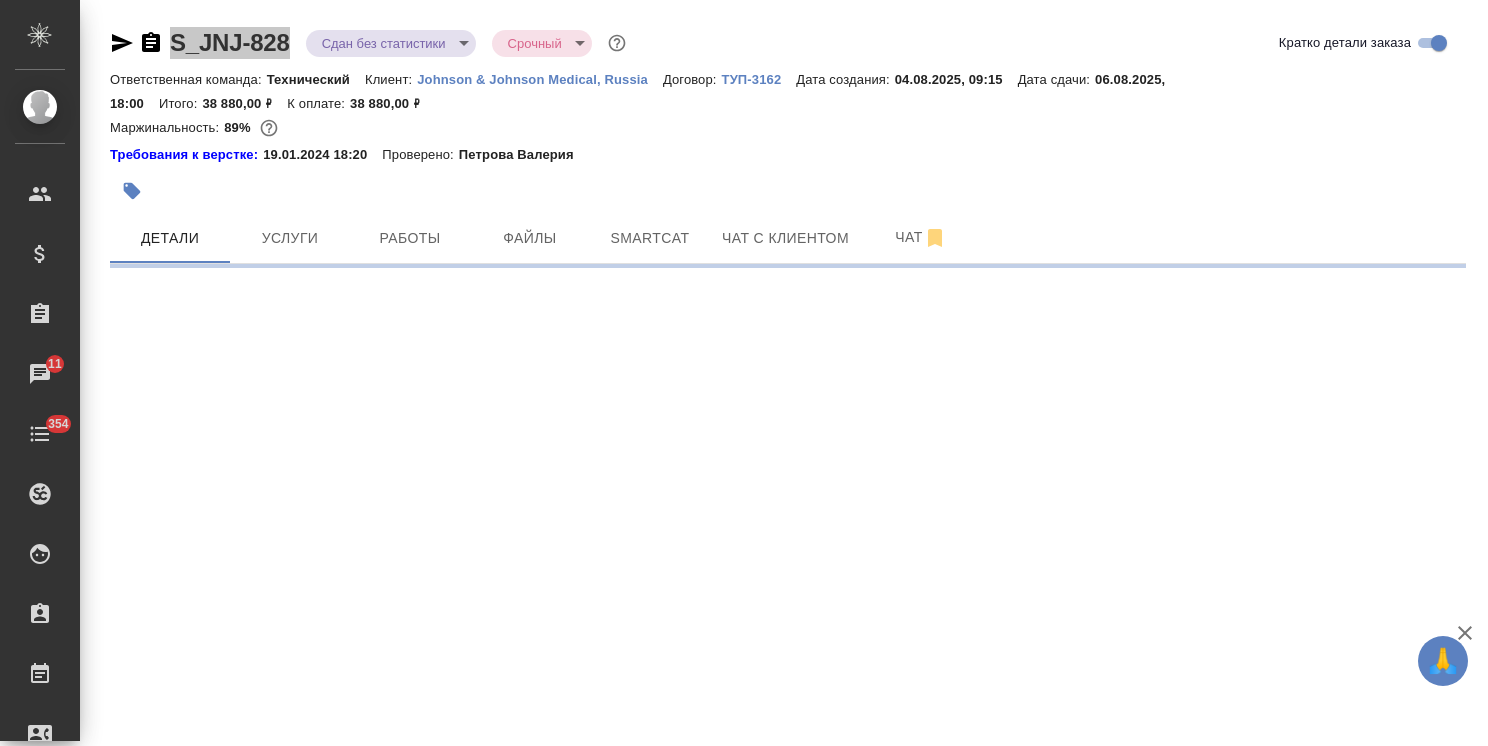 select on "RU" 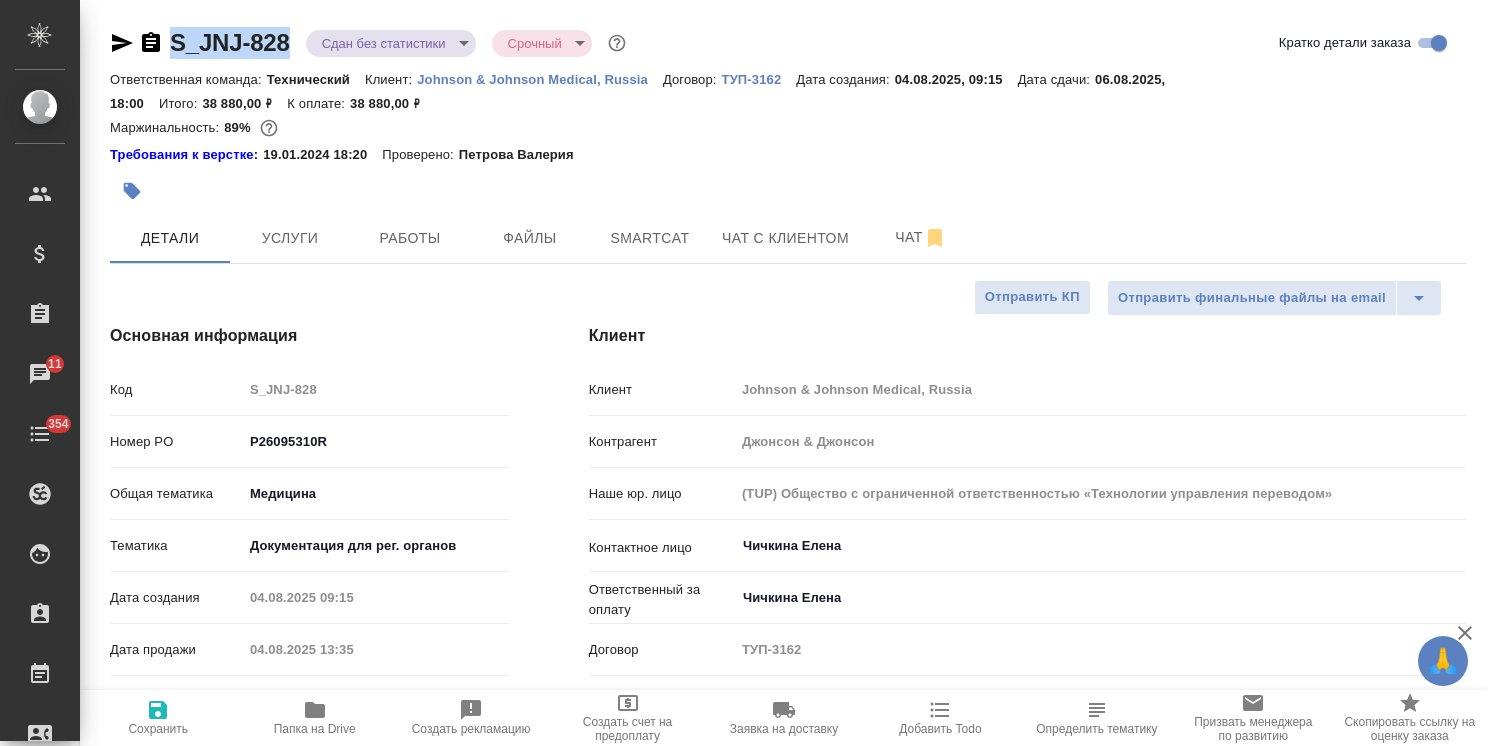 type on "x" 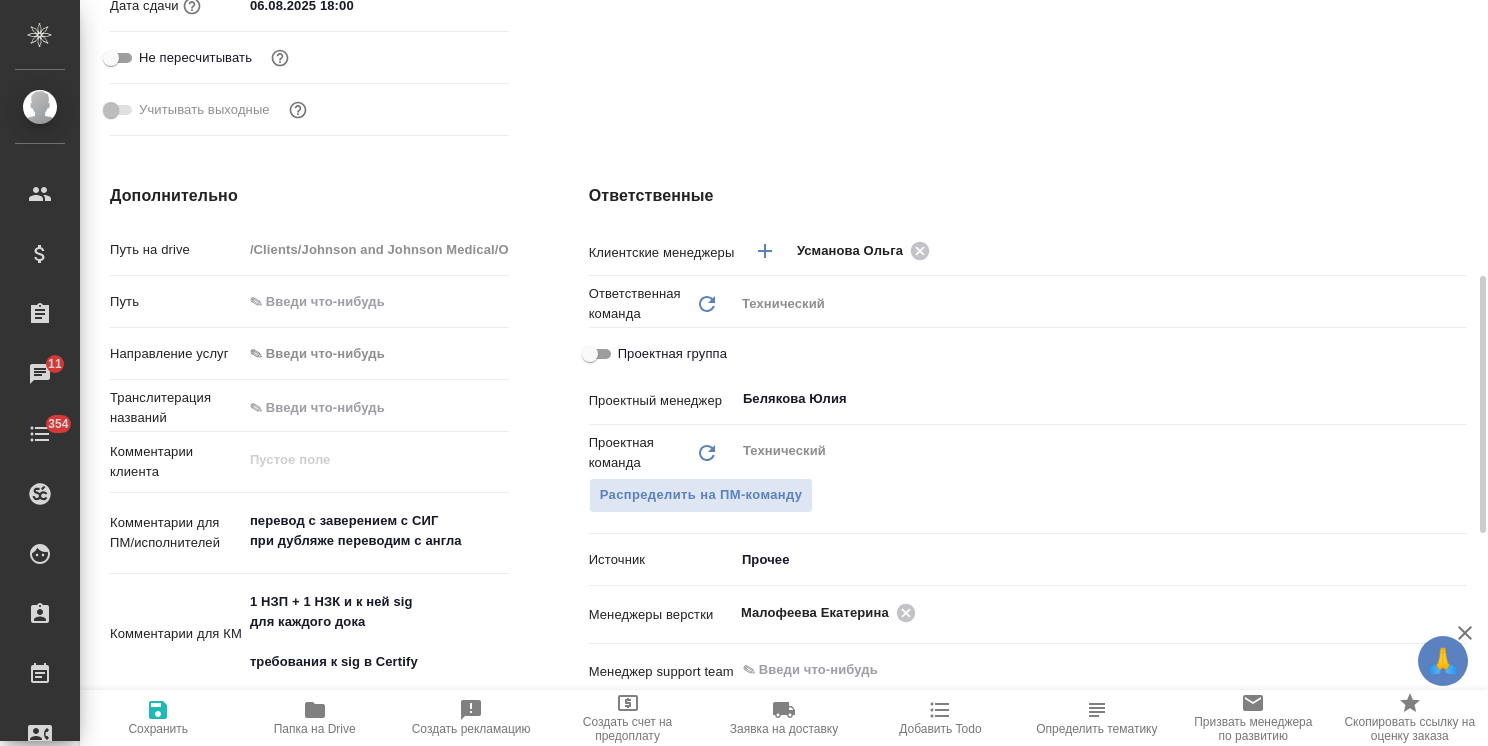scroll, scrollTop: 1000, scrollLeft: 0, axis: vertical 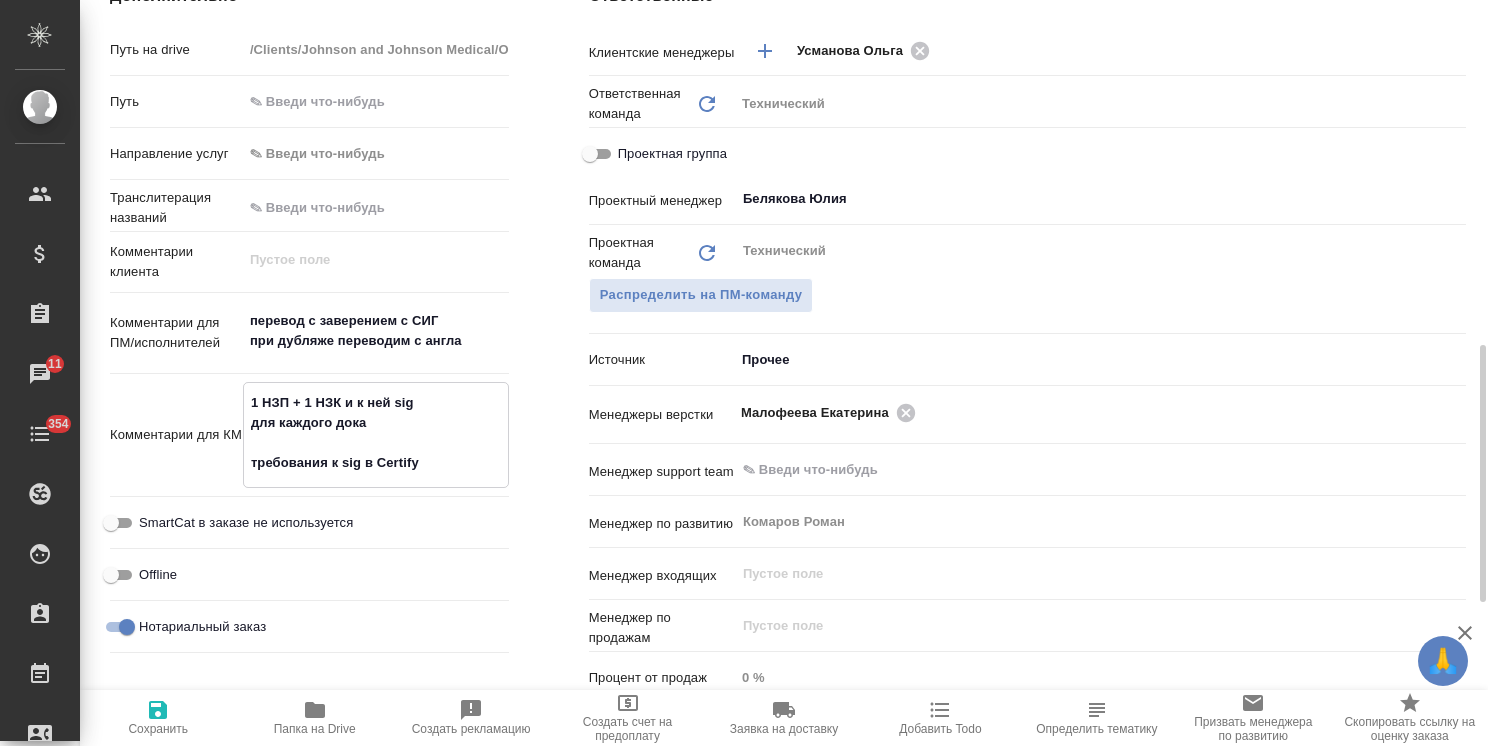drag, startPoint x: 253, startPoint y: 395, endPoint x: 374, endPoint y: 395, distance: 121 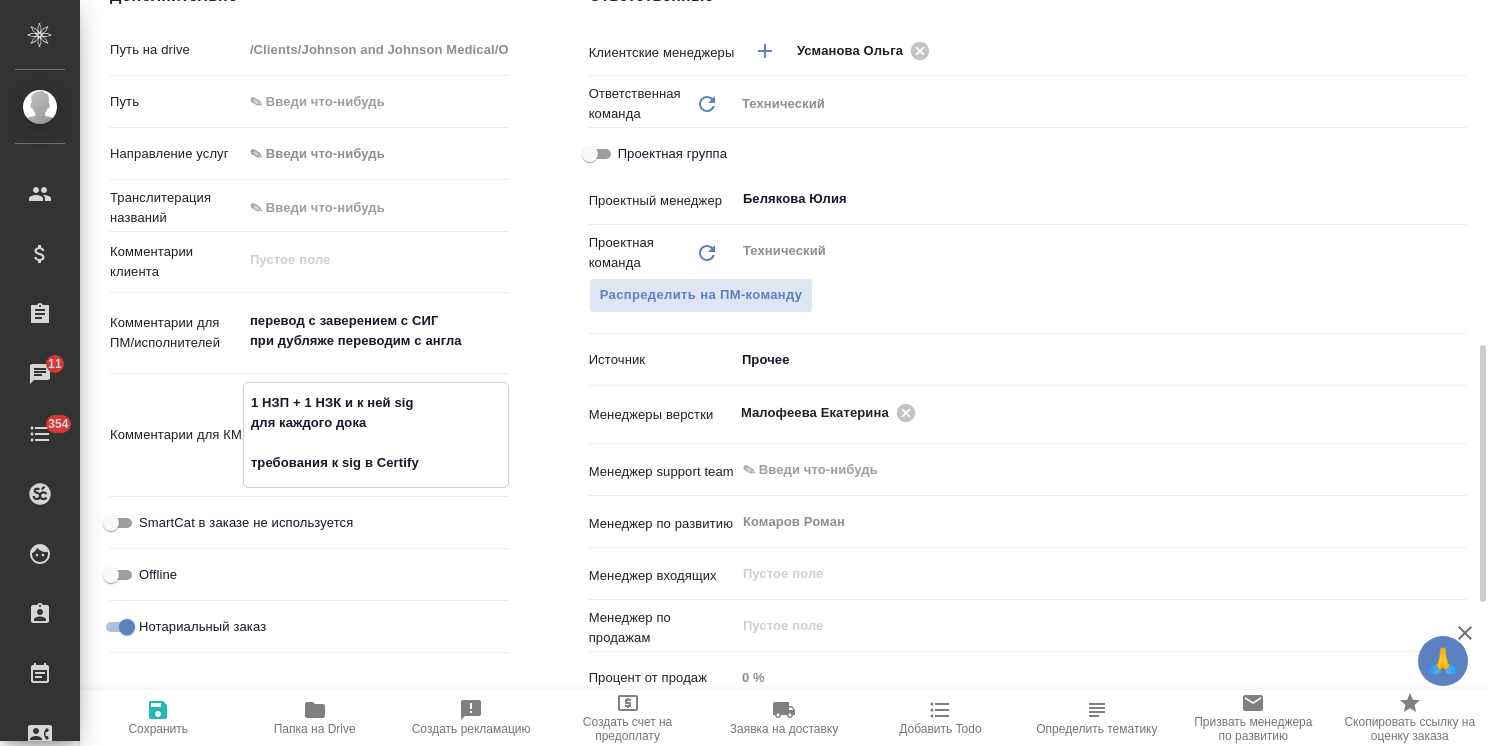 drag, startPoint x: 249, startPoint y: 400, endPoint x: 423, endPoint y: 401, distance: 174.00287 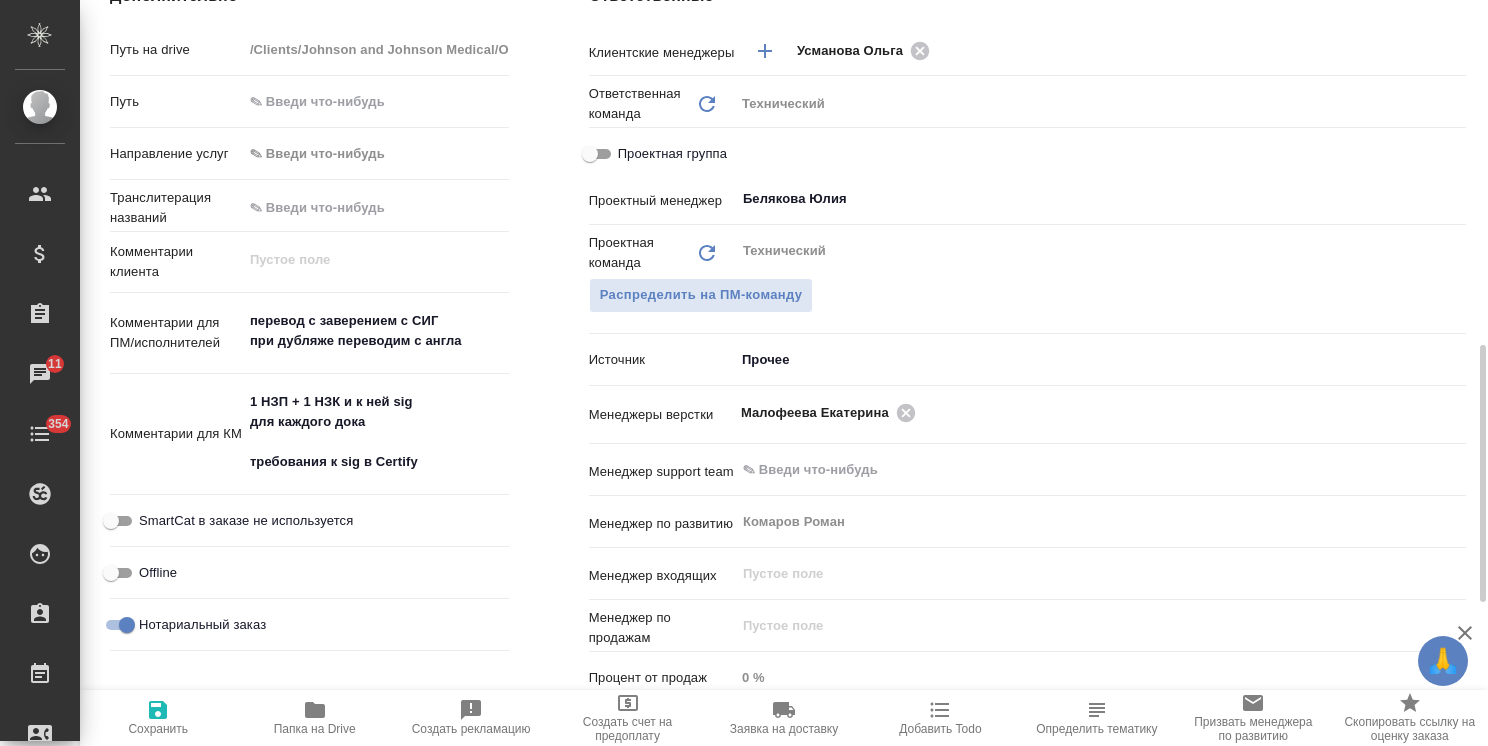 type on "x" 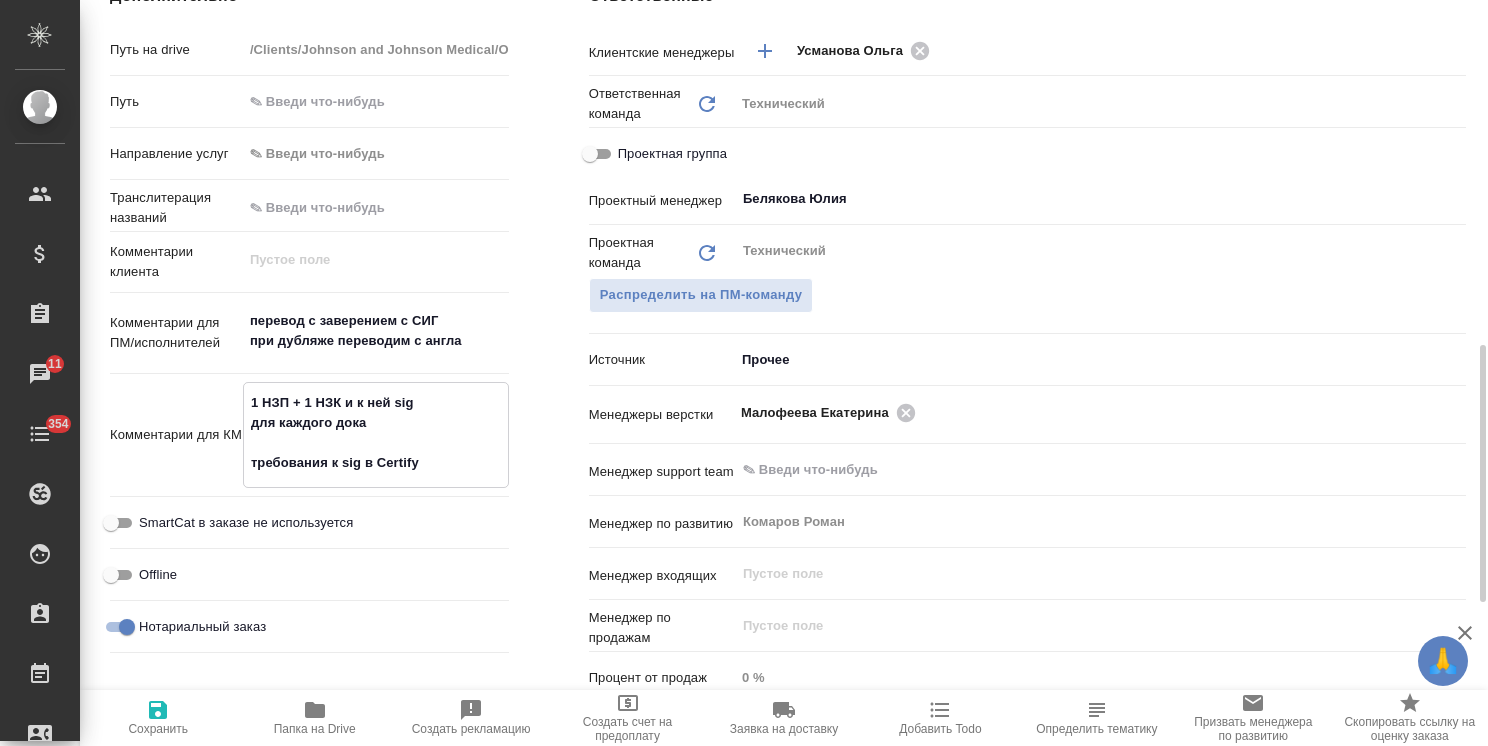 drag, startPoint x: 388, startPoint y: 426, endPoint x: 156, endPoint y: 366, distance: 239.63306 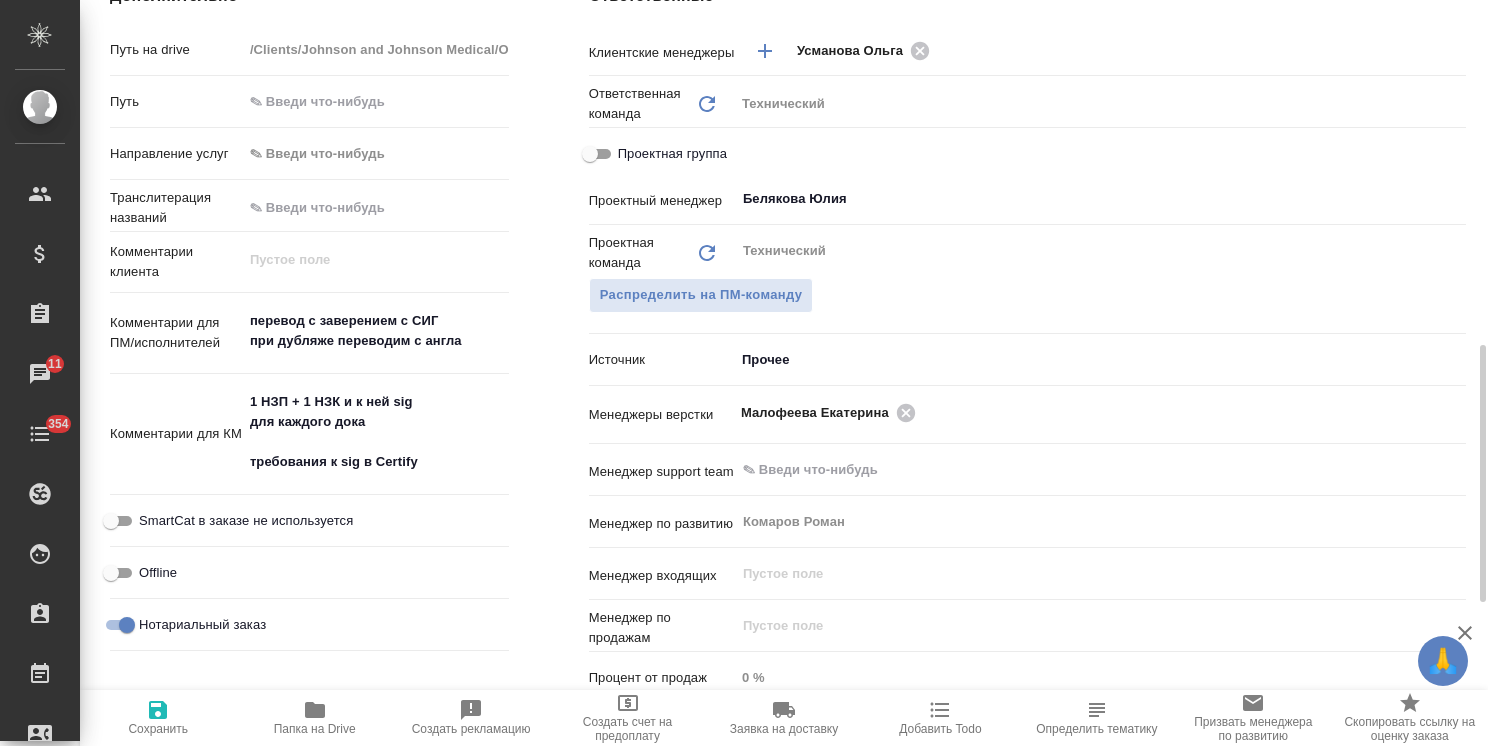 type on "x" 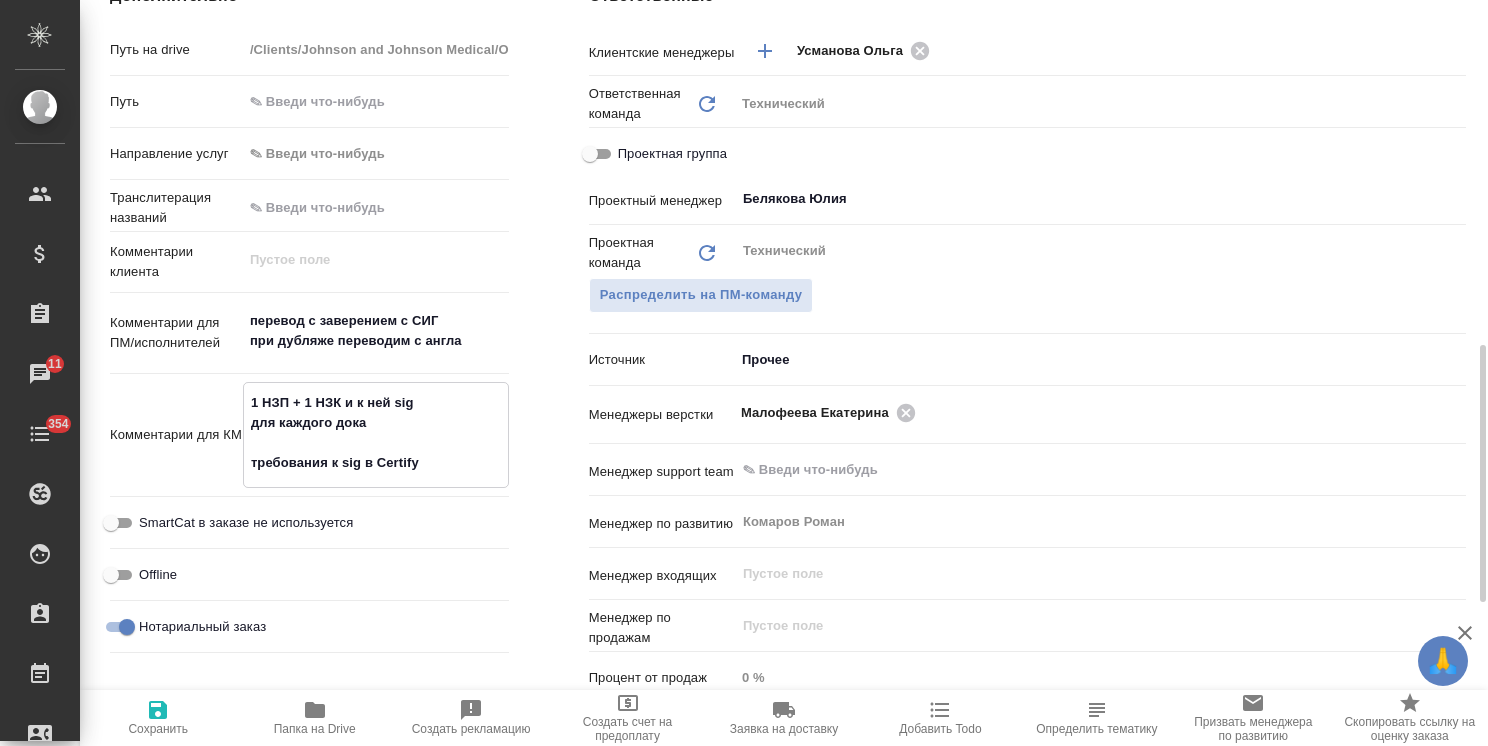 type on "x" 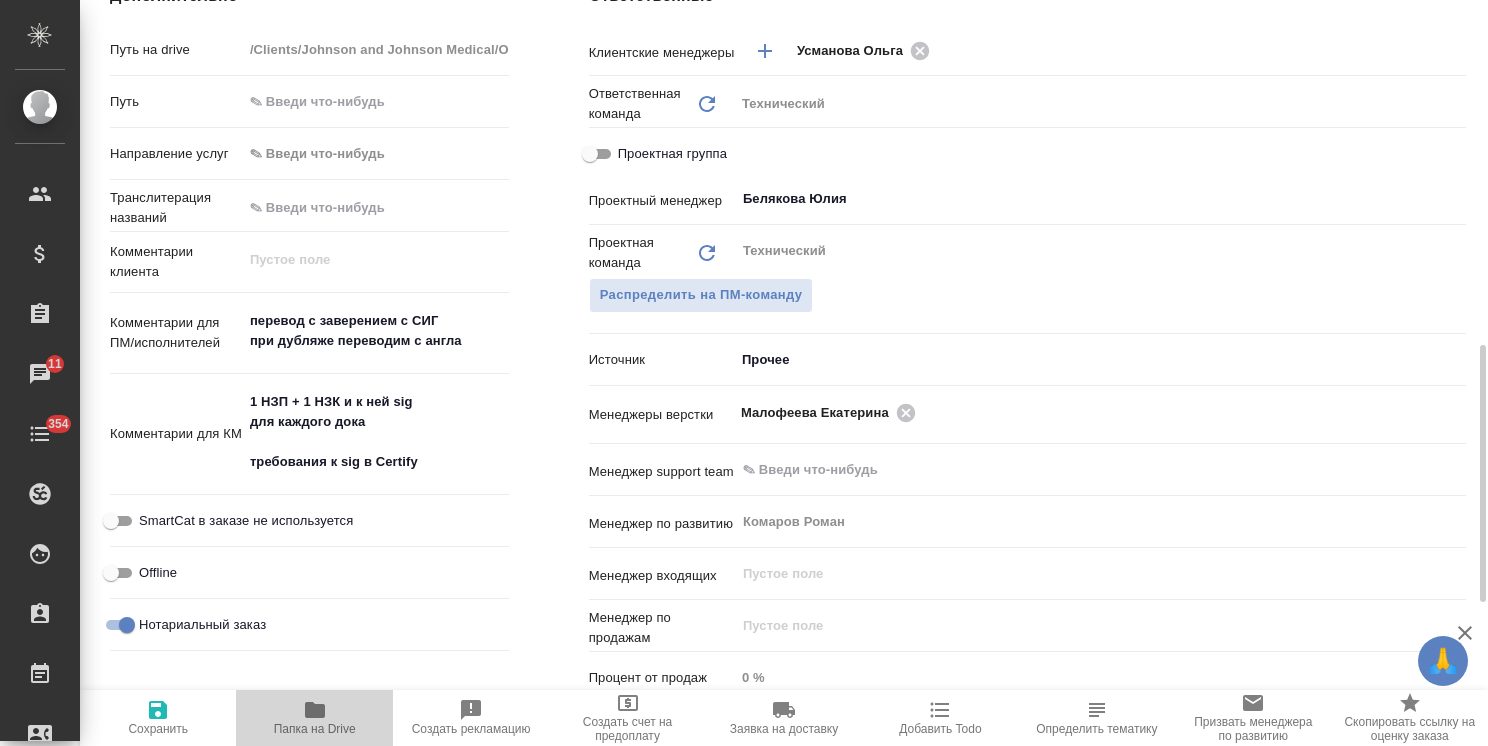 click on "Папка на Drive" at bounding box center (315, 729) 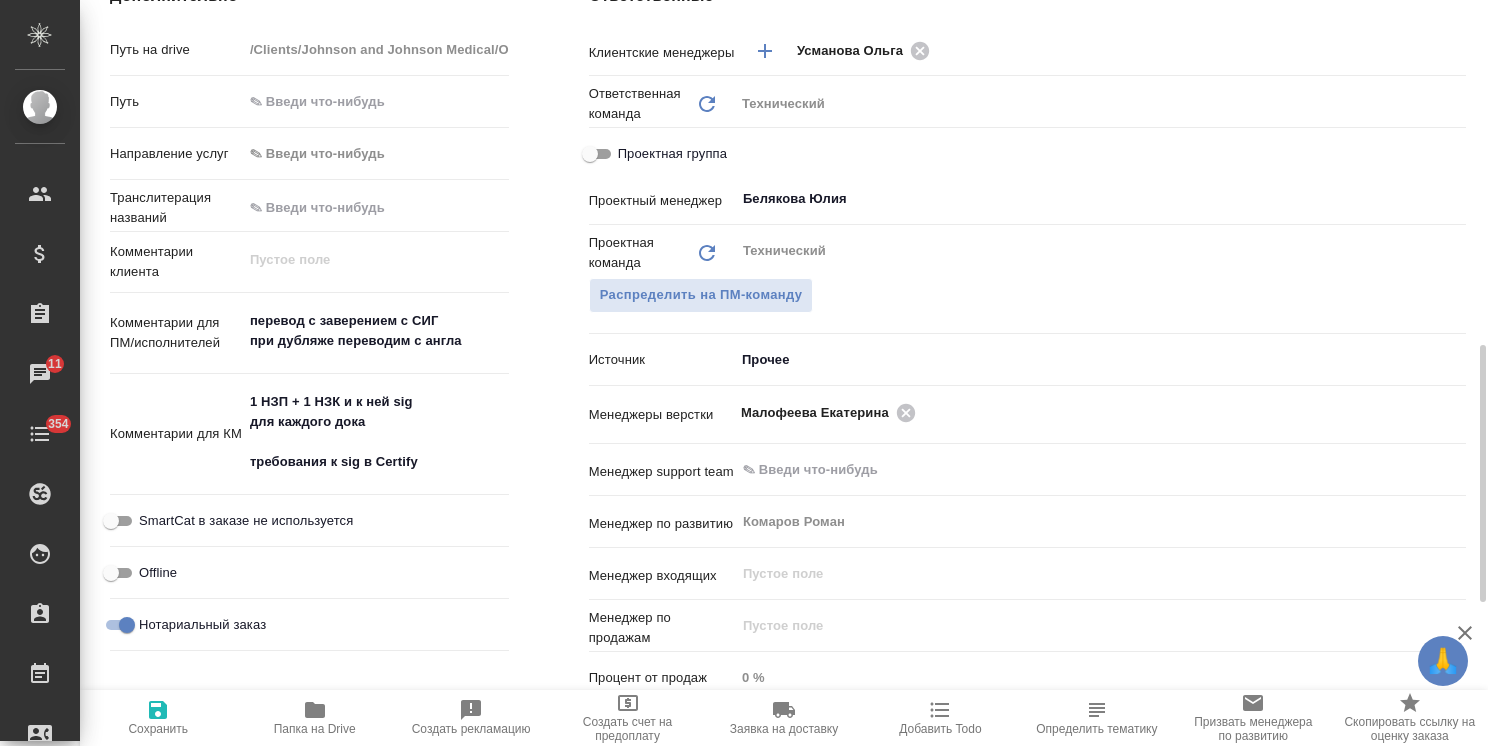type on "x" 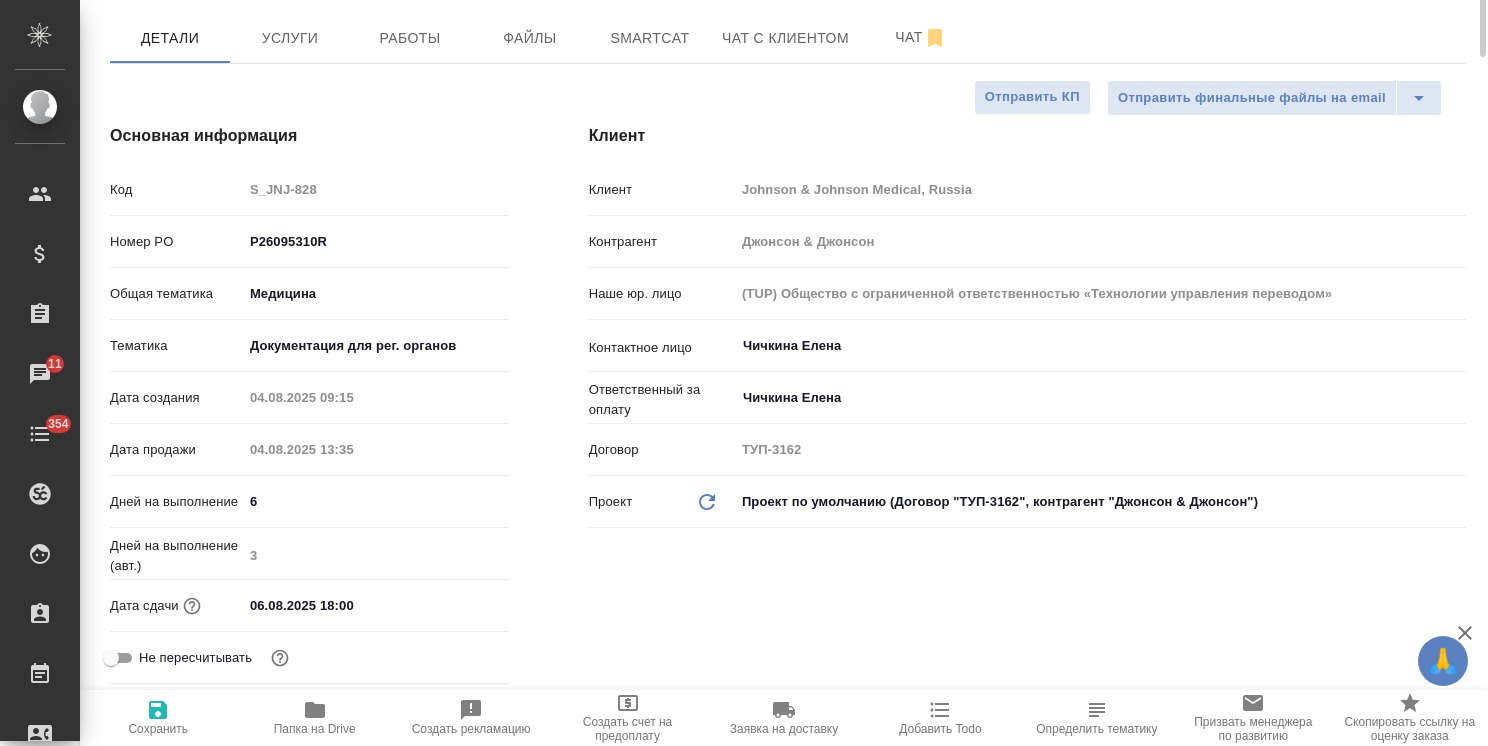 scroll, scrollTop: 0, scrollLeft: 0, axis: both 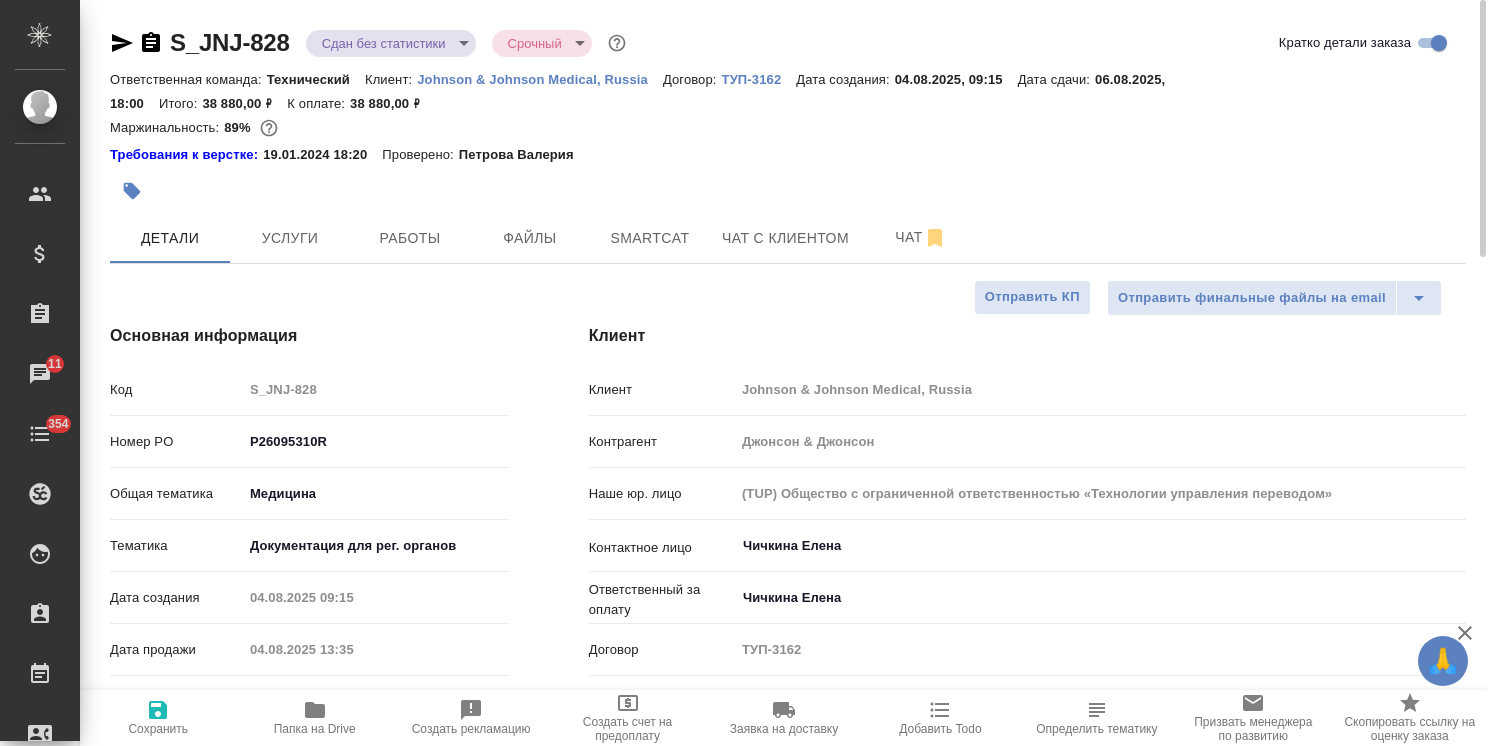 type on "x" 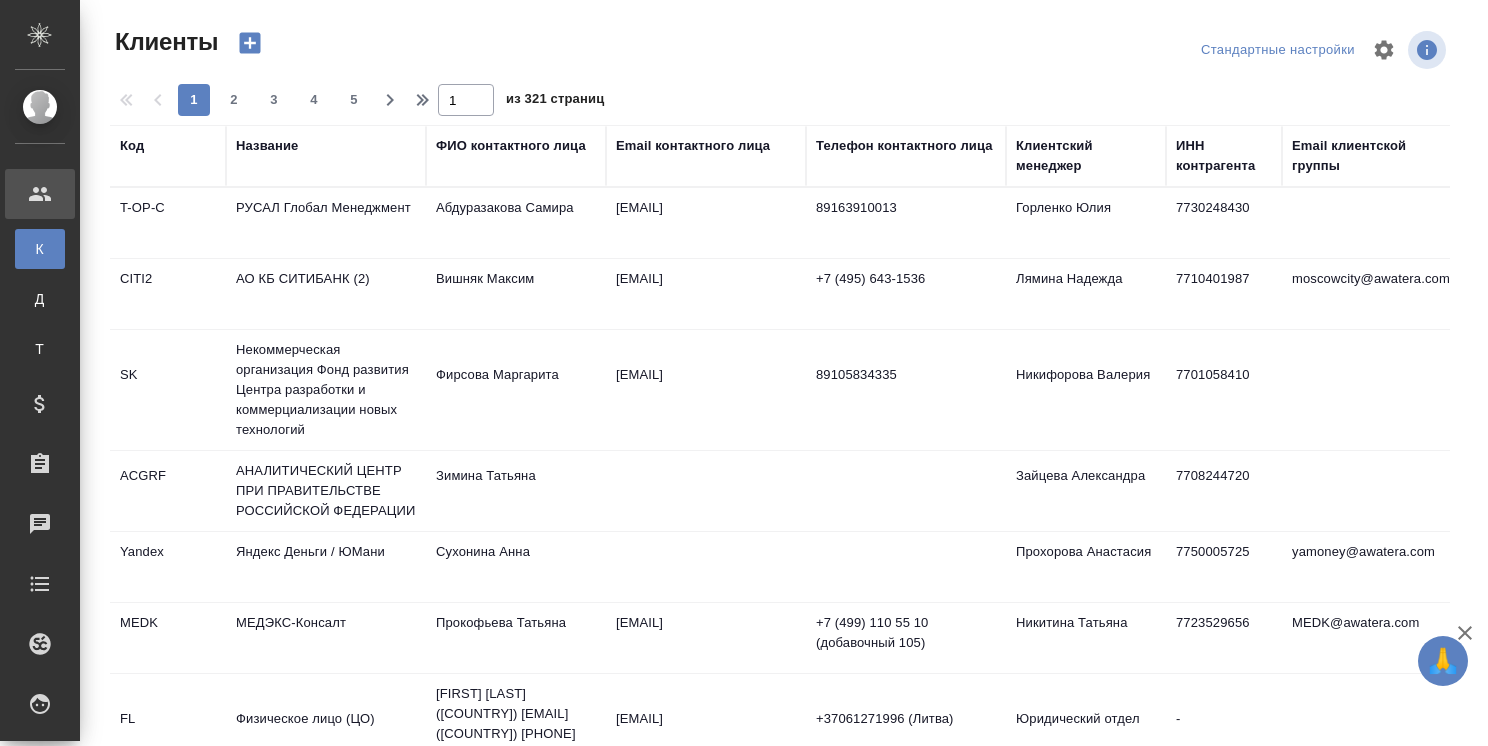 select on "RU" 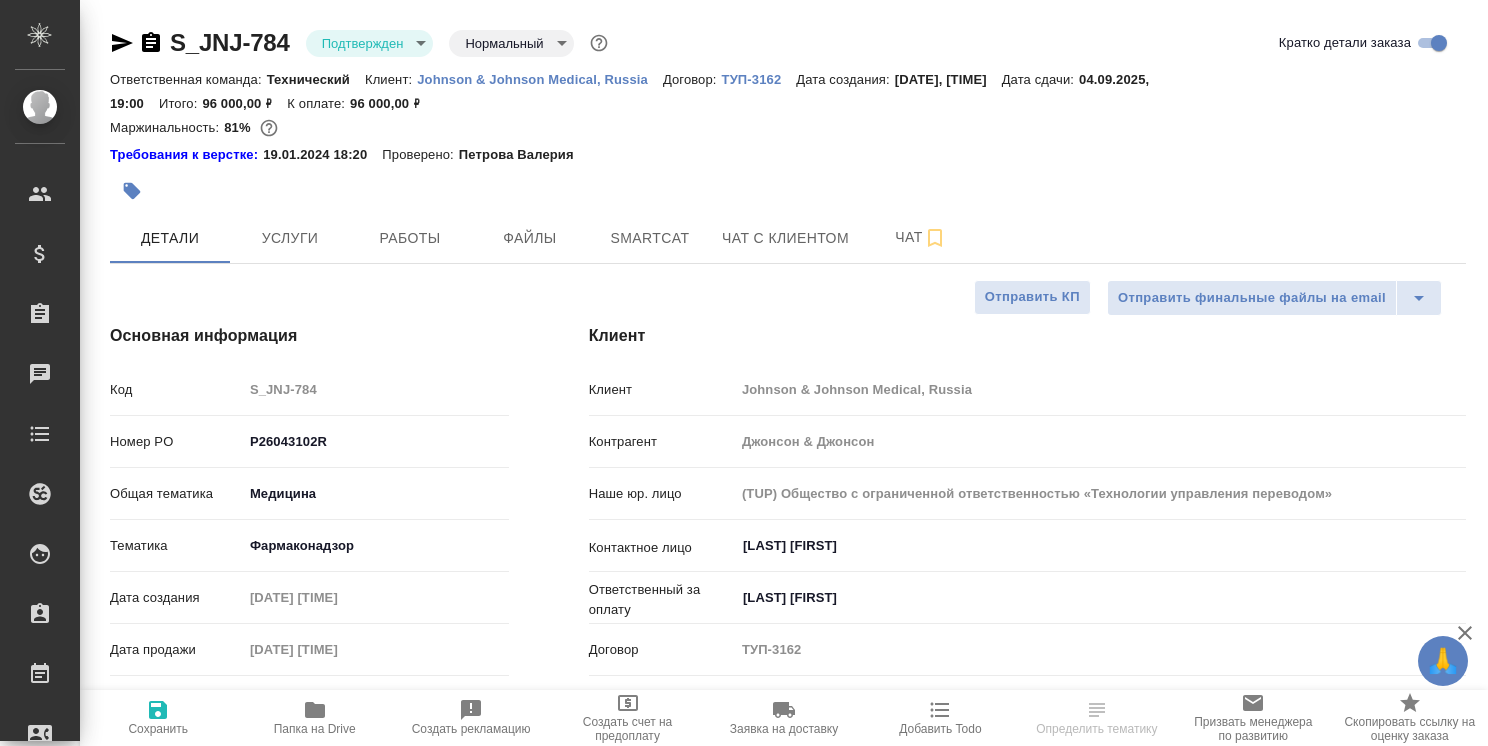 select on "RU" 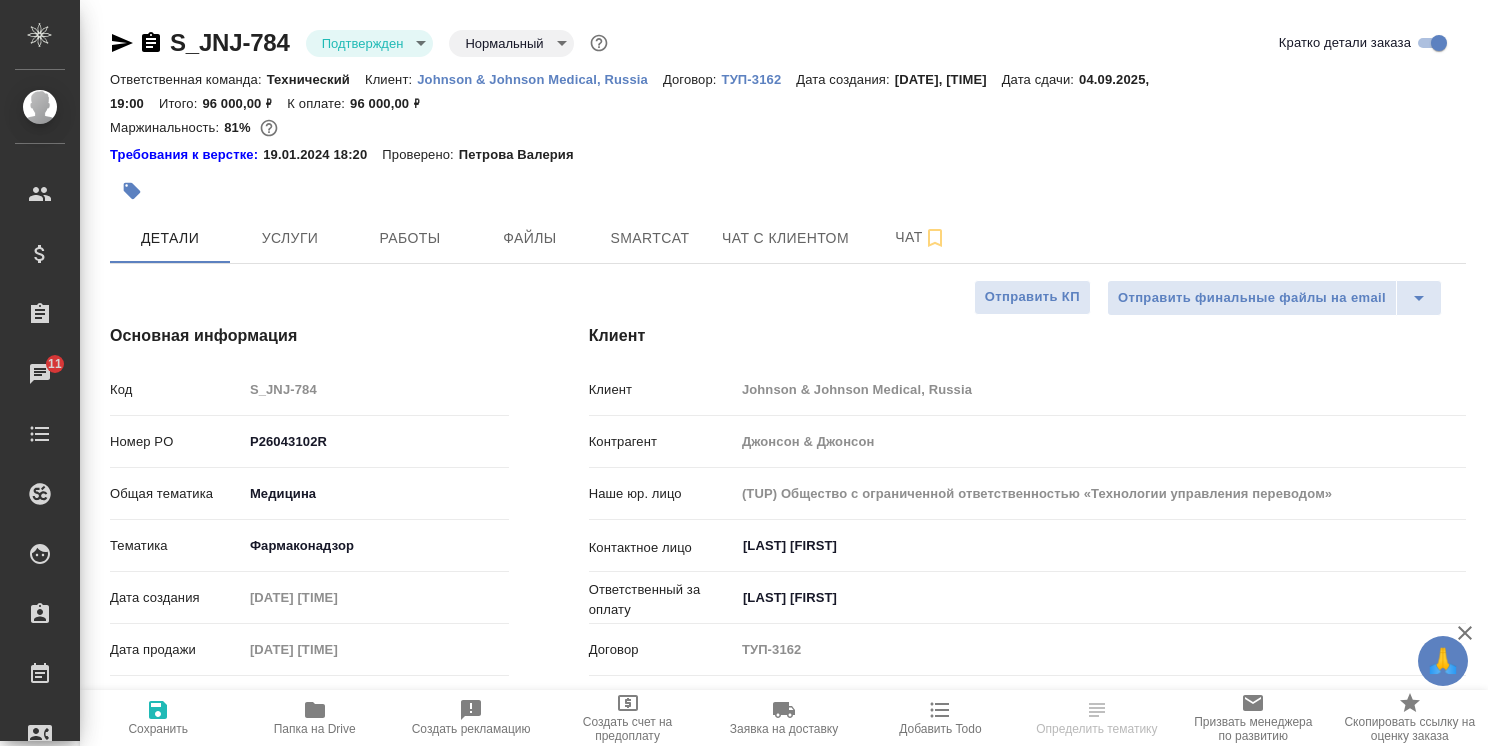 select on "RU" 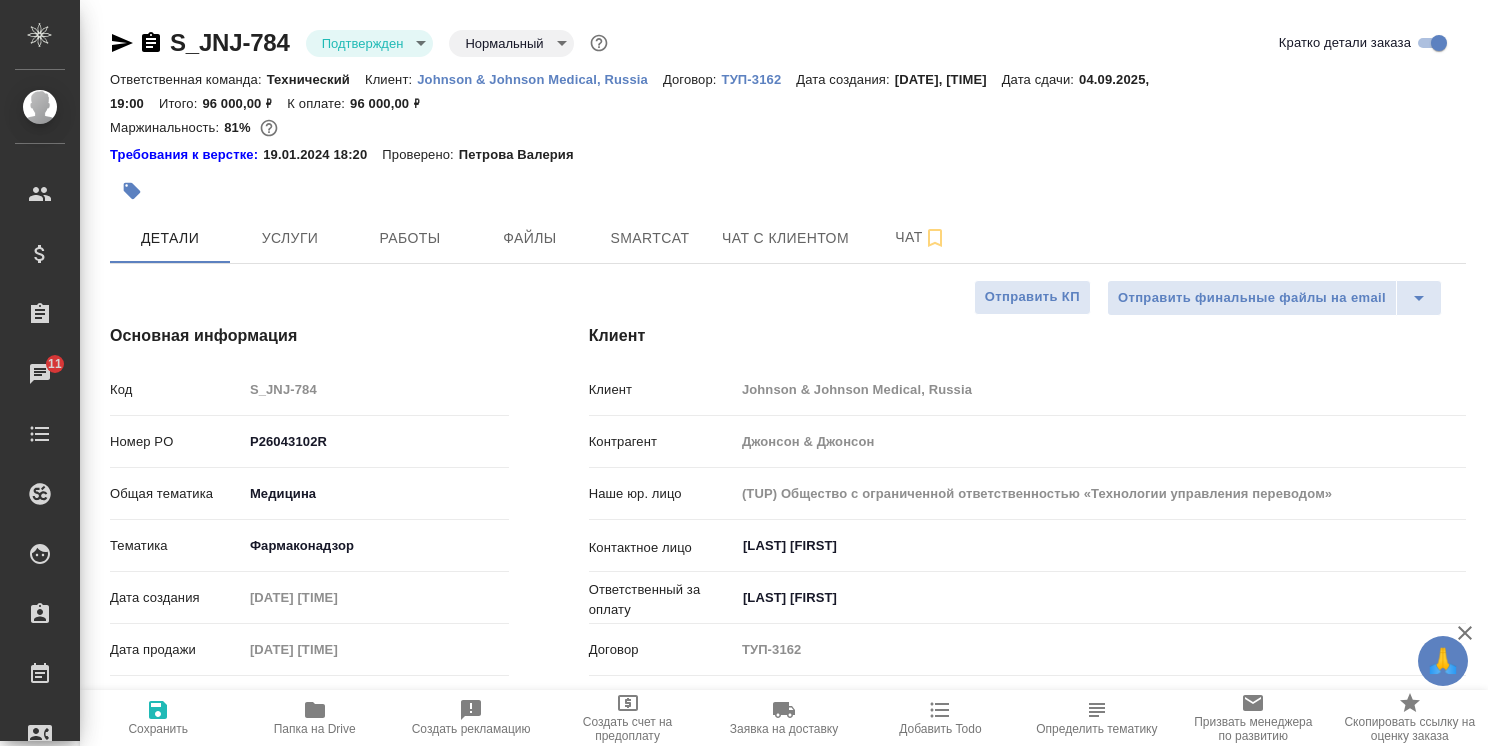 type on "x" 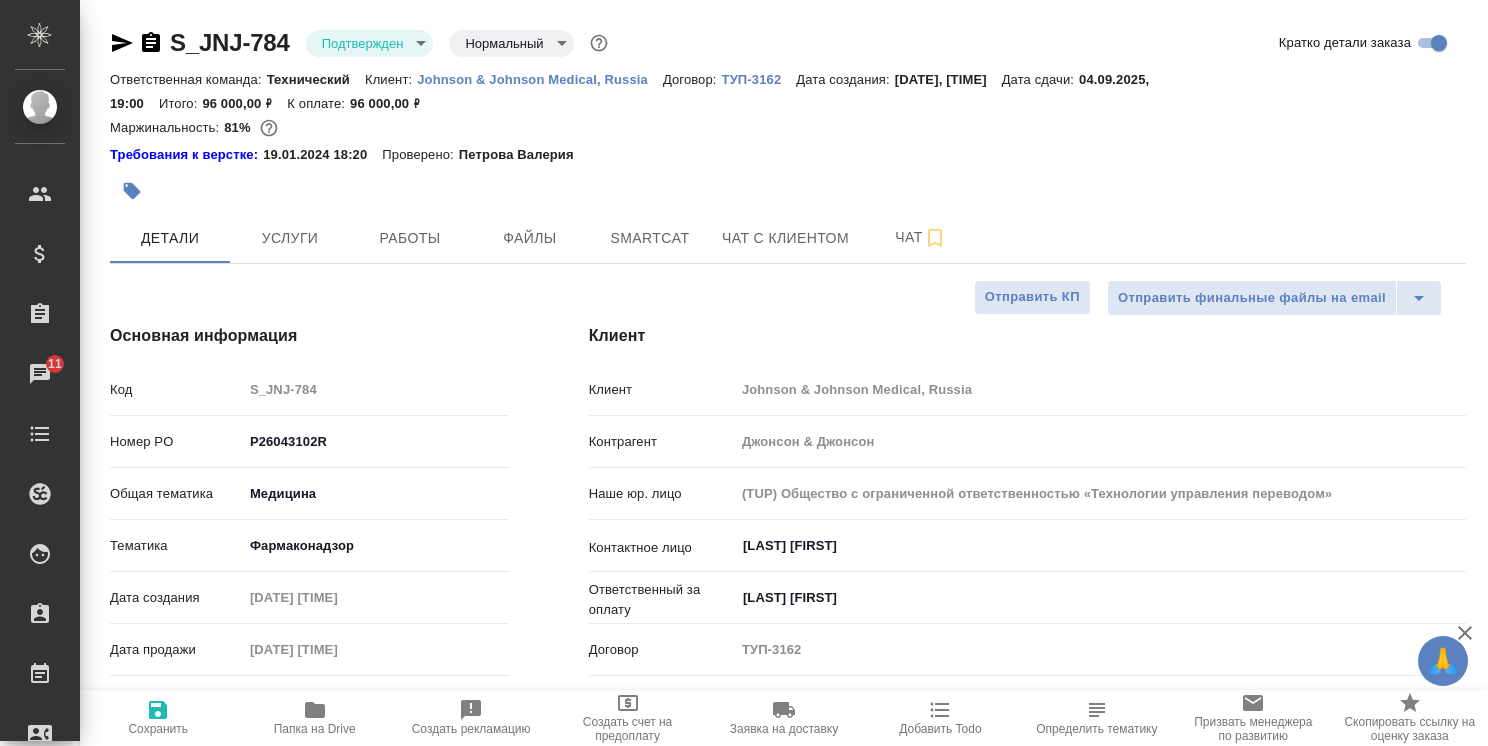 type on "x" 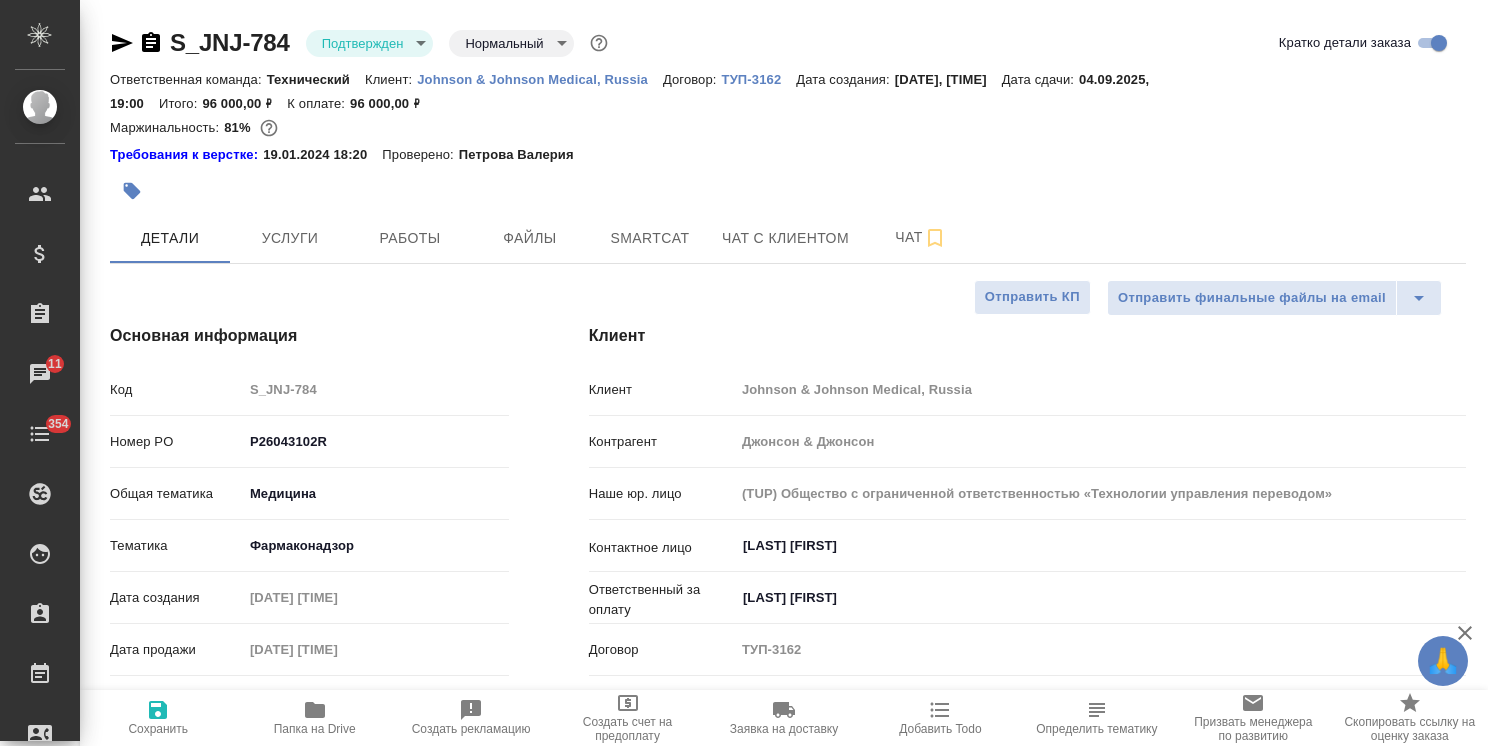 type on "x" 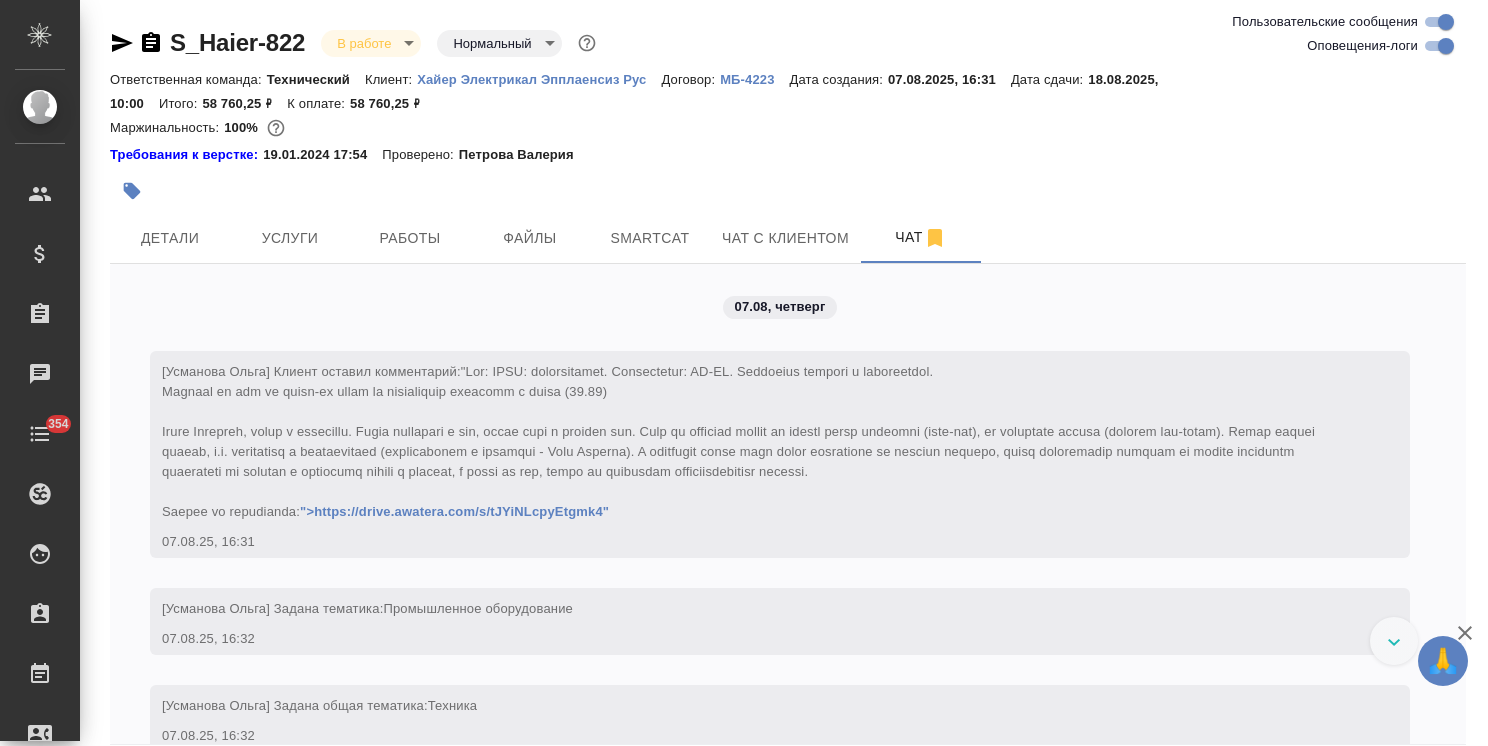 scroll, scrollTop: 0, scrollLeft: 0, axis: both 